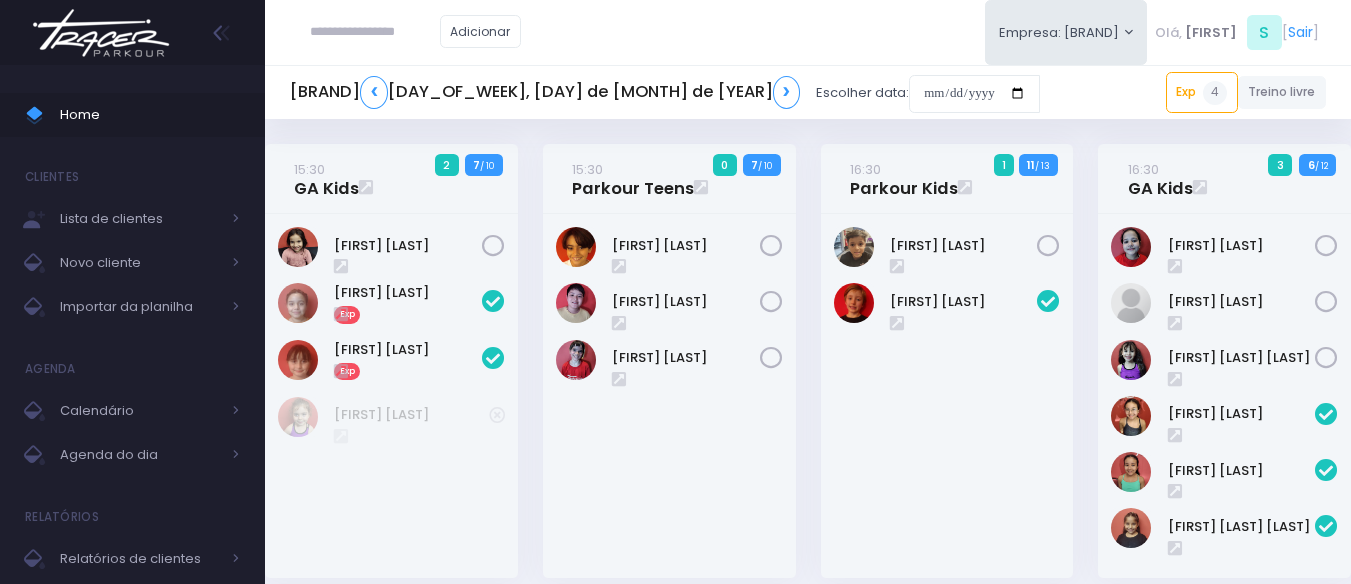 scroll, scrollTop: 0, scrollLeft: 0, axis: both 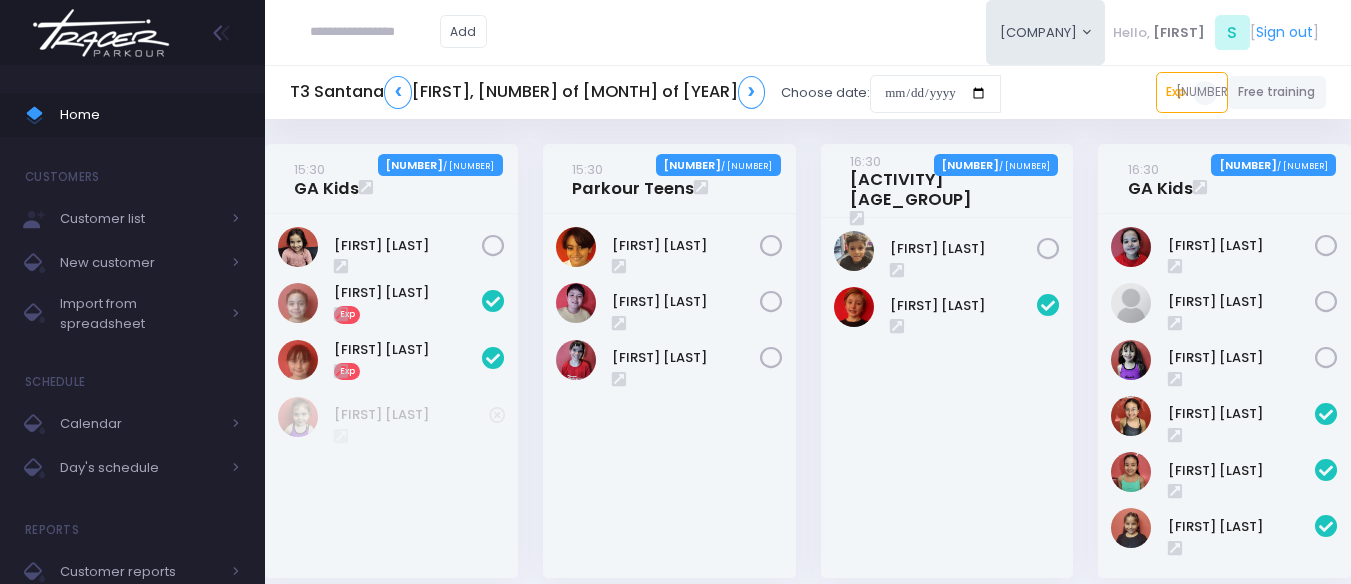 click at bounding box center (375, 32) 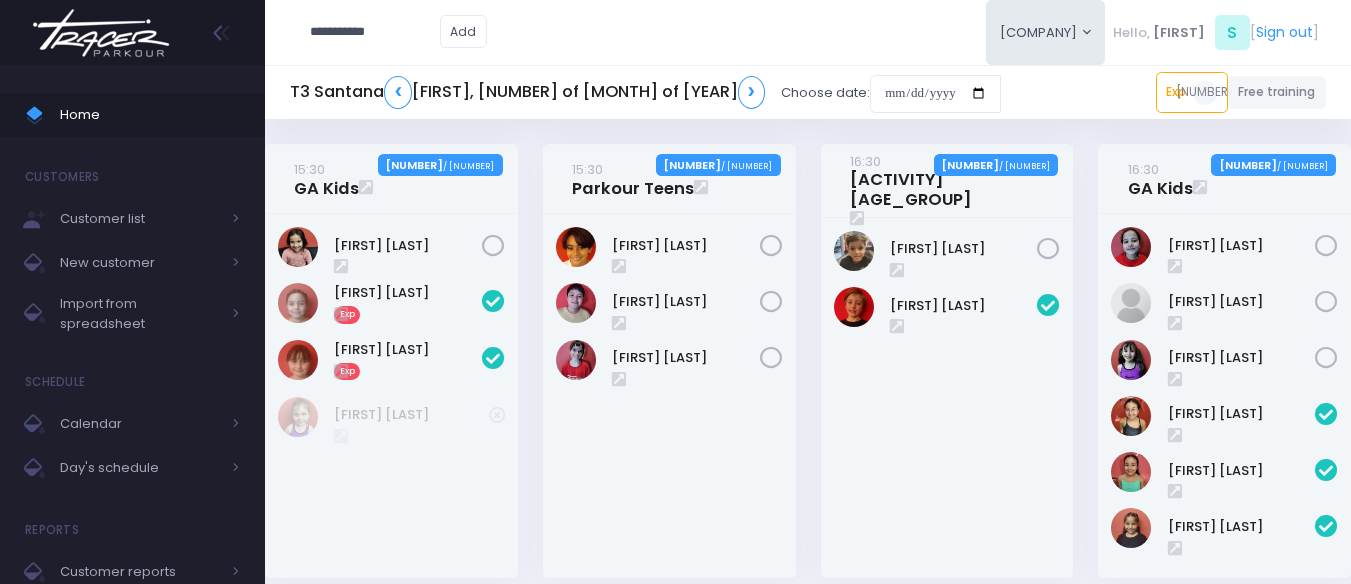 type on "**********" 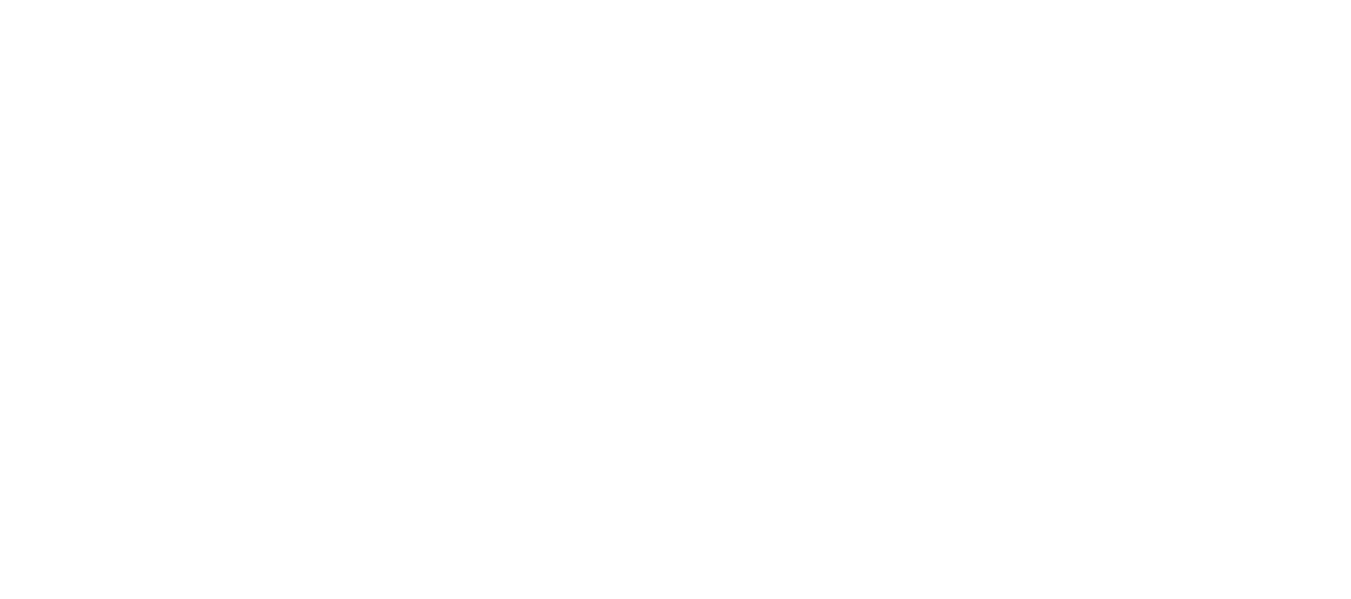 scroll, scrollTop: 0, scrollLeft: 0, axis: both 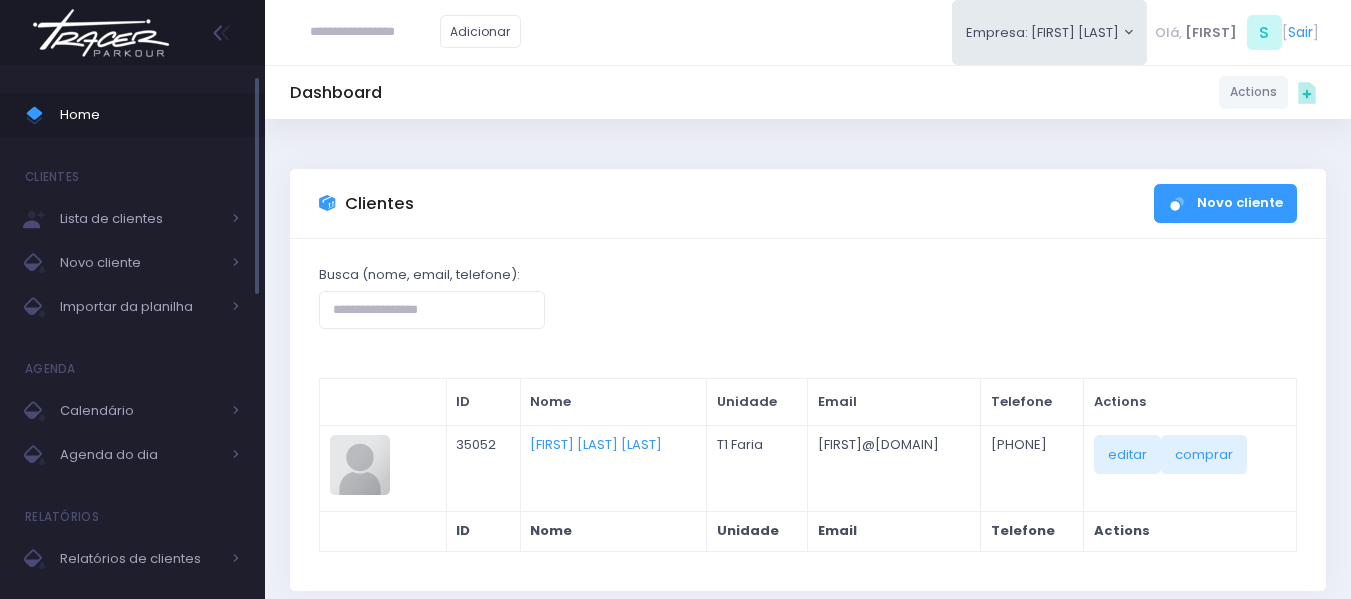 click on "Home" at bounding box center [132, 115] 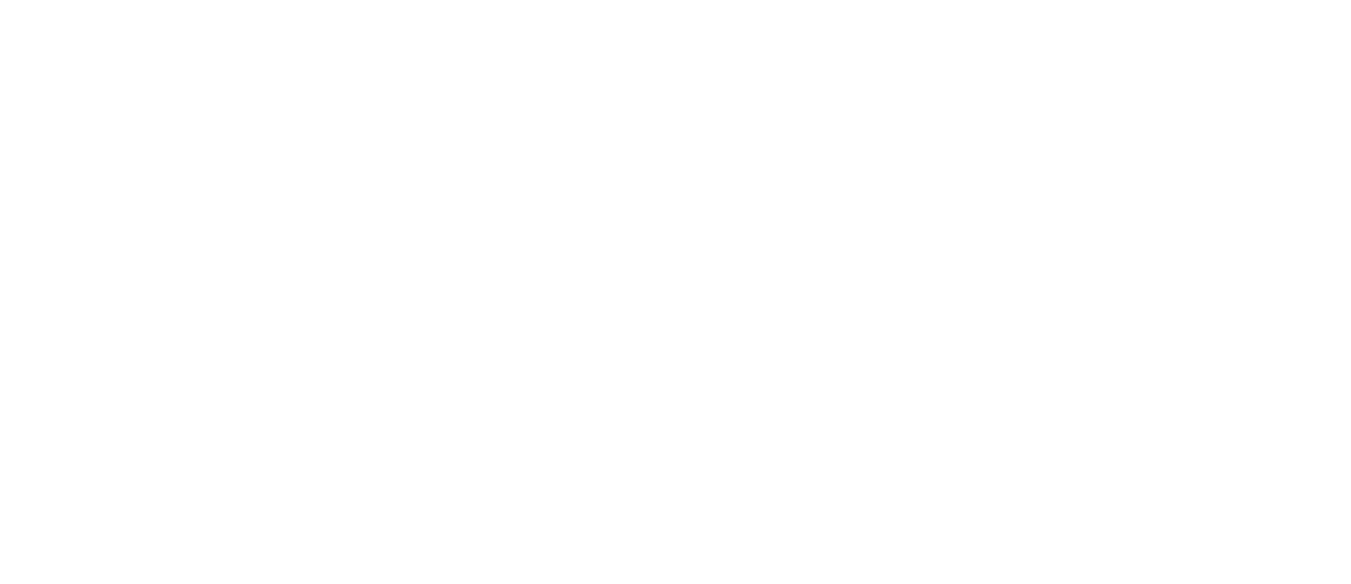 scroll, scrollTop: 0, scrollLeft: 0, axis: both 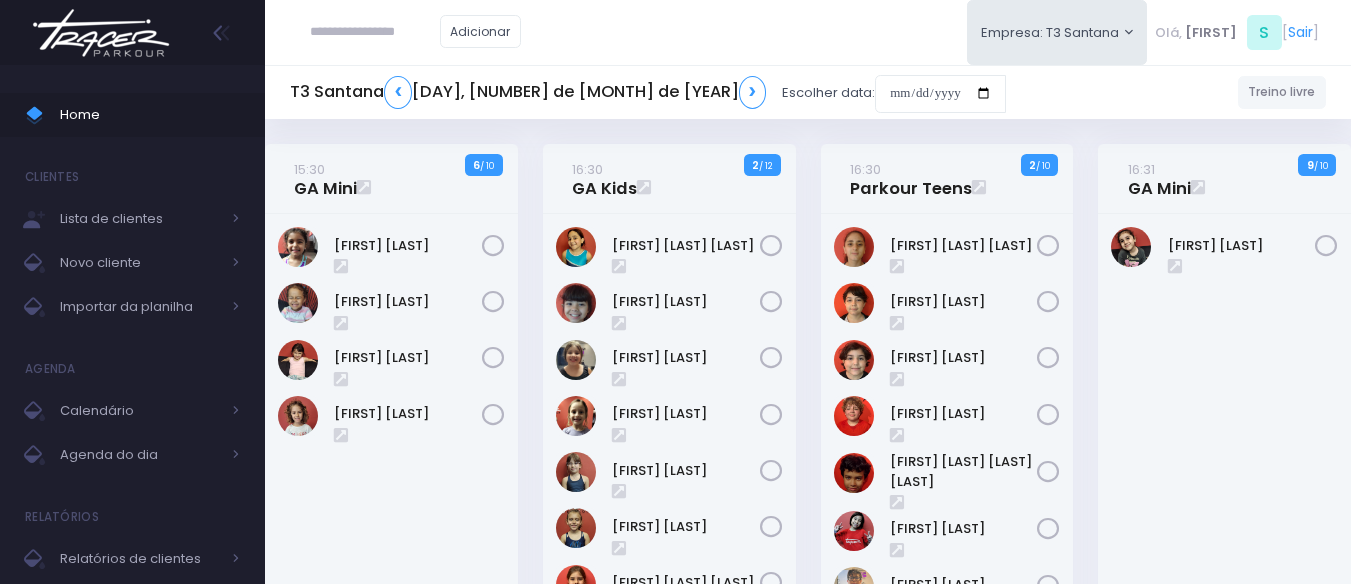 click on "T3 Santana  ❮
Terça, 1 de Julho de 2025  ❯
Escolher data:
Treino livre
15:30 GA Mini
6  / 10" at bounding box center [808, 1344] 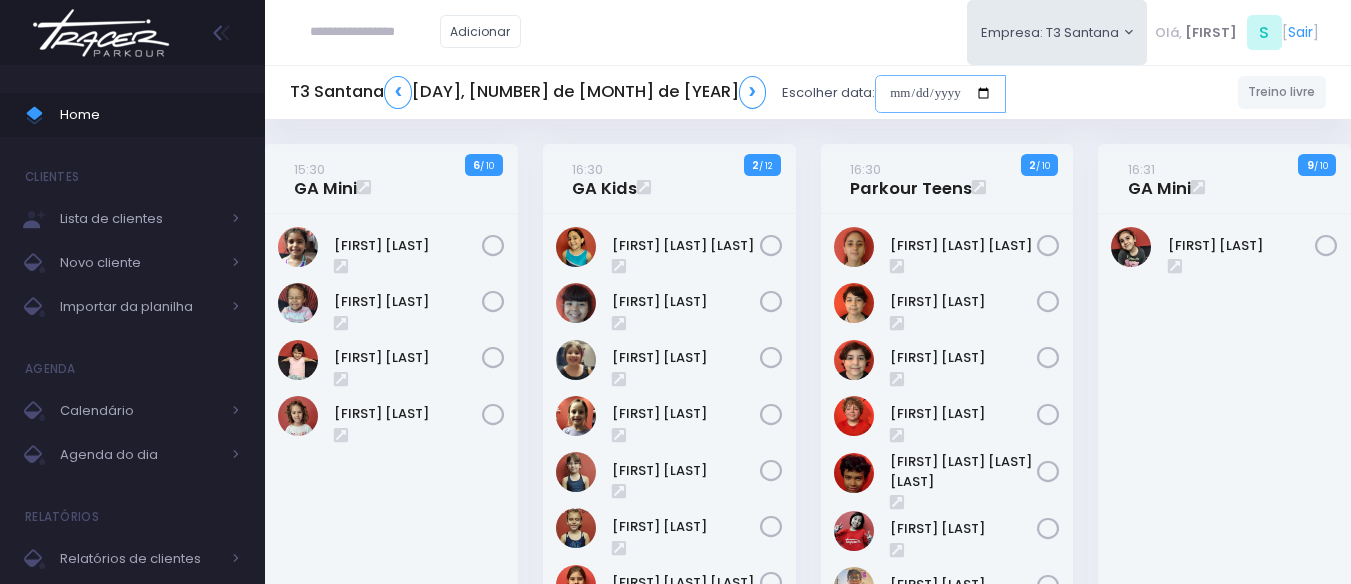 click at bounding box center [940, 94] 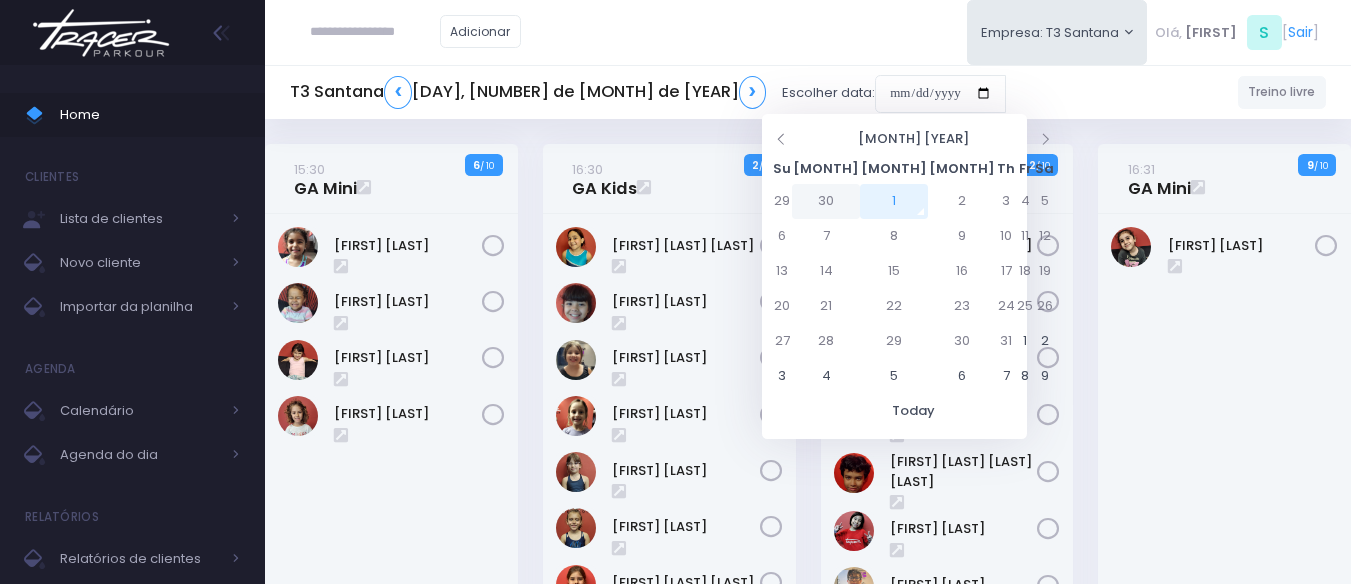 click on "30" at bounding box center (826, 201) 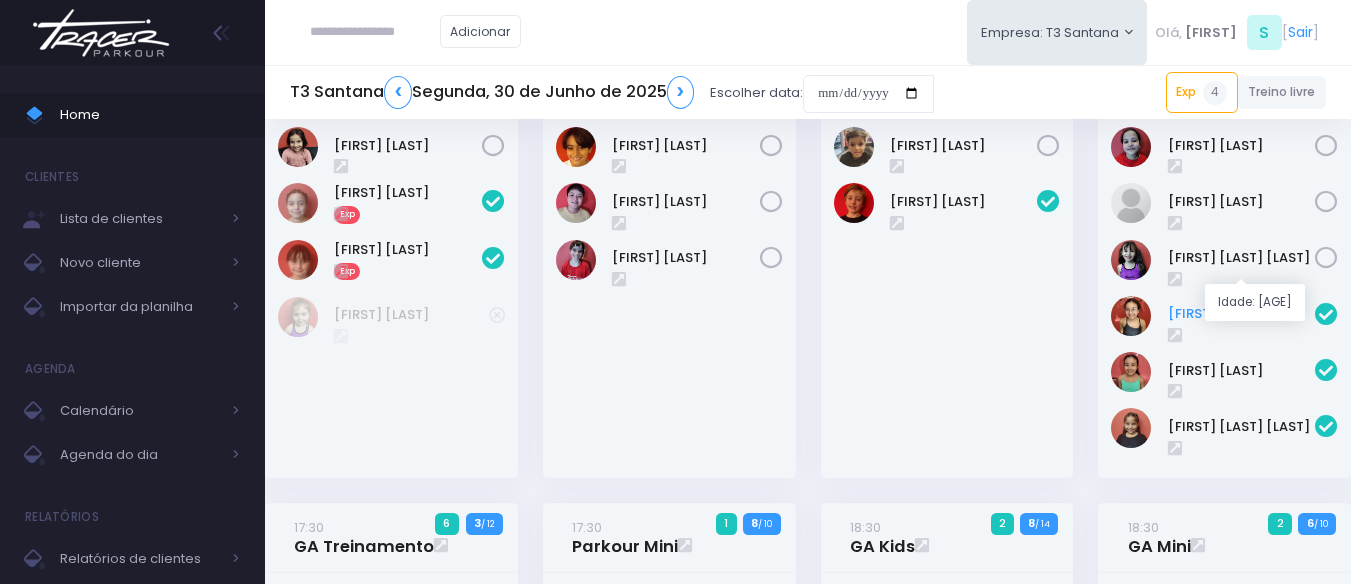 scroll, scrollTop: 0, scrollLeft: 0, axis: both 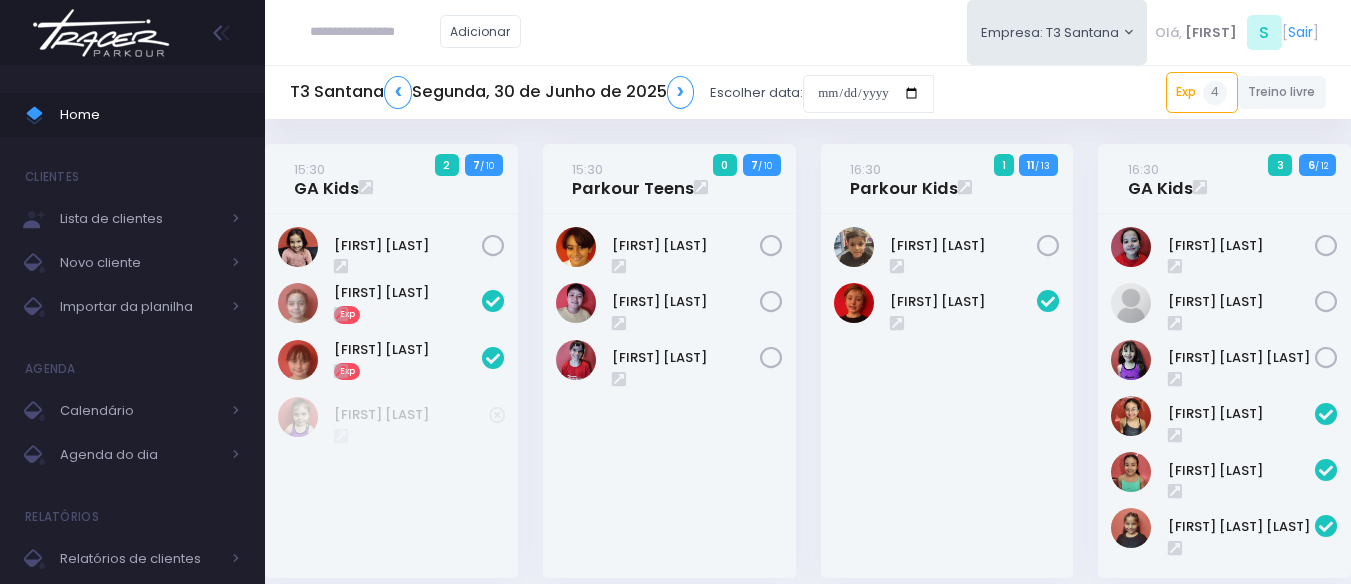 click at bounding box center (375, 32) 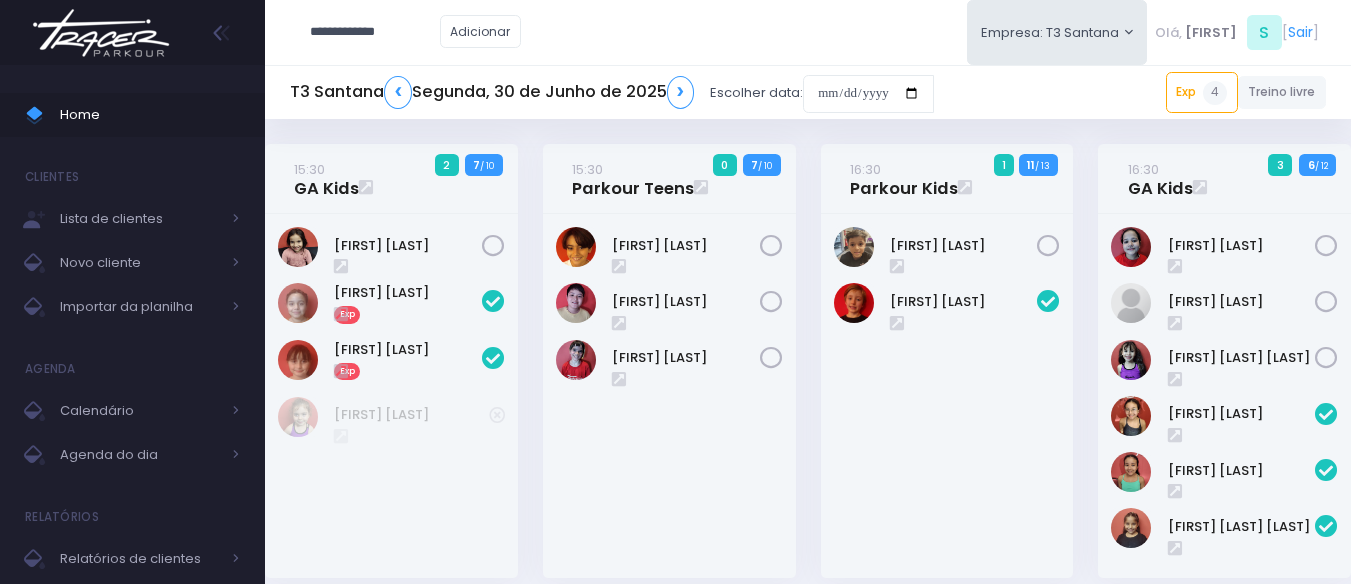 click on "**********" at bounding box center (375, 32) 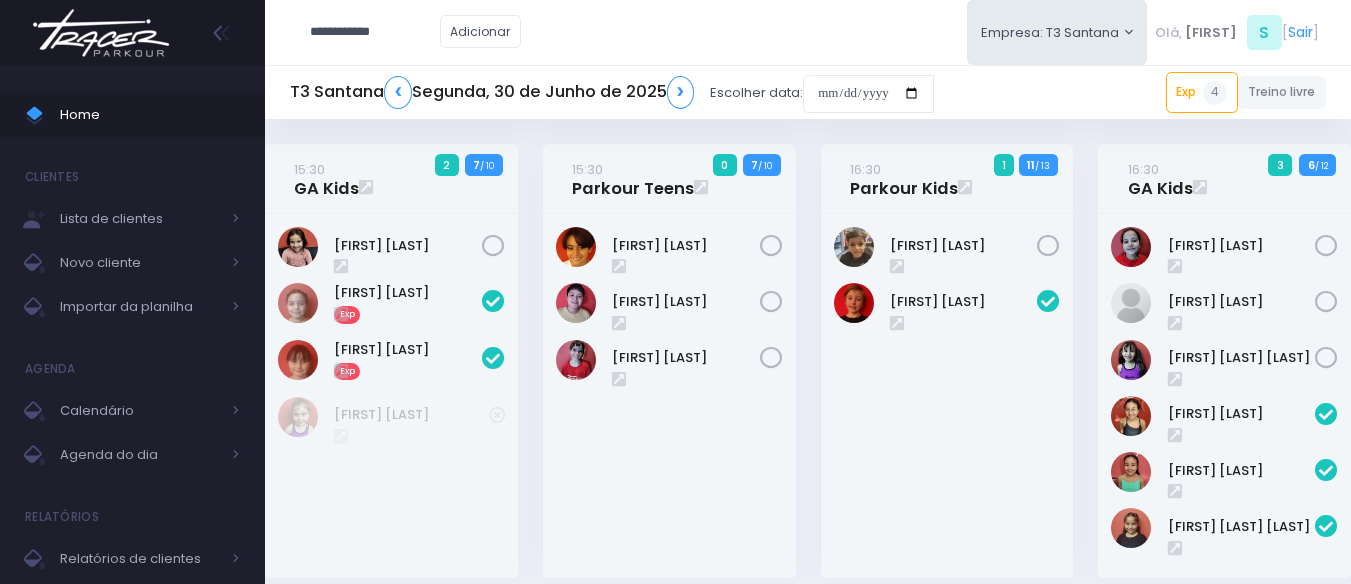 type on "**********" 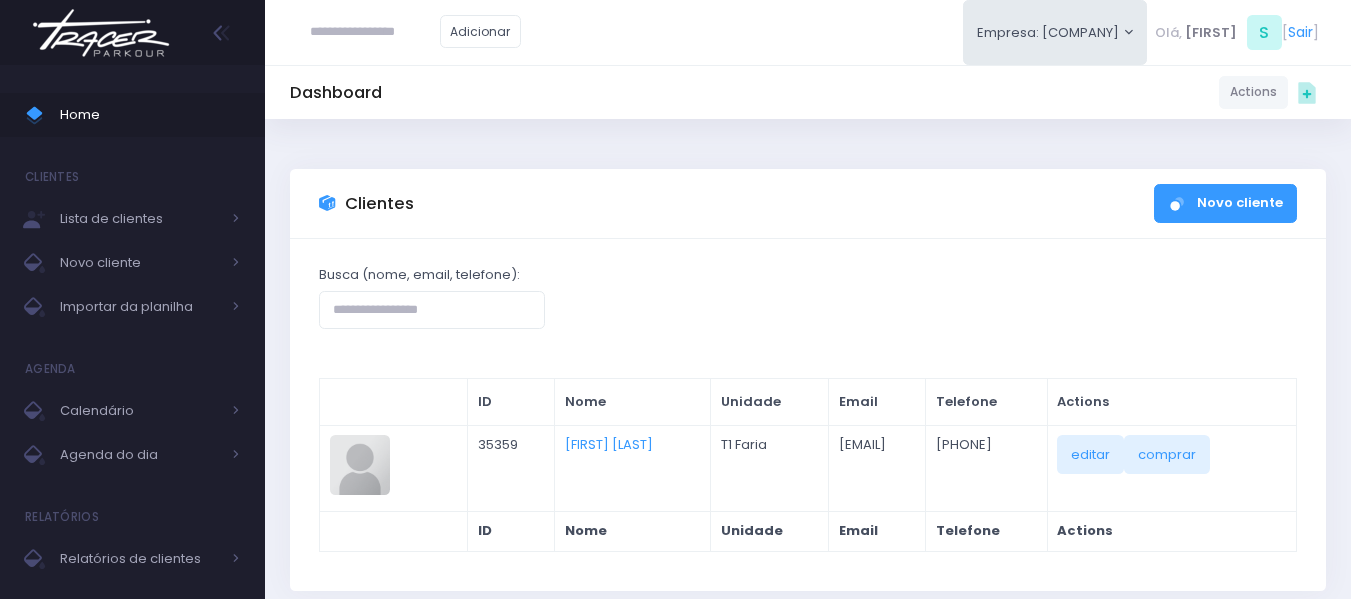 scroll, scrollTop: 0, scrollLeft: 0, axis: both 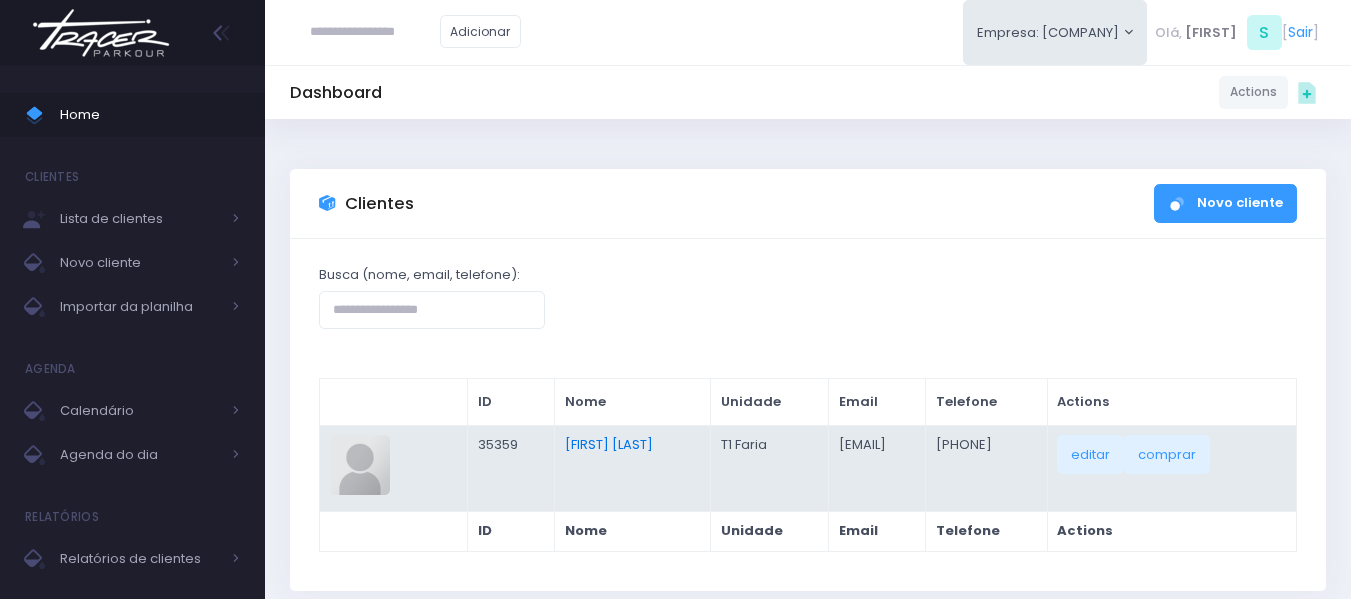 click on "Valentina Favruzzo" at bounding box center (609, 444) 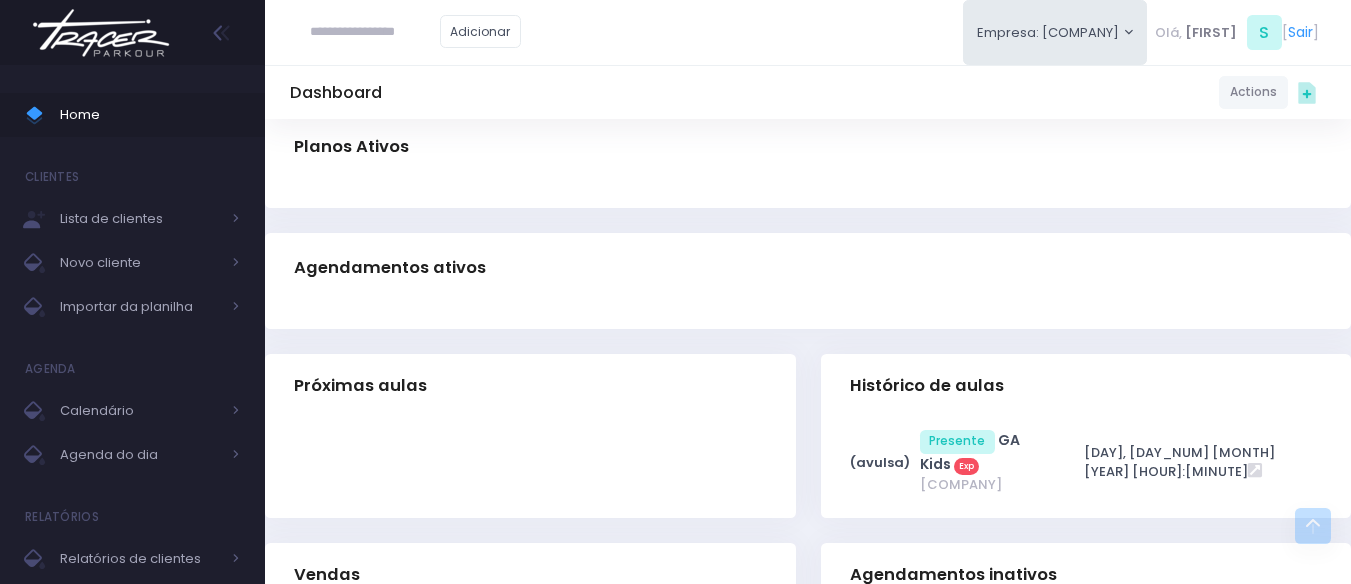 scroll, scrollTop: 0, scrollLeft: 0, axis: both 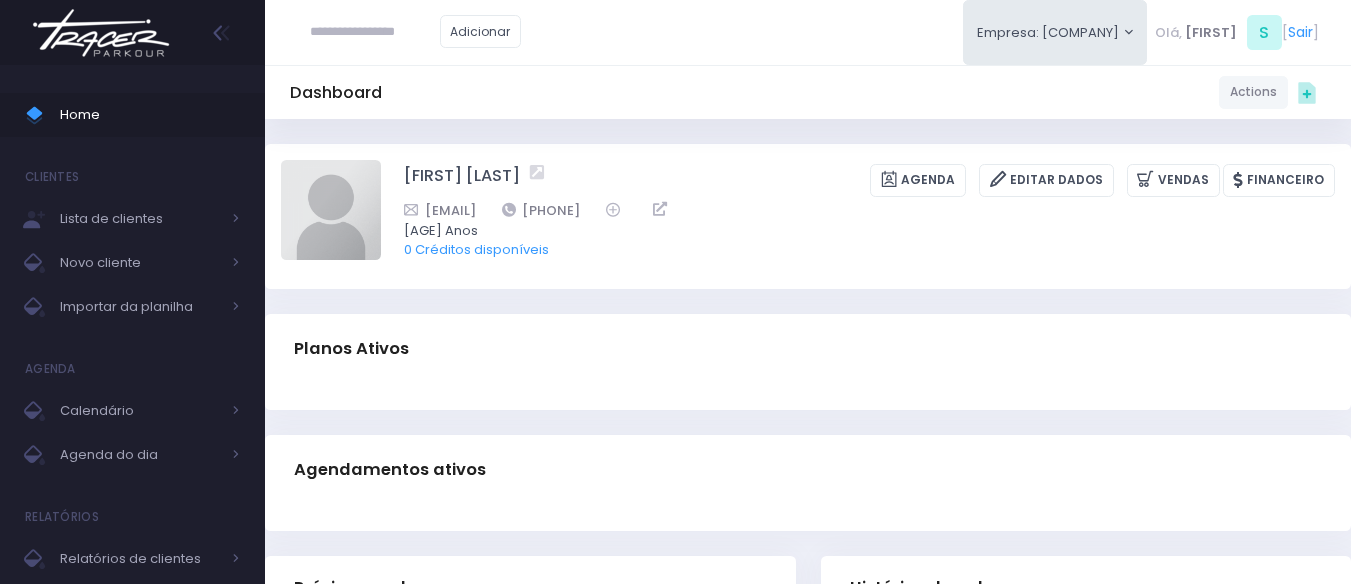 click at bounding box center (375, 32) 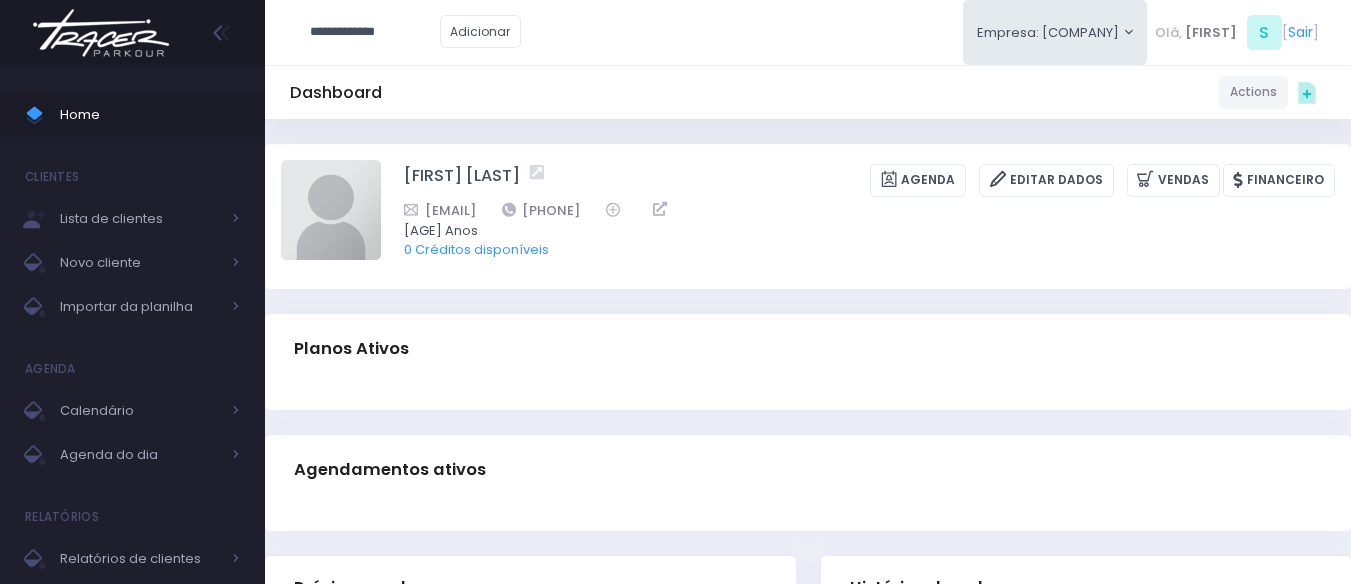 click on "**********" at bounding box center (375, 32) 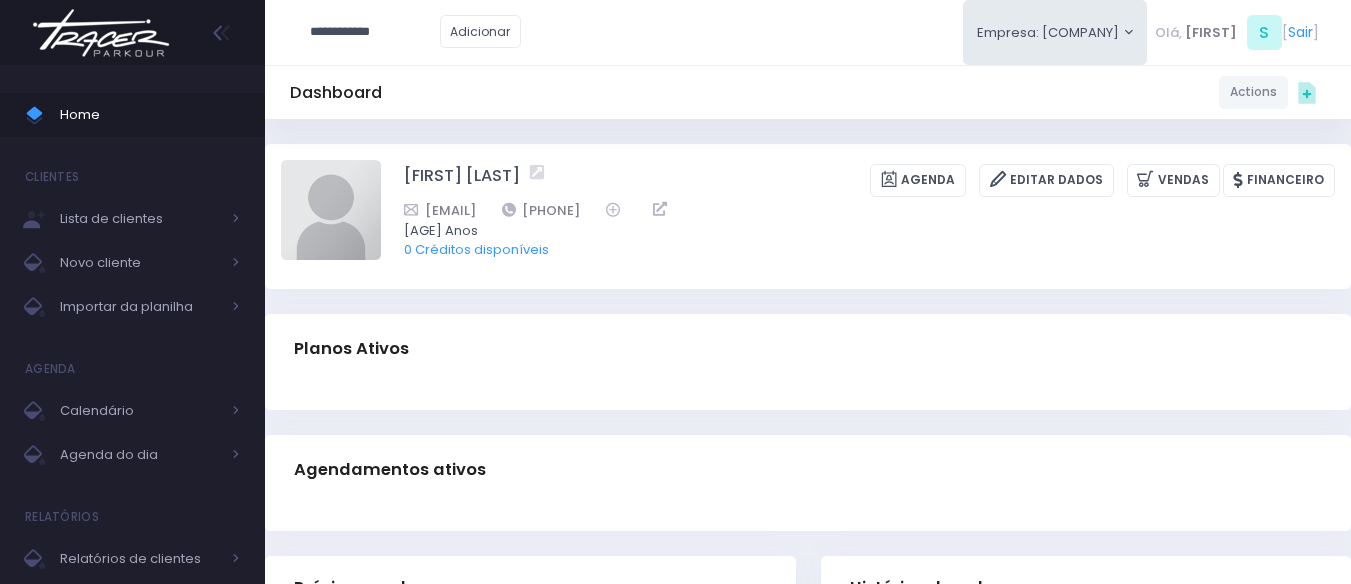 type on "**********" 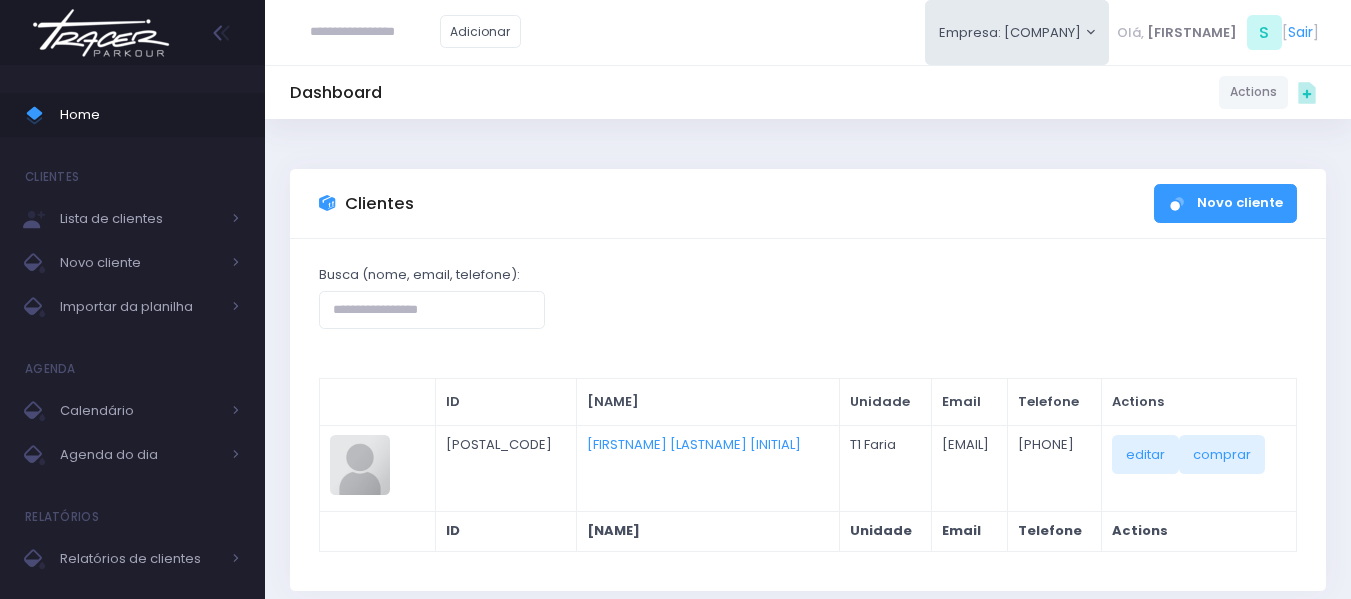 scroll, scrollTop: 0, scrollLeft: 0, axis: both 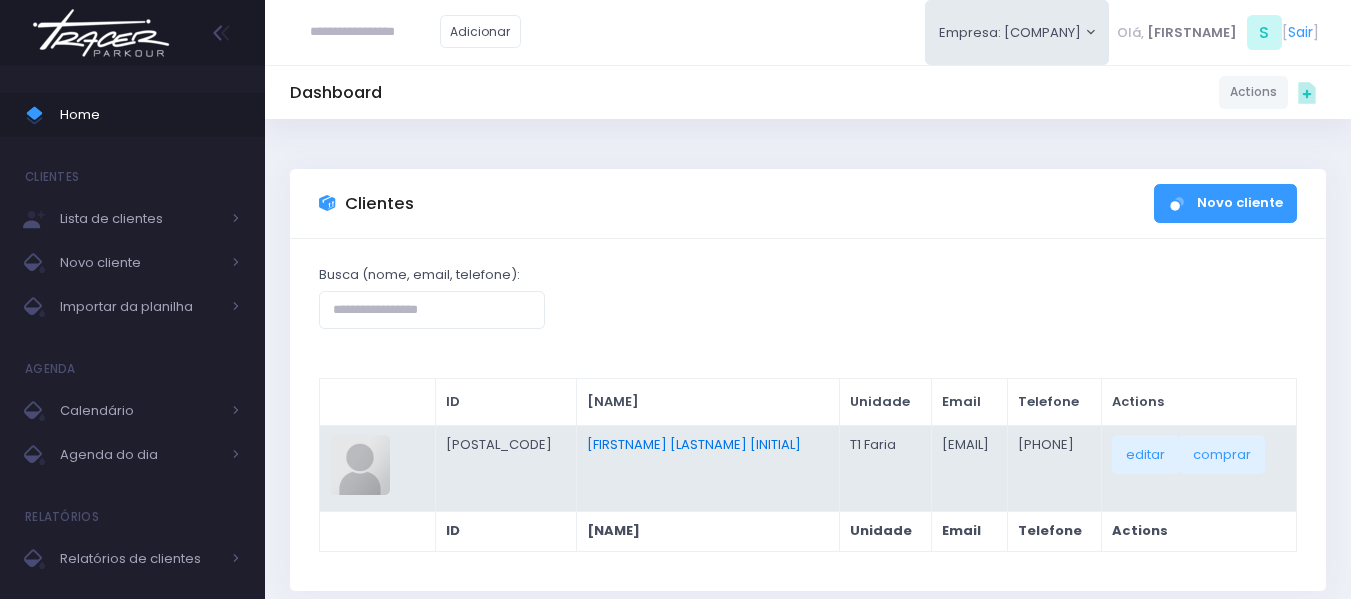 click on "Lais Xavier Tscherkas" at bounding box center [694, 444] 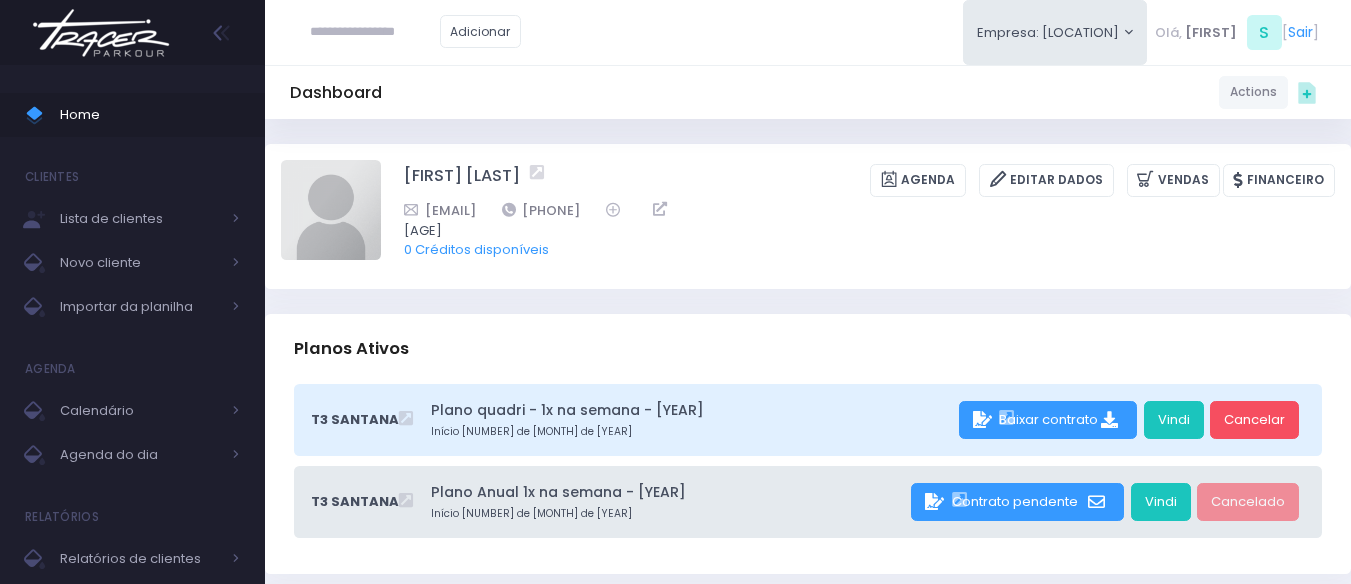 scroll, scrollTop: 0, scrollLeft: 0, axis: both 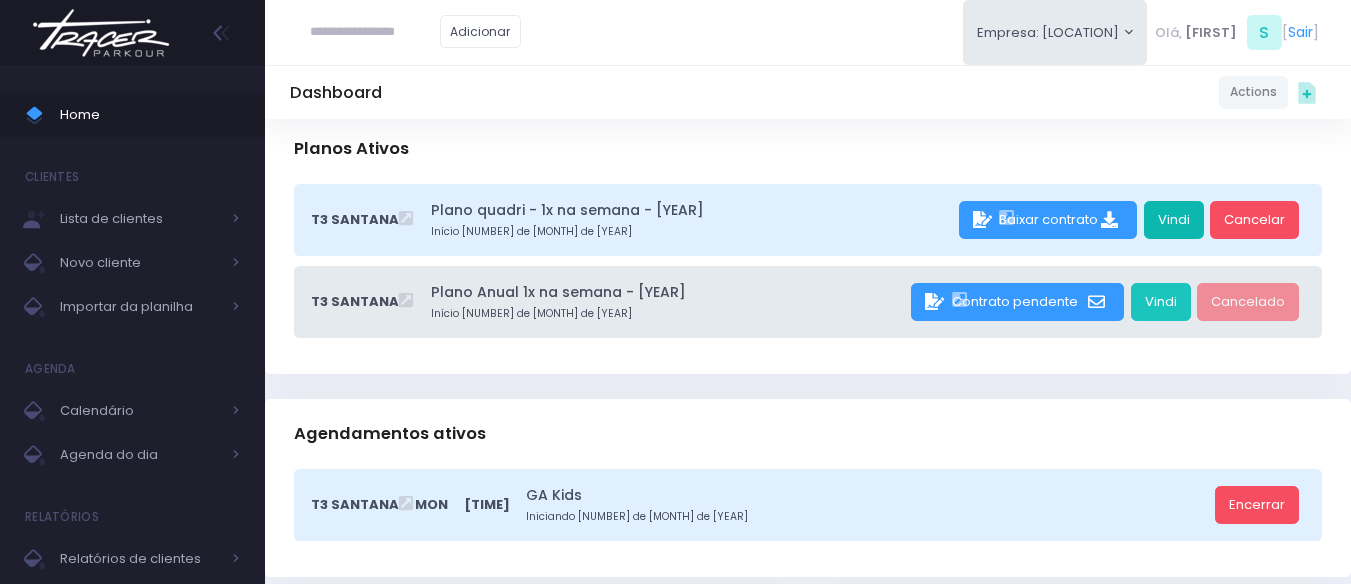 click on "Vindi" at bounding box center [1174, 220] 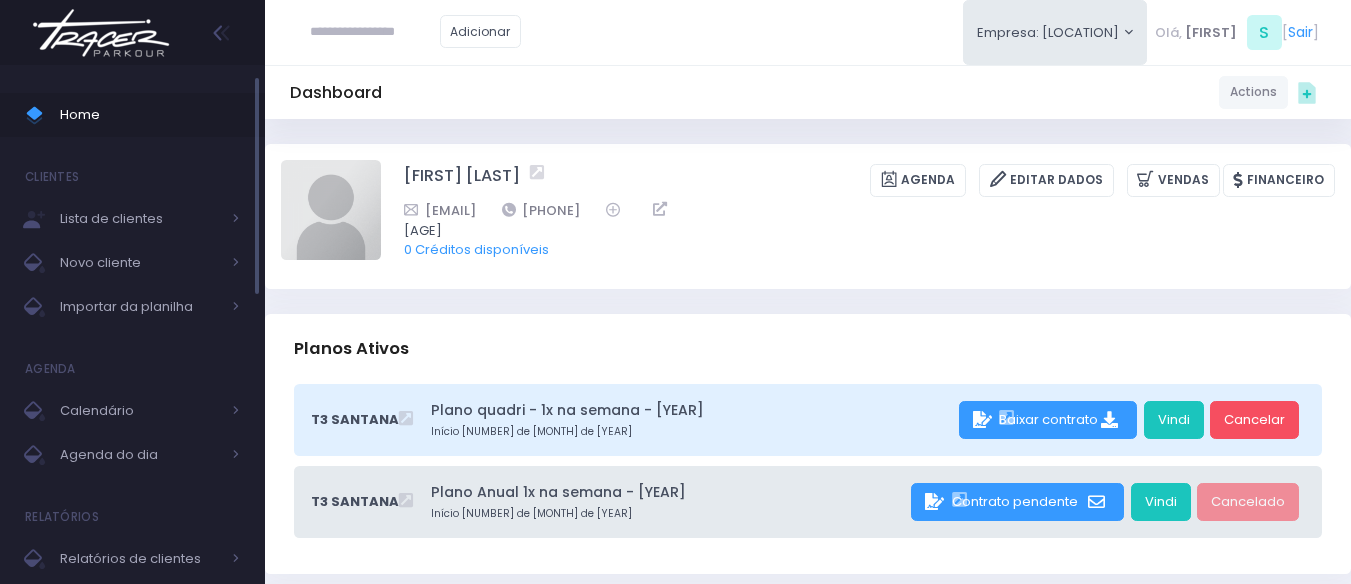 click on "Home" at bounding box center (150, 115) 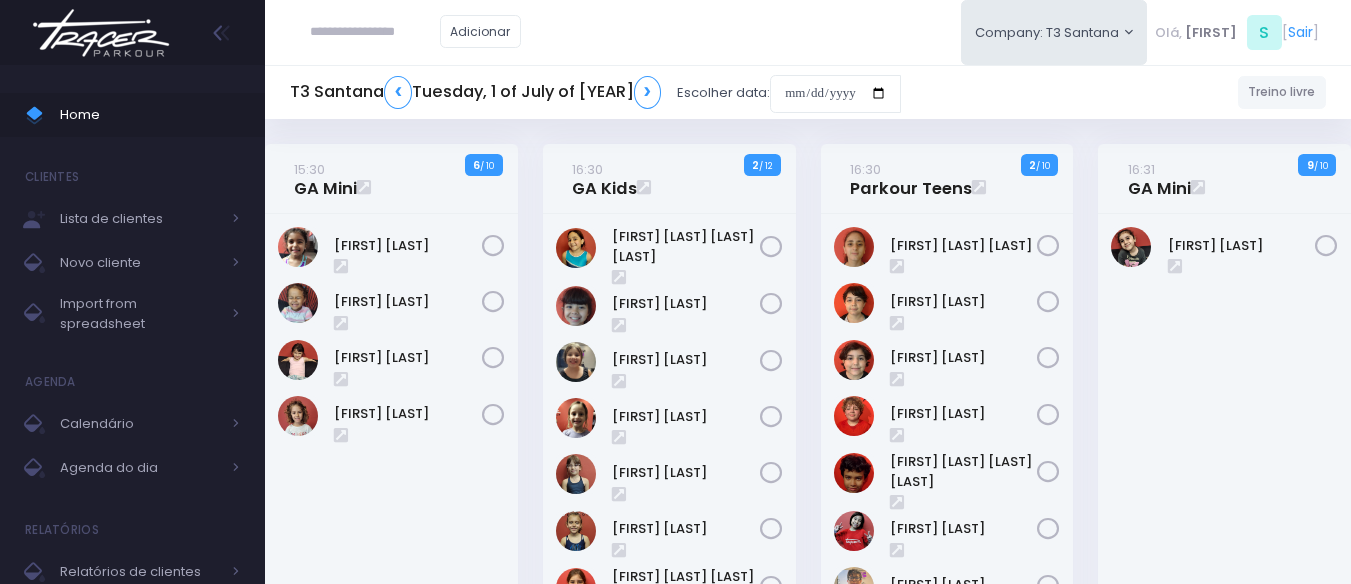 scroll, scrollTop: 0, scrollLeft: 0, axis: both 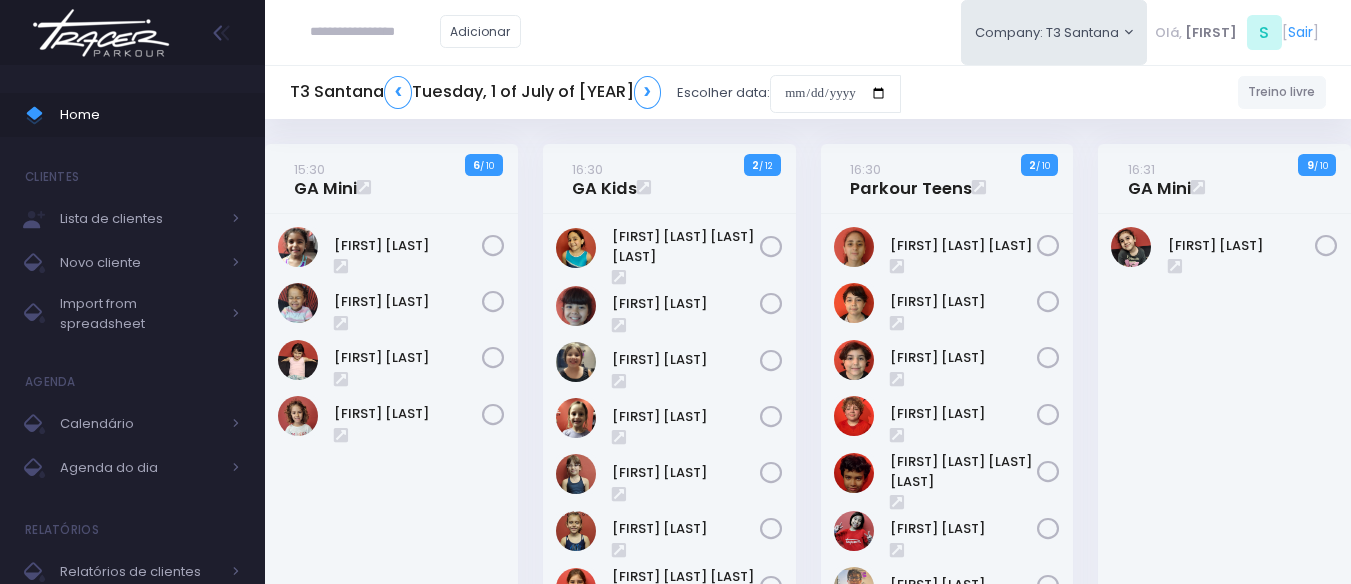 click at bounding box center [375, 32] 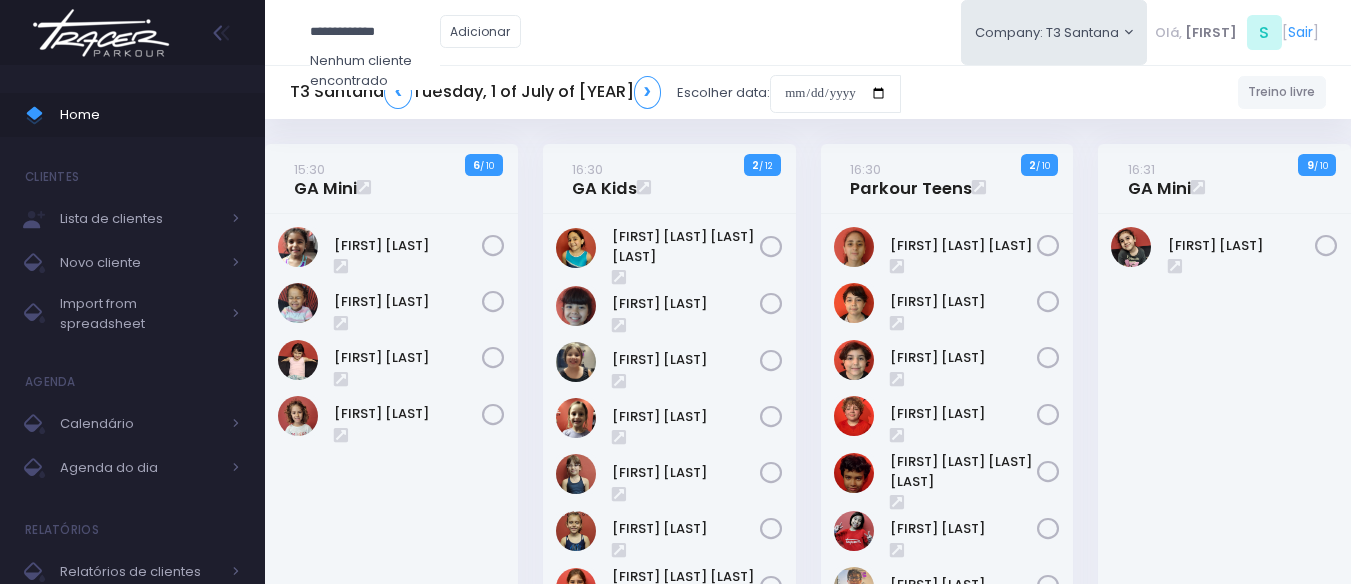 click on "**********" at bounding box center (375, 32) 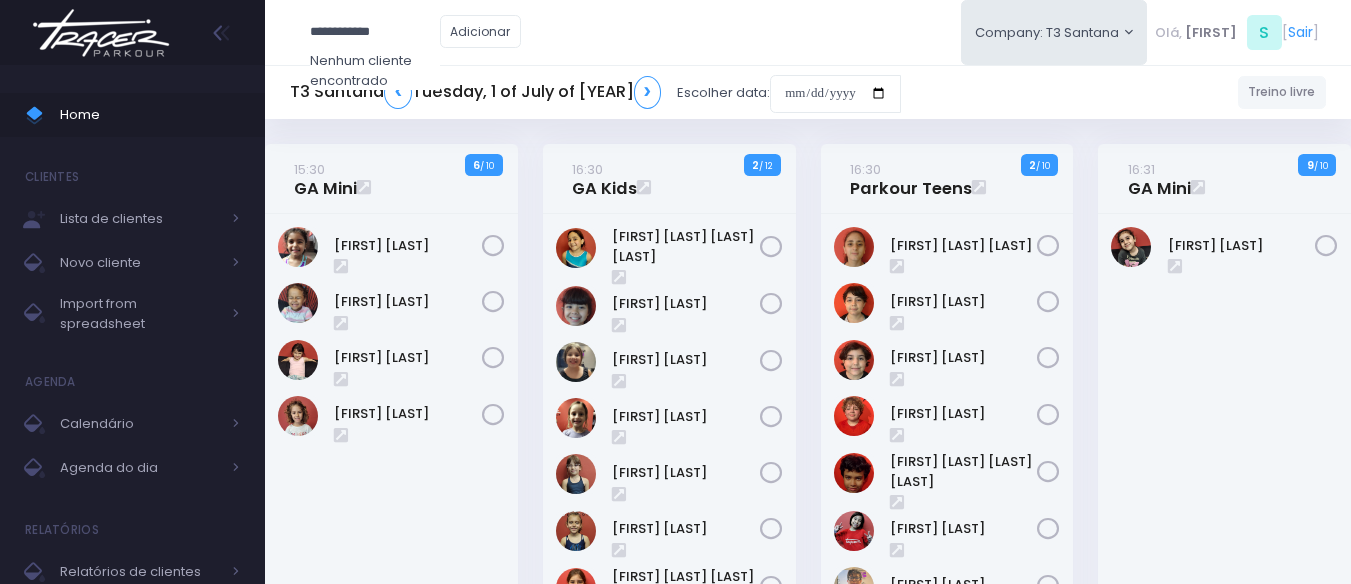 type on "**********" 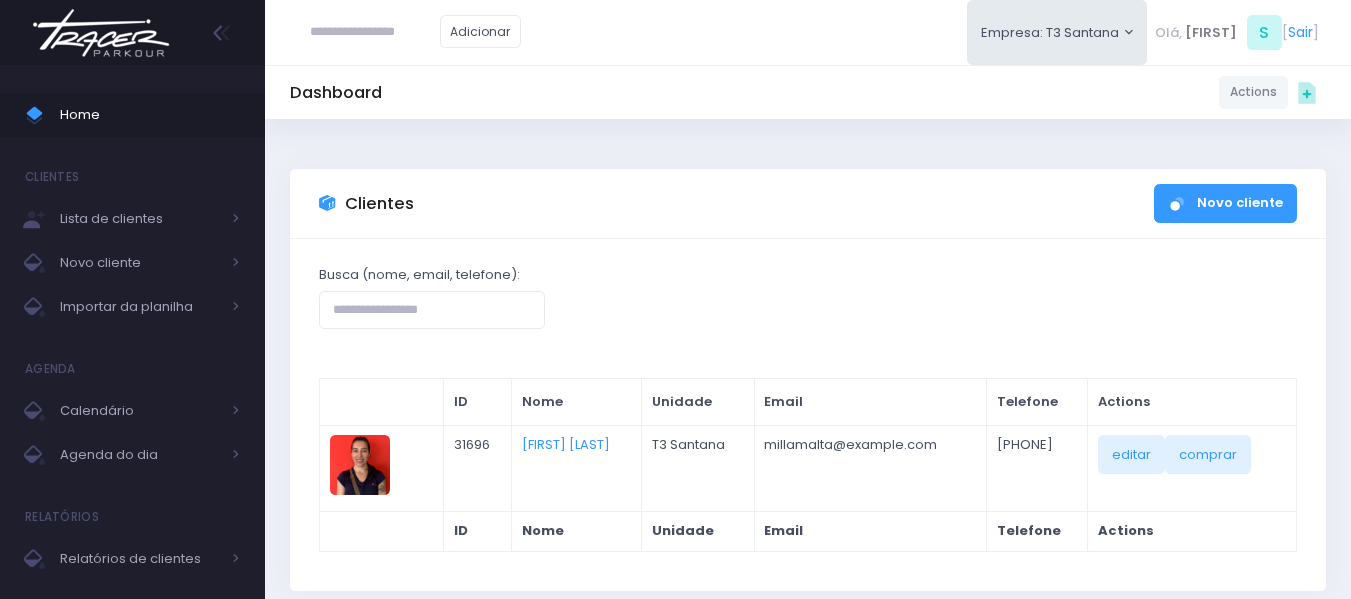 scroll, scrollTop: 0, scrollLeft: 0, axis: both 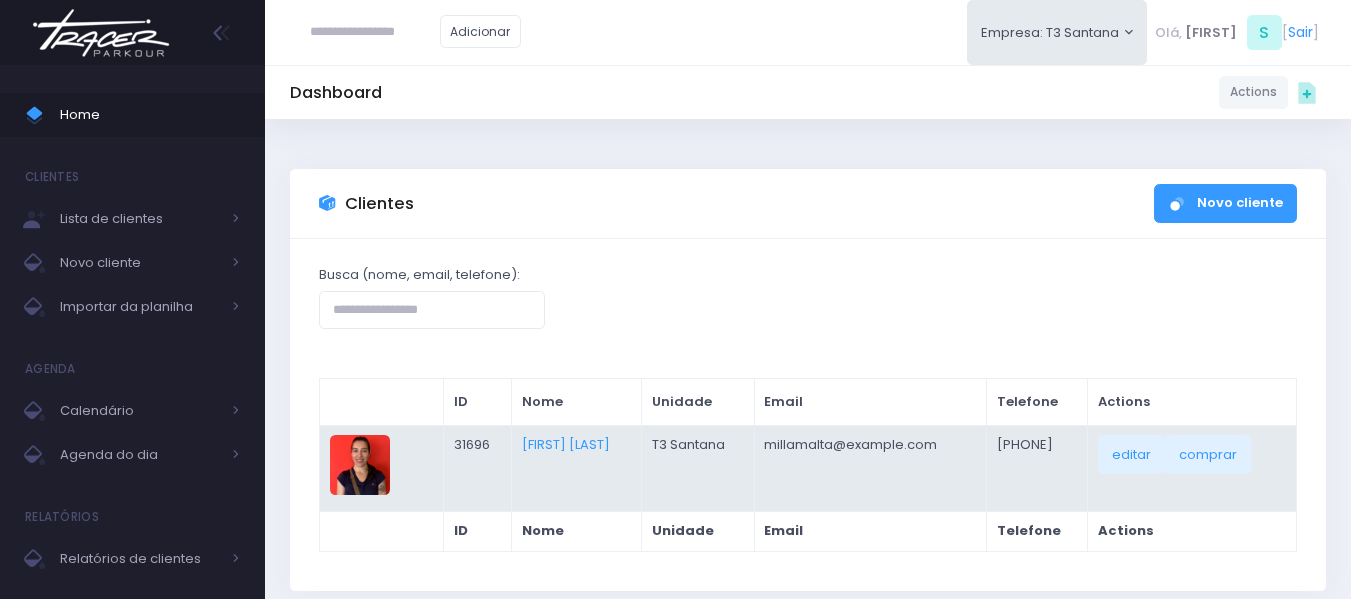 click on "Camila Malta" at bounding box center (577, 468) 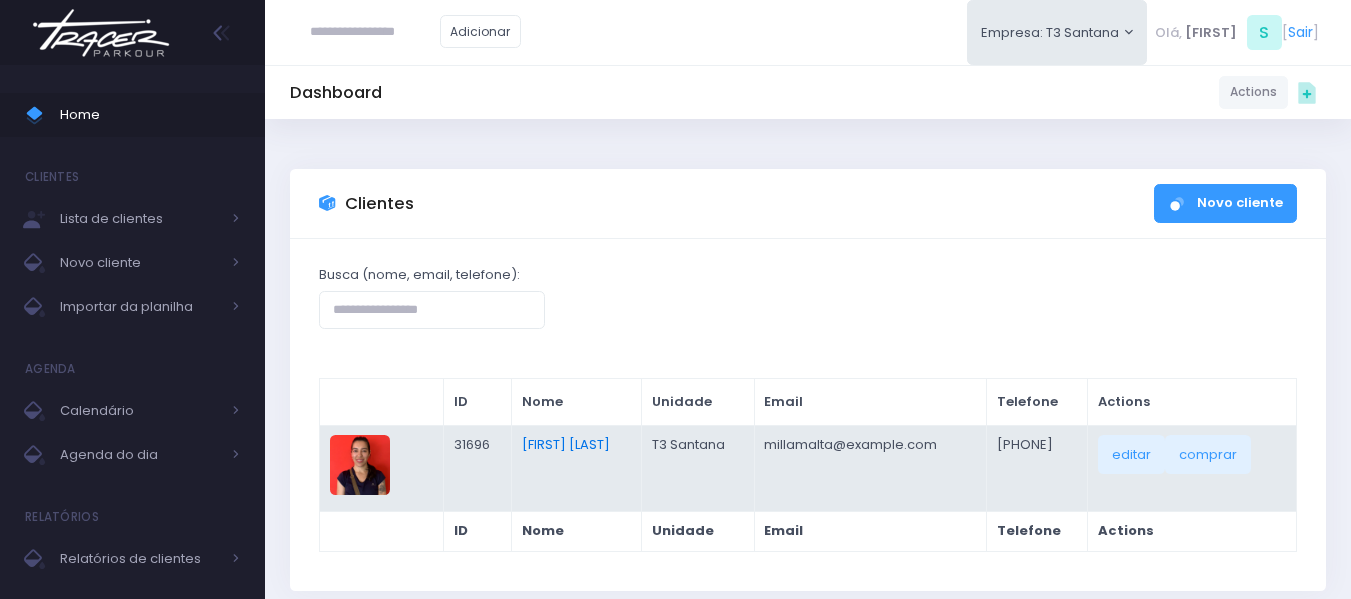 click on "Camila Malta" at bounding box center [566, 444] 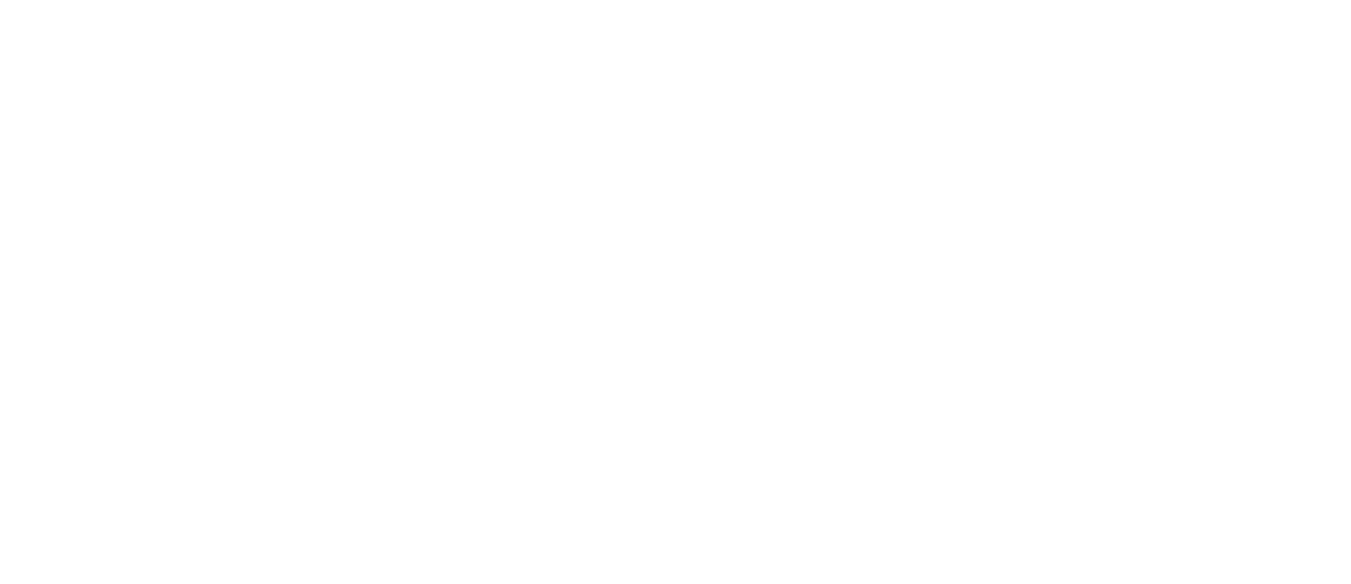 scroll, scrollTop: 0, scrollLeft: 0, axis: both 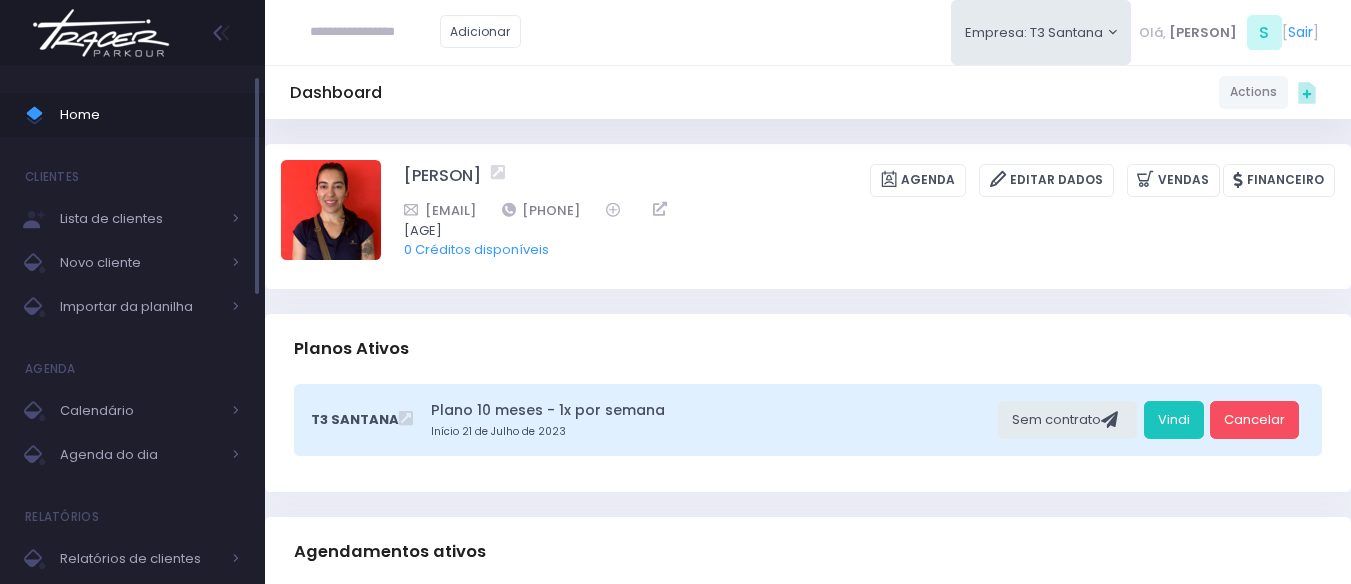 click on "Home" at bounding box center (132, 115) 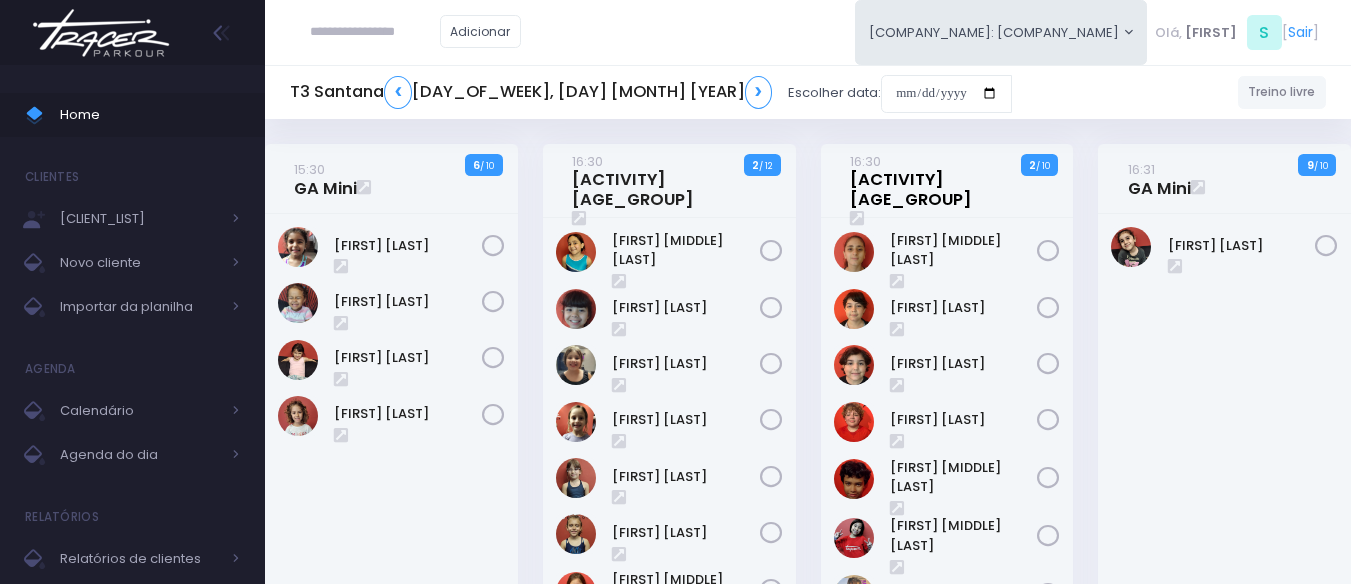 scroll, scrollTop: 0, scrollLeft: 0, axis: both 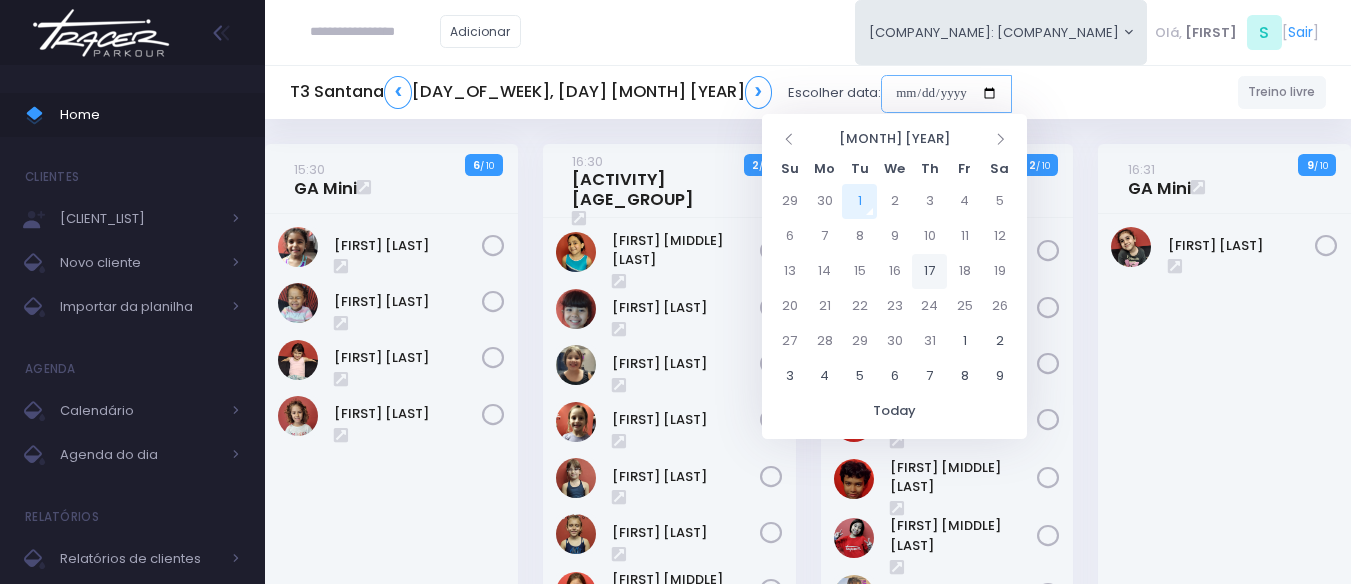 drag, startPoint x: 837, startPoint y: 88, endPoint x: 944, endPoint y: 279, distance: 218.92921 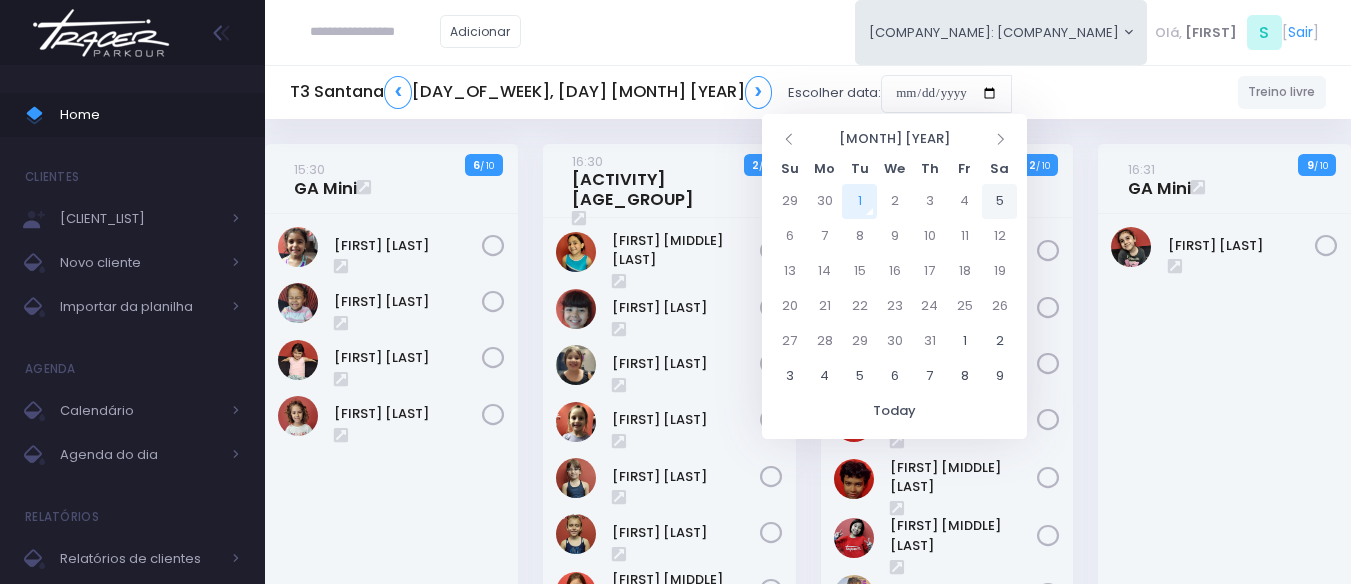 click on "5" at bounding box center (999, 201) 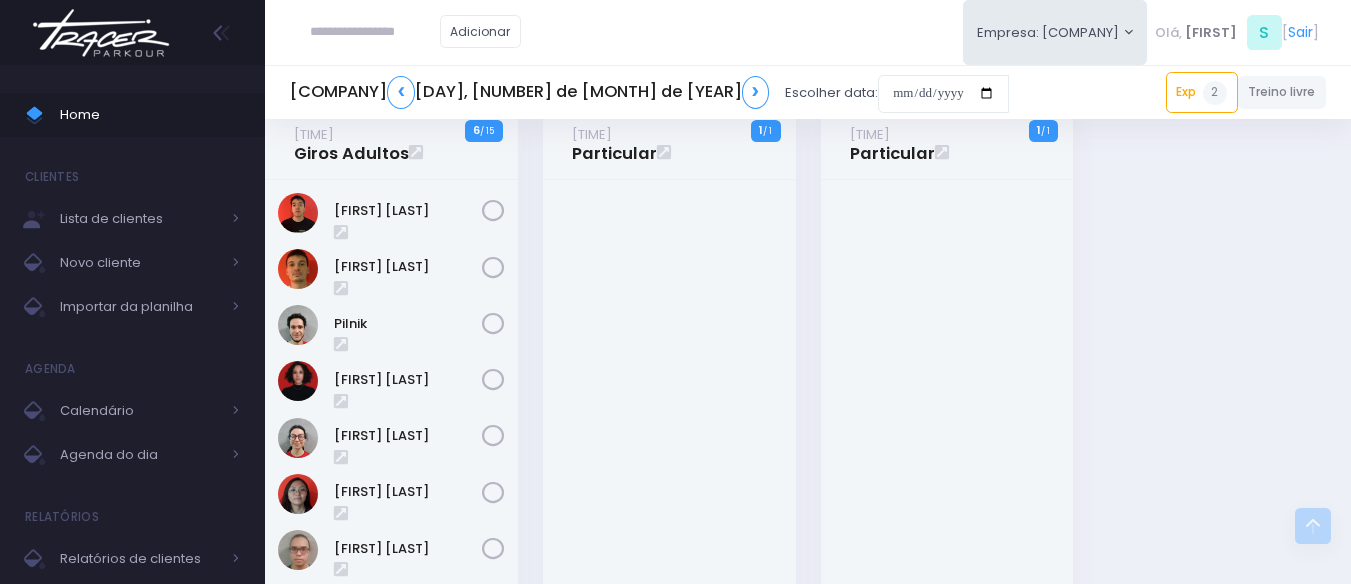 scroll, scrollTop: 2612, scrollLeft: 0, axis: vertical 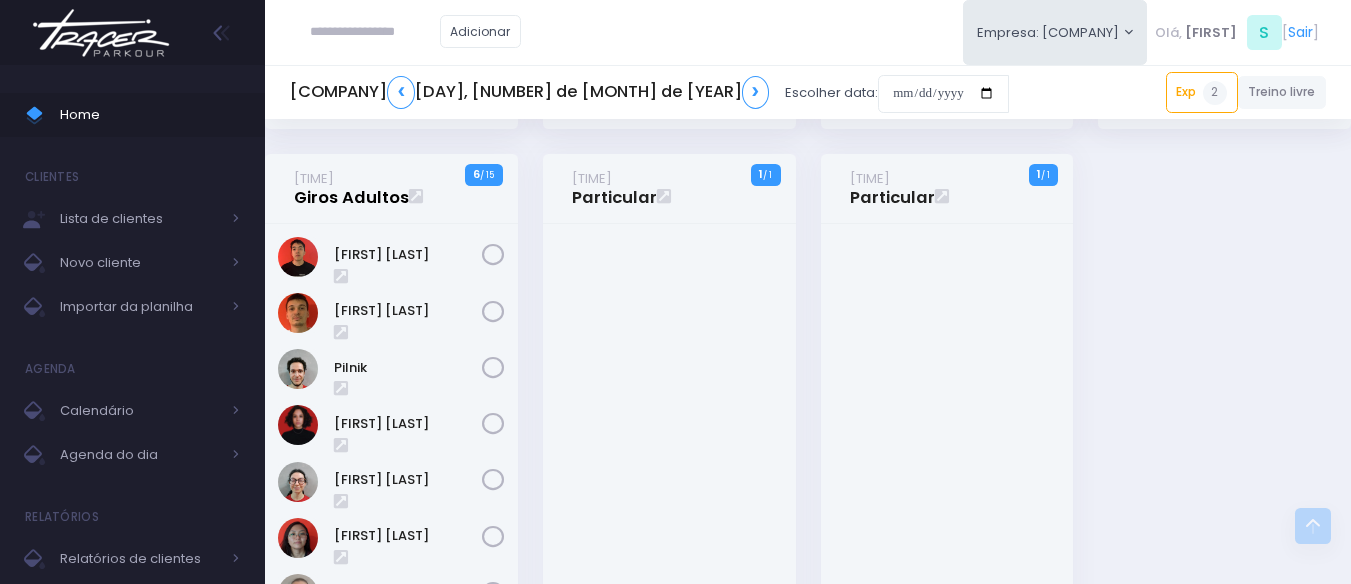 click on "14:00 Giros Adultos" at bounding box center [351, 188] 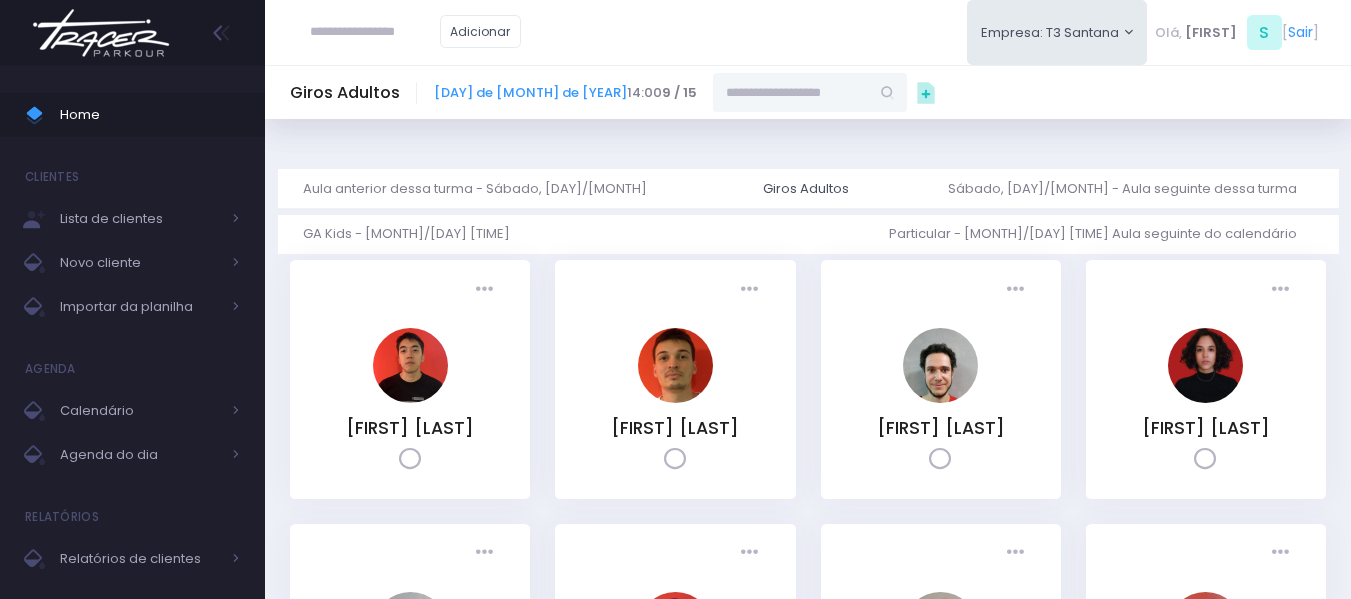 scroll, scrollTop: 0, scrollLeft: 0, axis: both 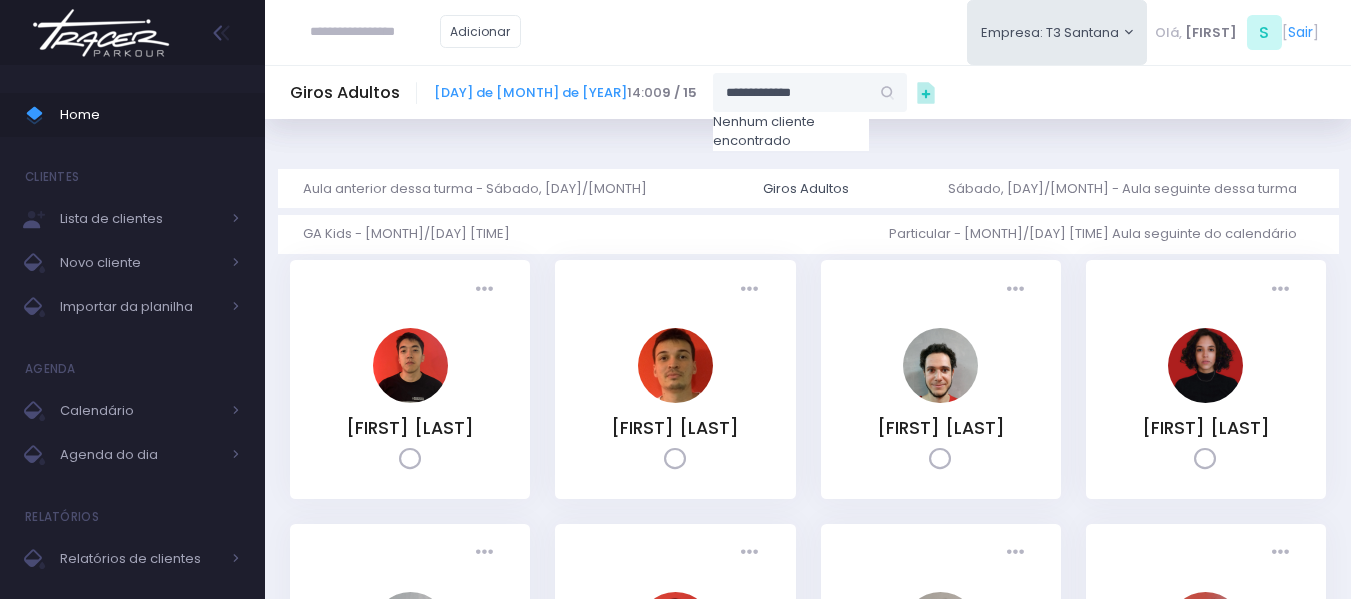 click on "**********" at bounding box center (791, 92) 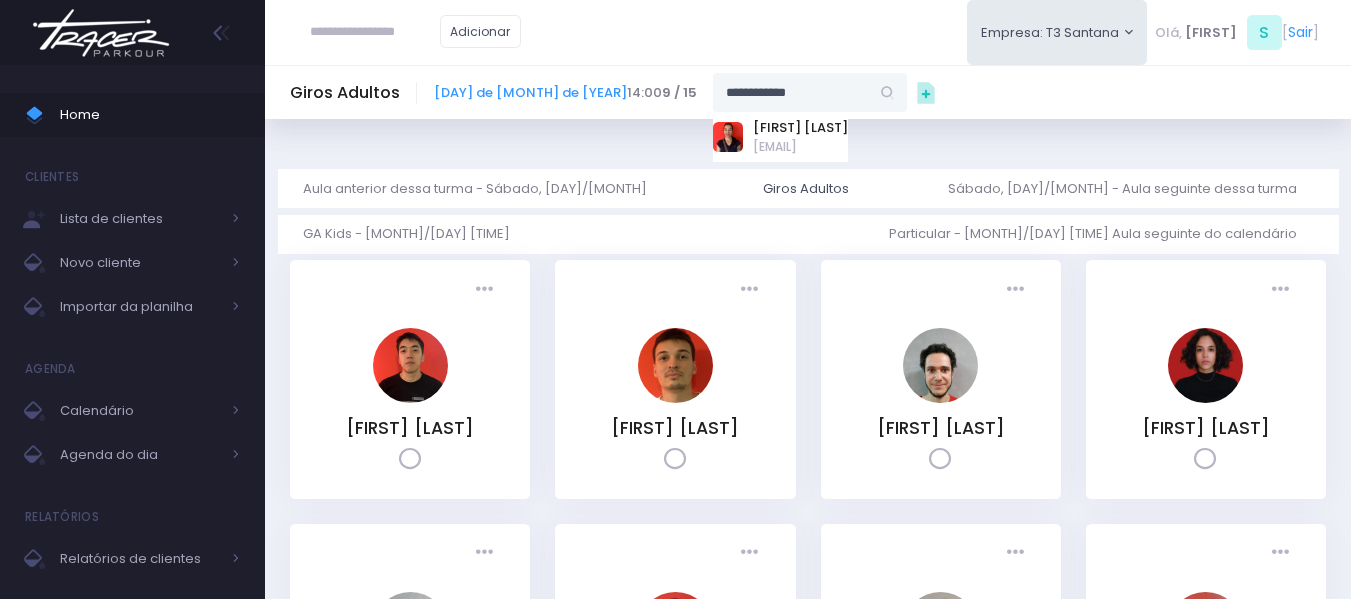click on "[EMAIL]" at bounding box center (800, 147) 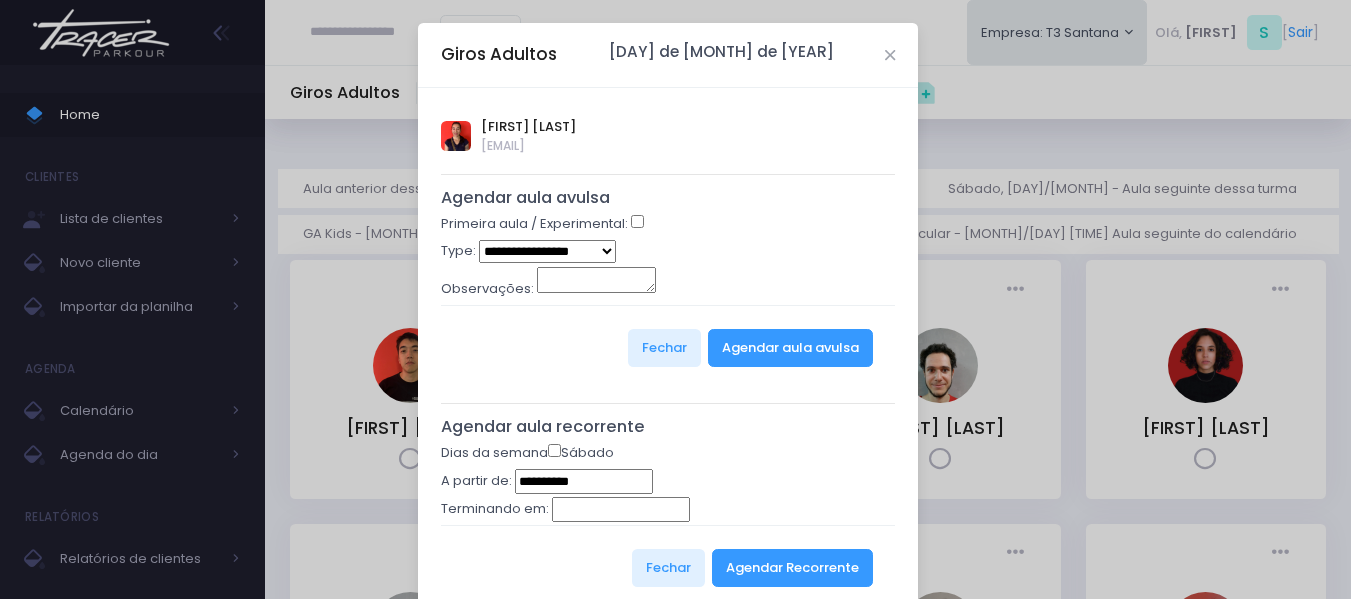 type on "**********" 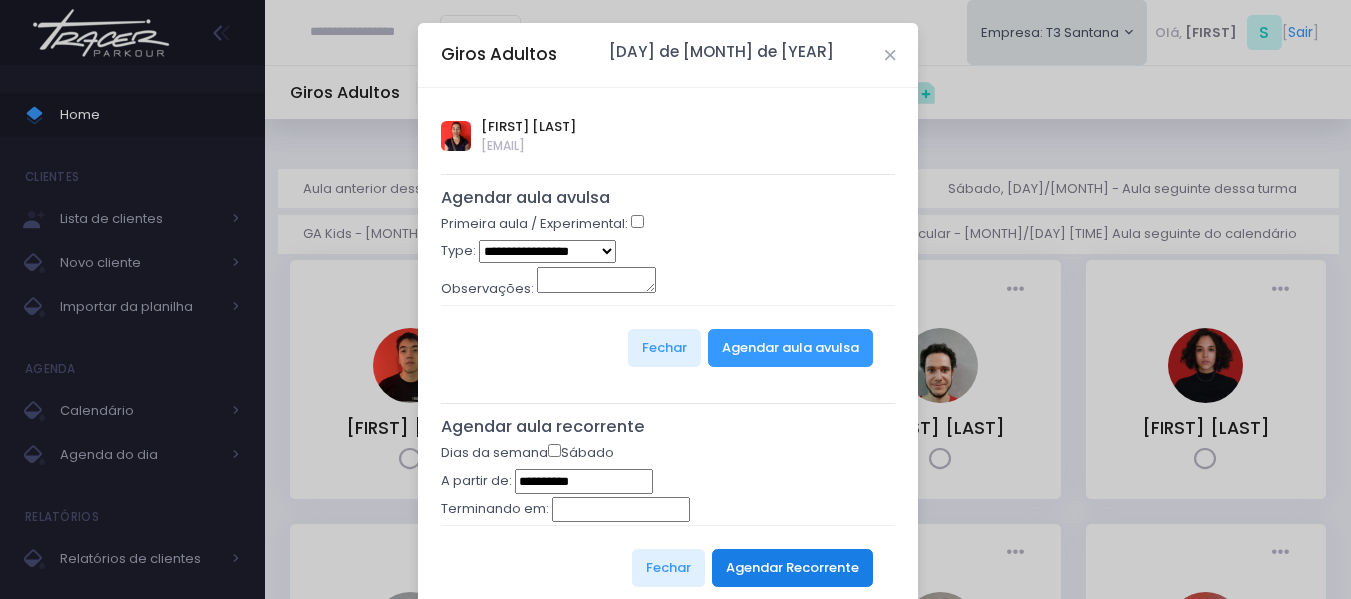 click on "Agendar Recorrente" at bounding box center [792, 568] 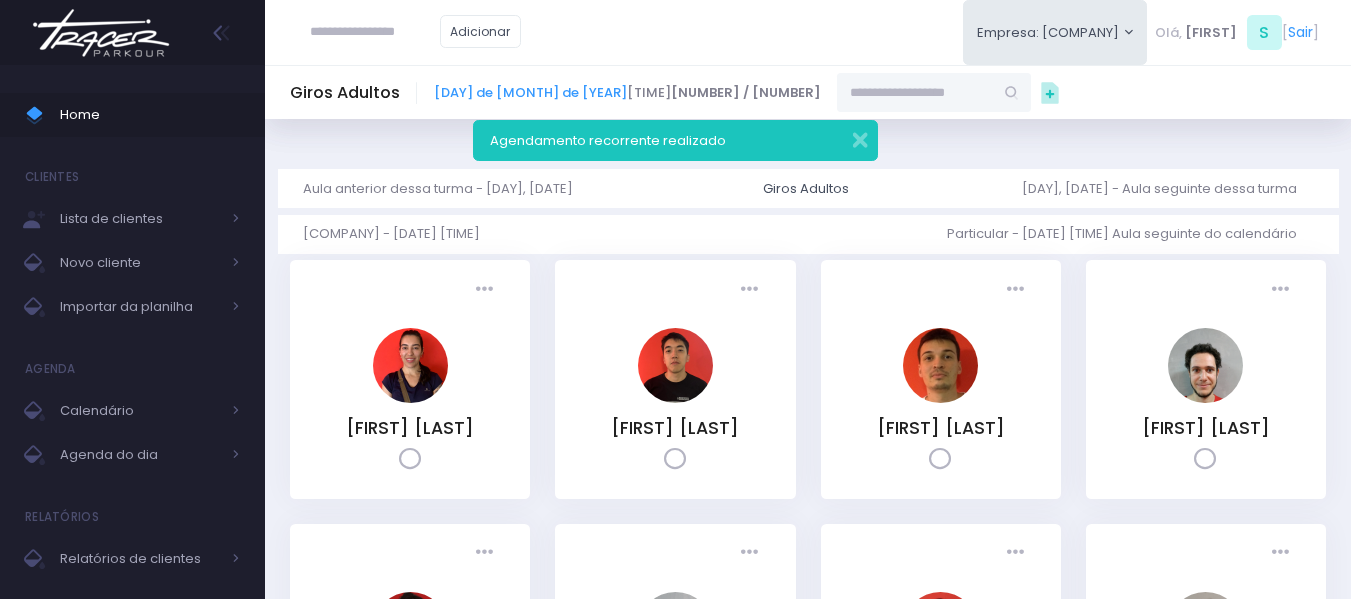 scroll, scrollTop: 400, scrollLeft: 0, axis: vertical 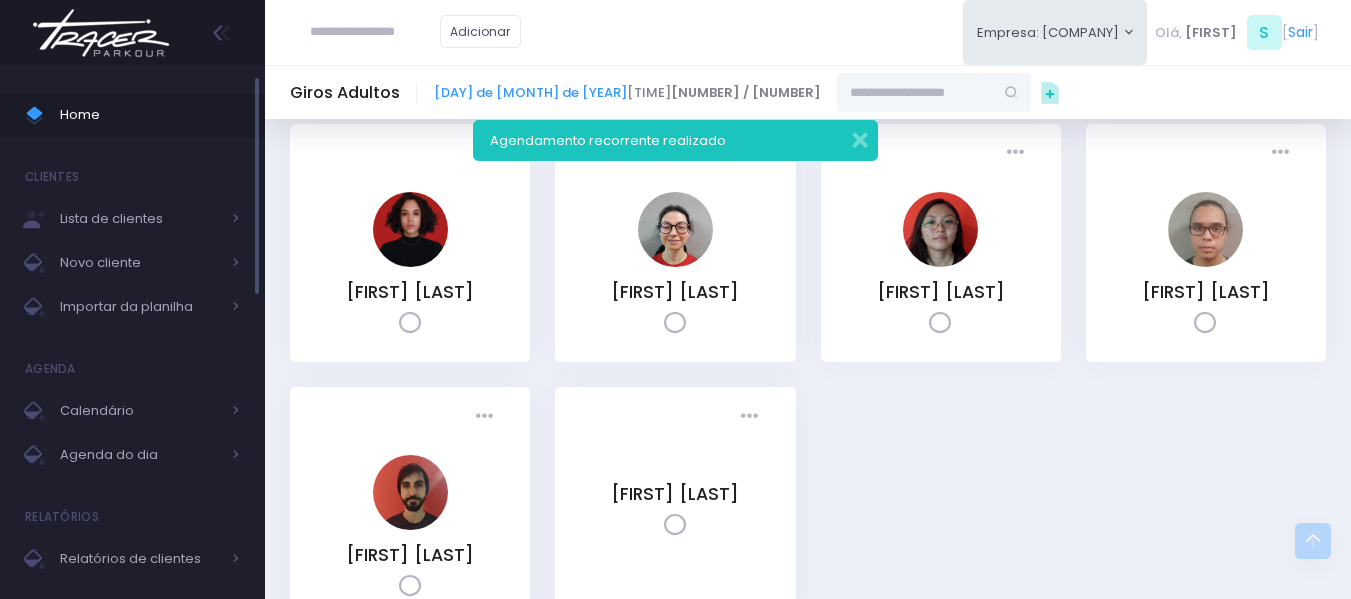 click on "Home" at bounding box center (150, 115) 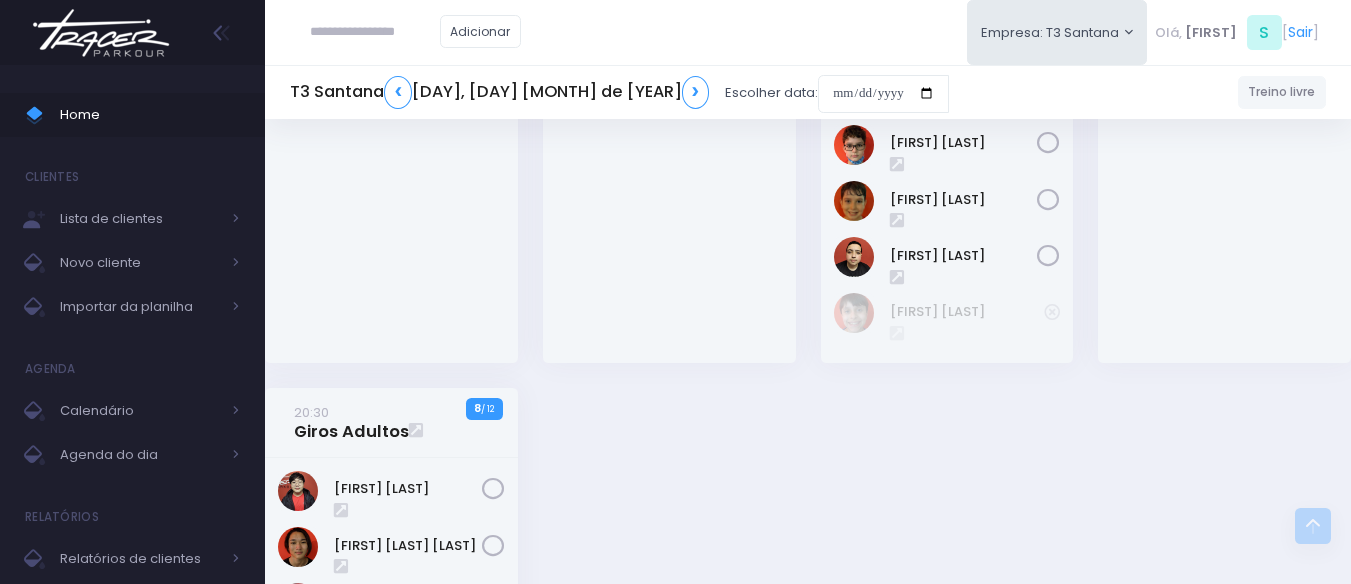 scroll, scrollTop: 2000, scrollLeft: 0, axis: vertical 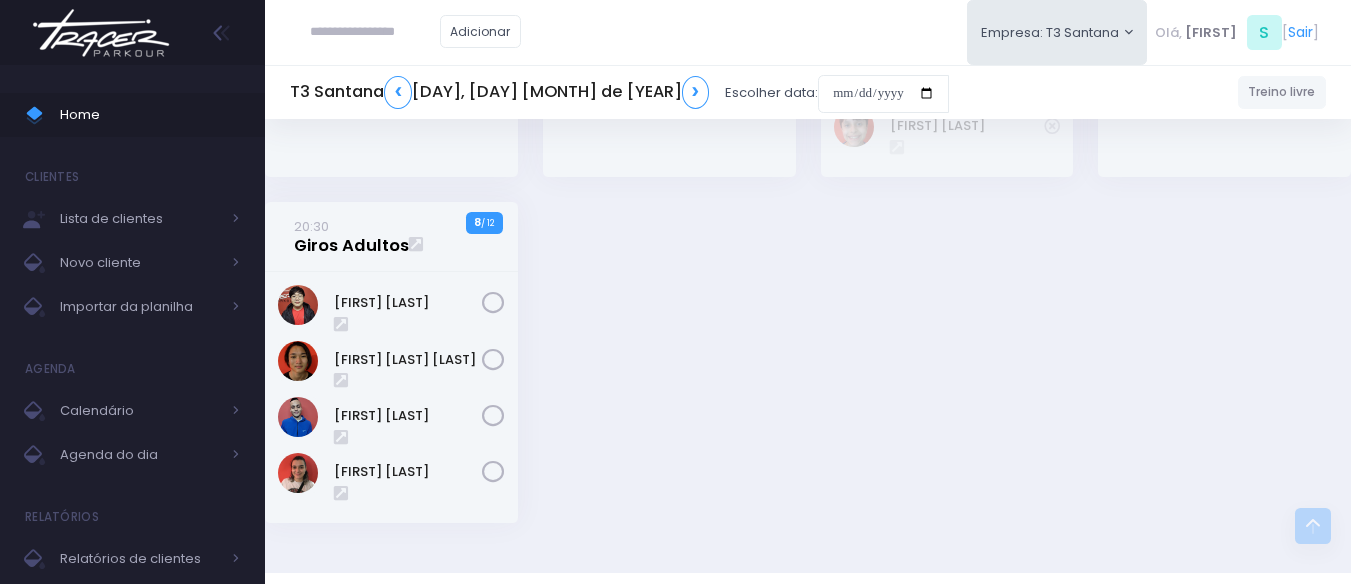 click on "20:30 Giros Adultos" at bounding box center [351, 236] 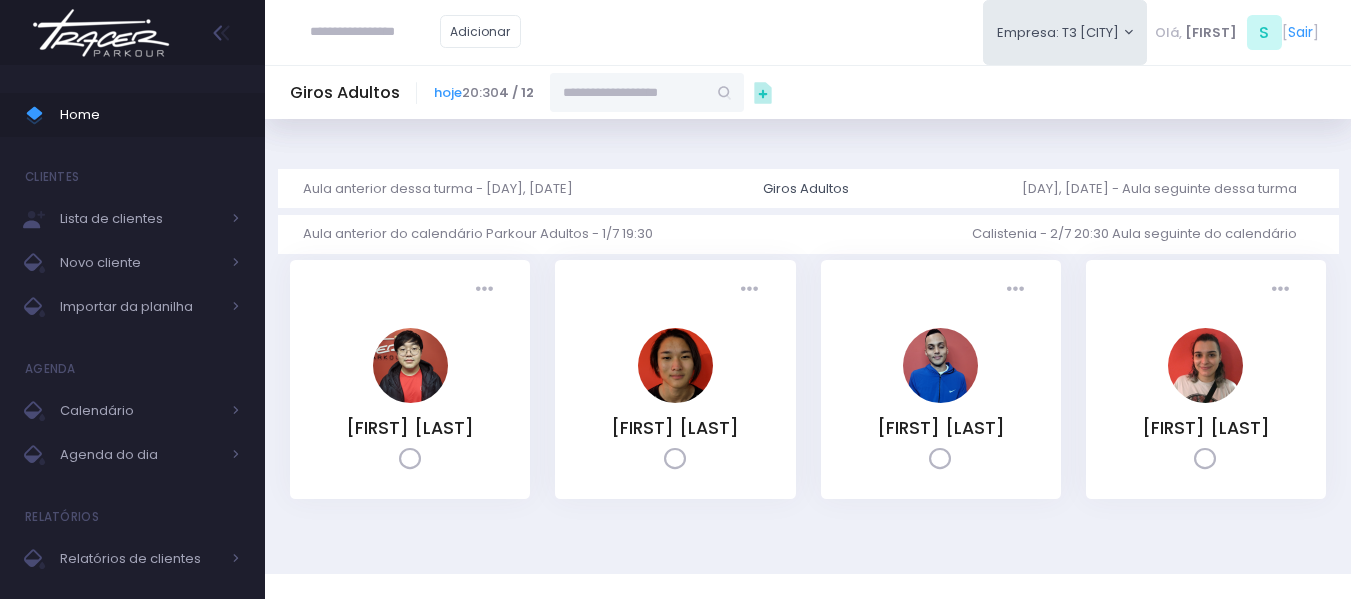 scroll, scrollTop: 0, scrollLeft: 0, axis: both 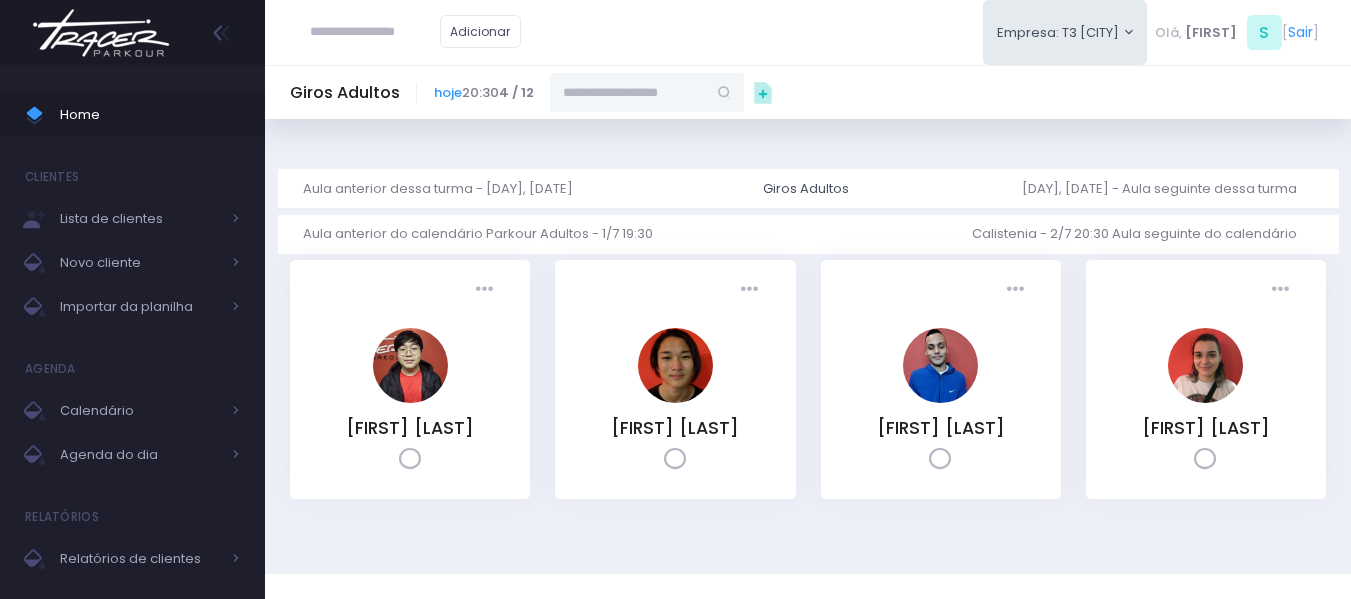 click at bounding box center [628, 92] 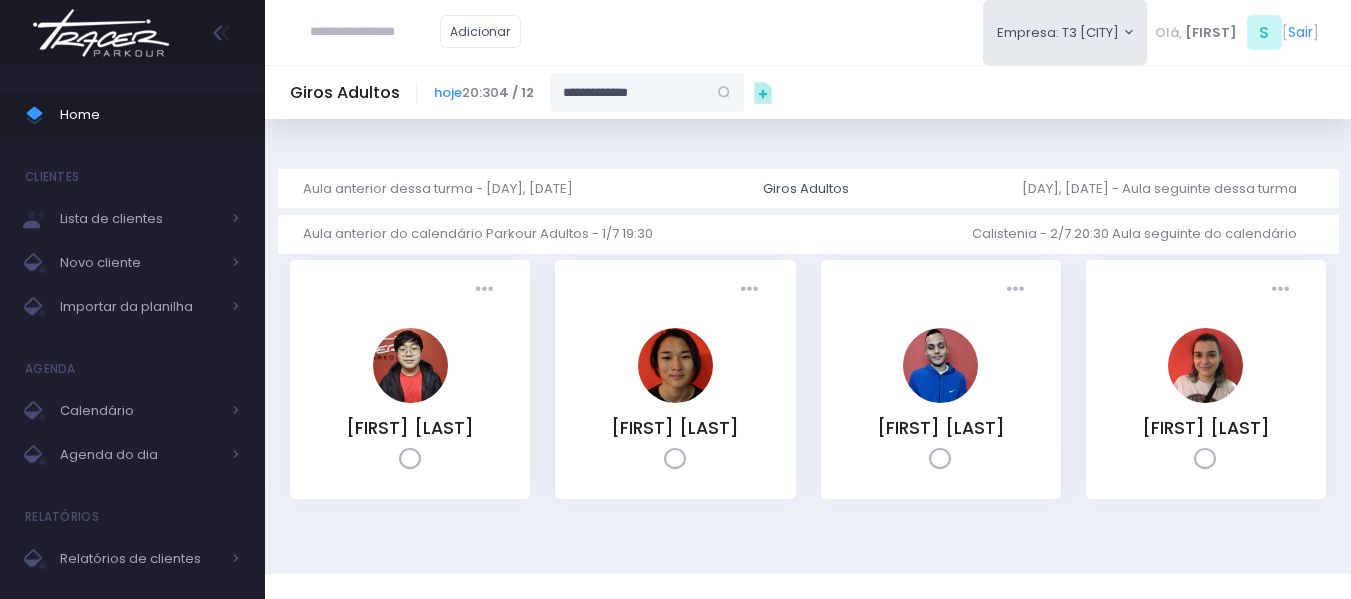 click on "**********" at bounding box center [628, 92] 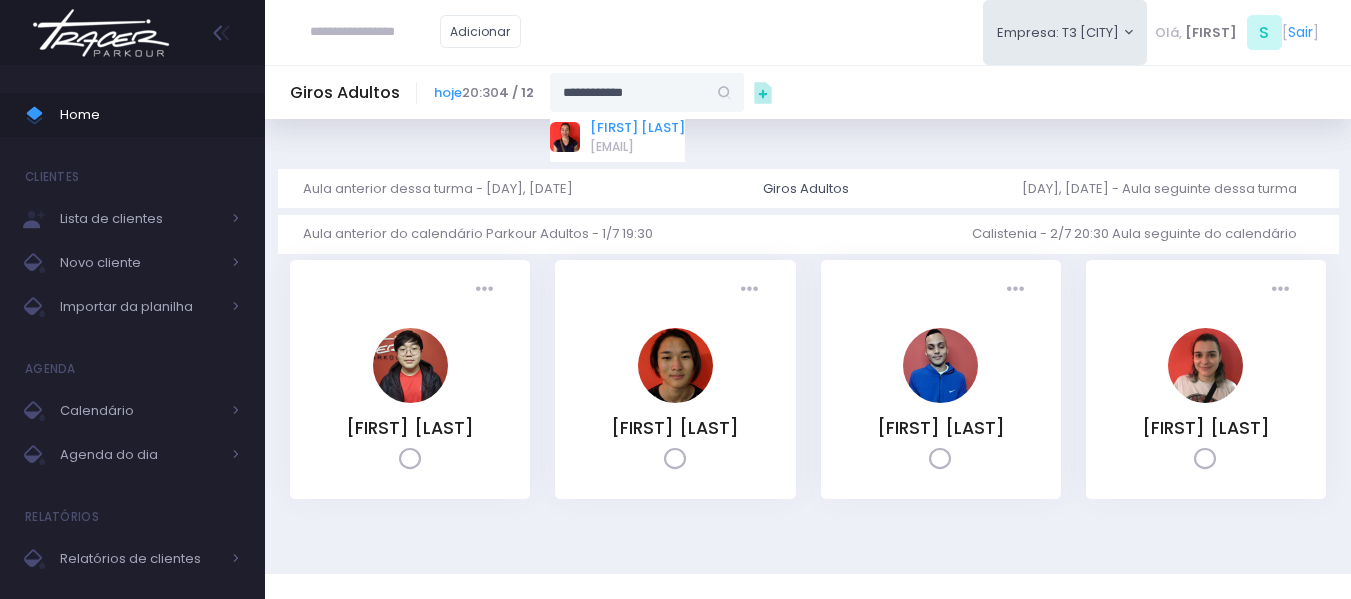 click on "Camila Malta" at bounding box center (637, 128) 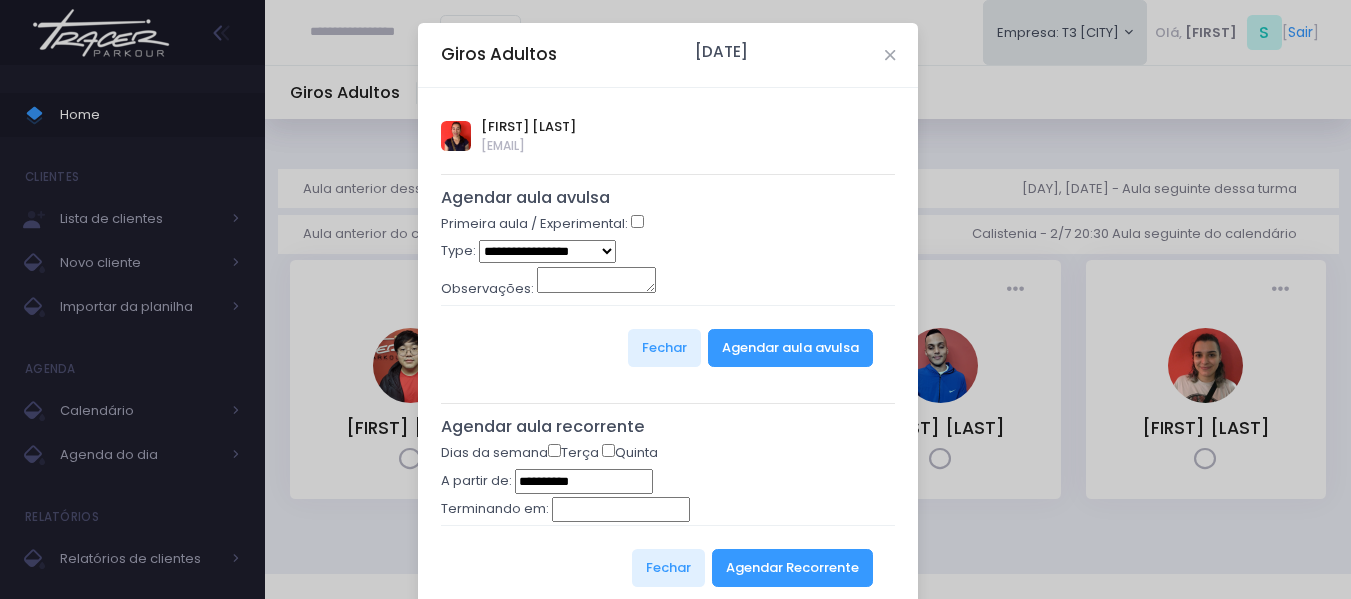 type on "**********" 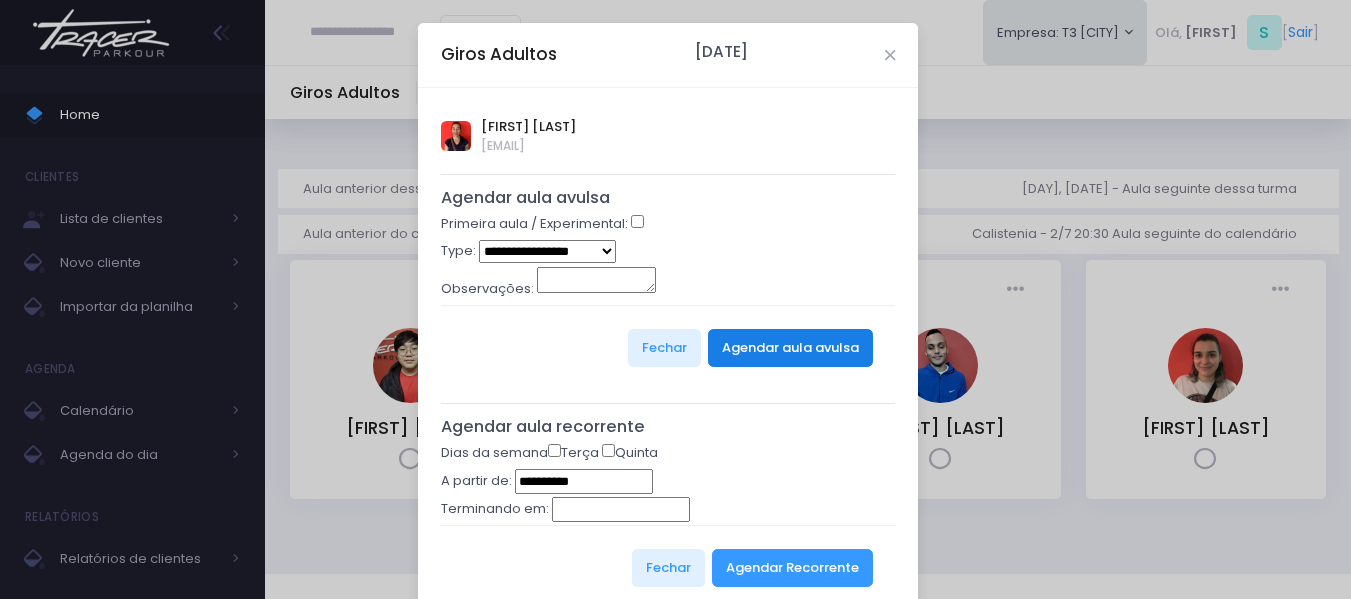 click on "Agendar aula avulsa" at bounding box center (790, 348) 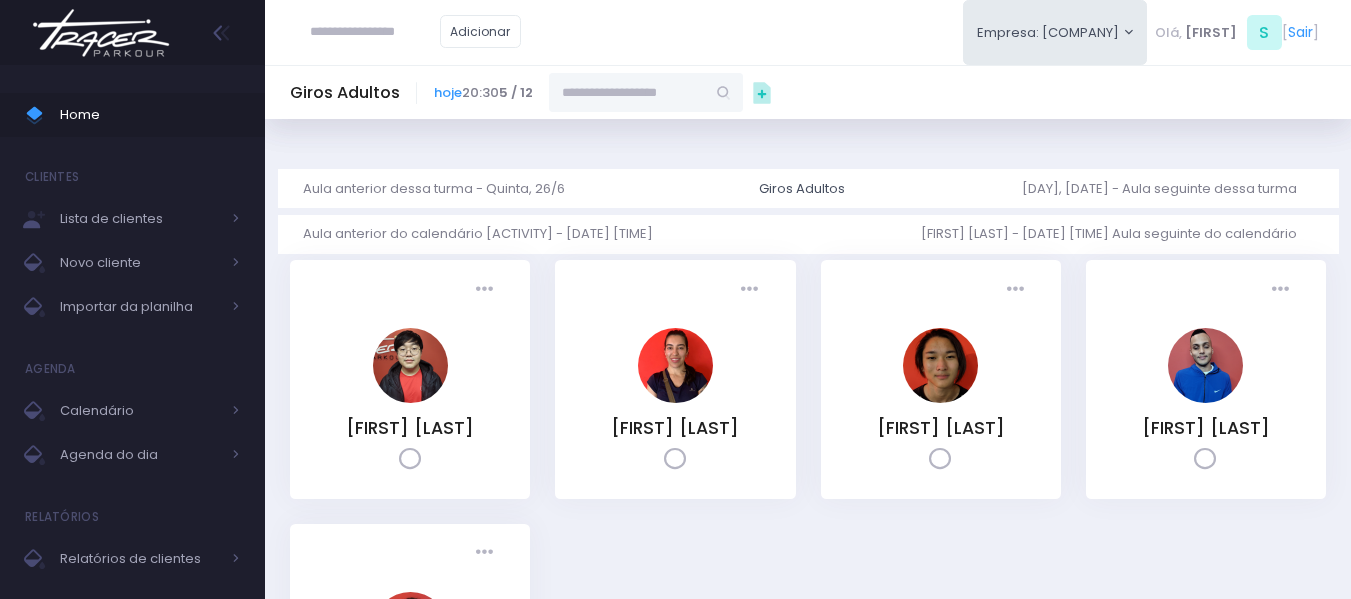 scroll, scrollTop: 0, scrollLeft: 0, axis: both 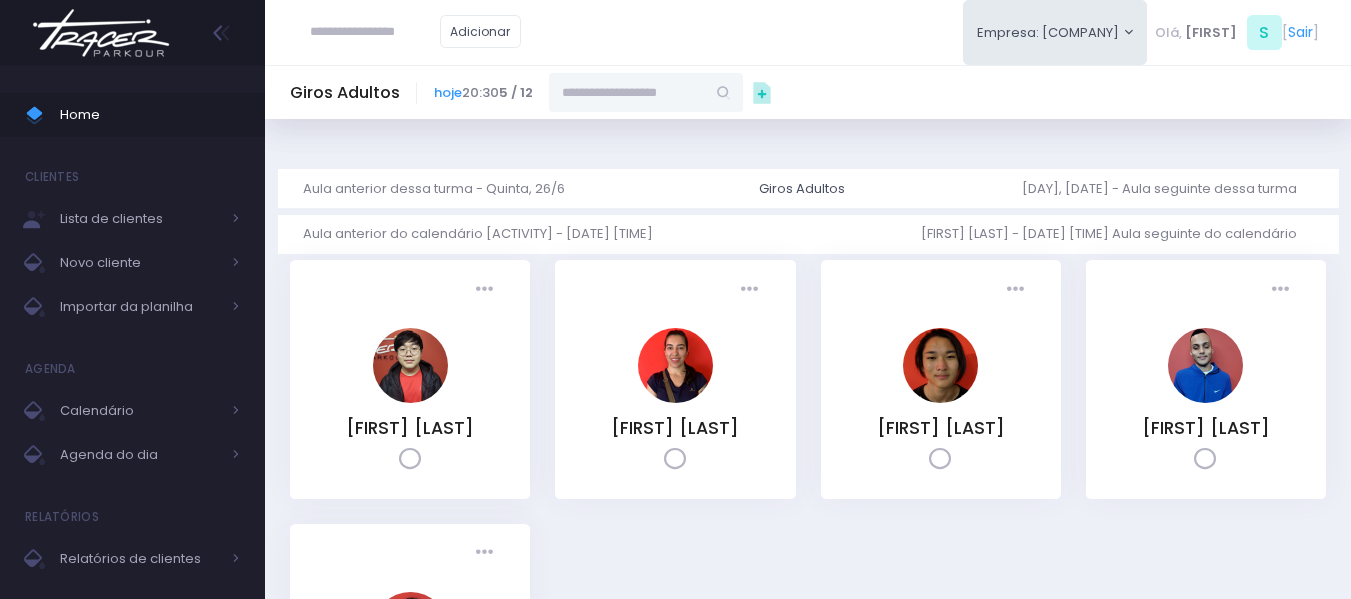 click at bounding box center (375, 32) 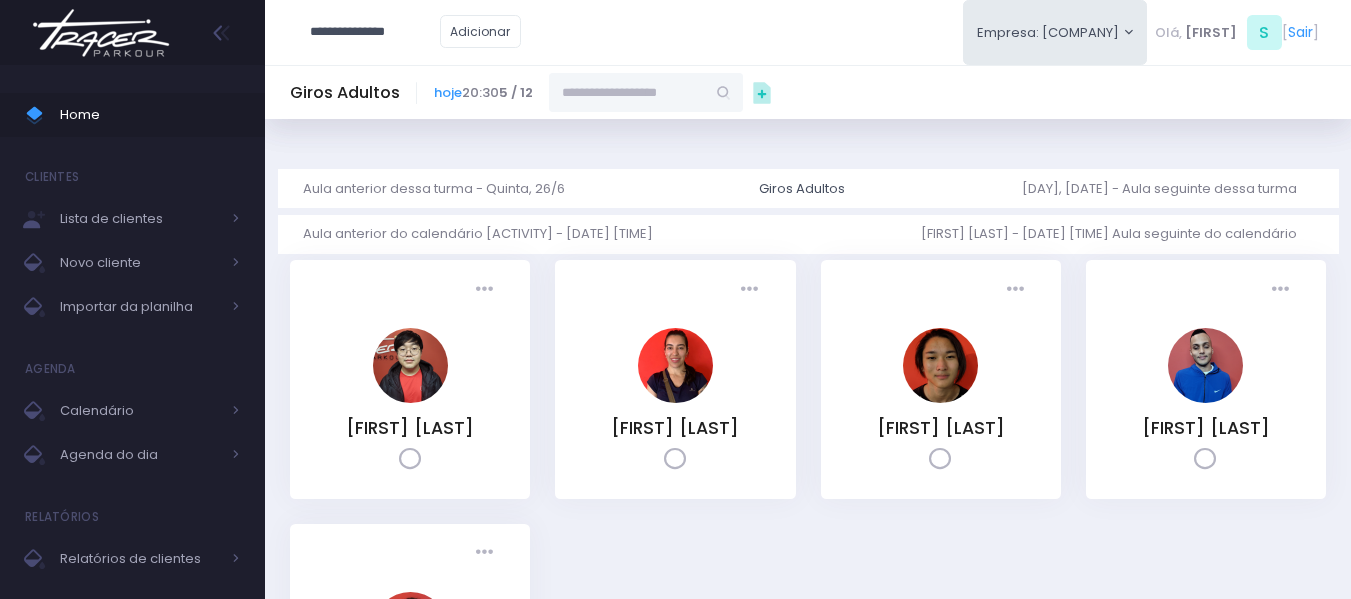 type on "[PHONE]" 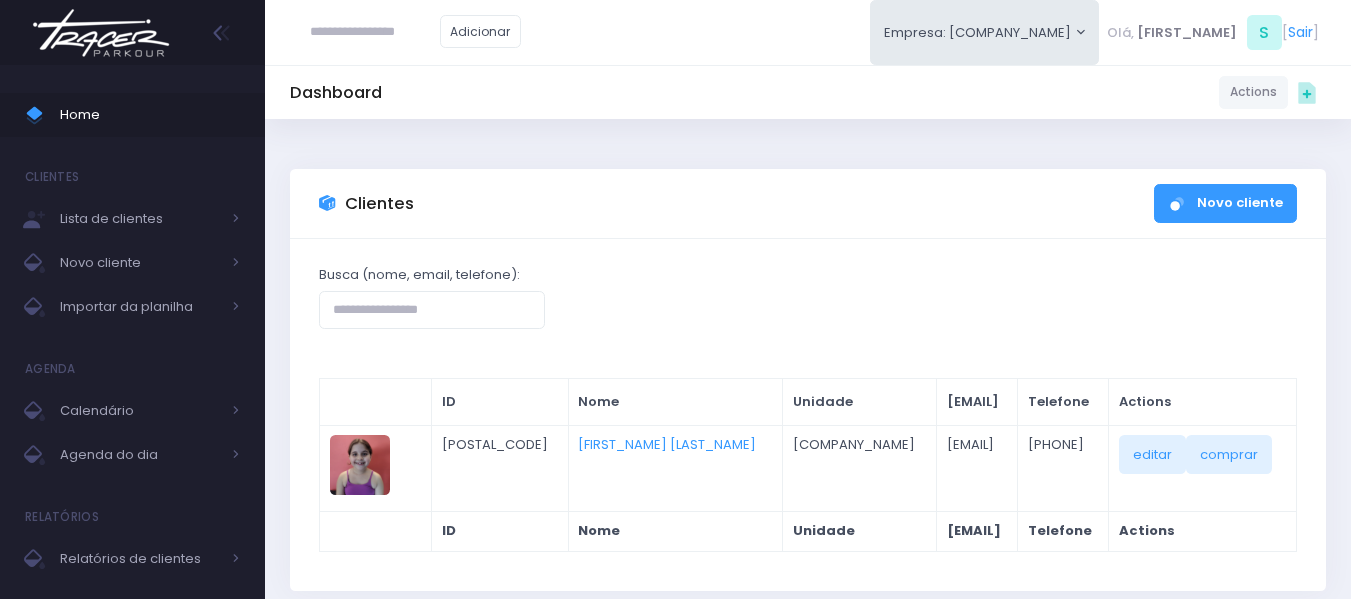 scroll, scrollTop: 0, scrollLeft: 0, axis: both 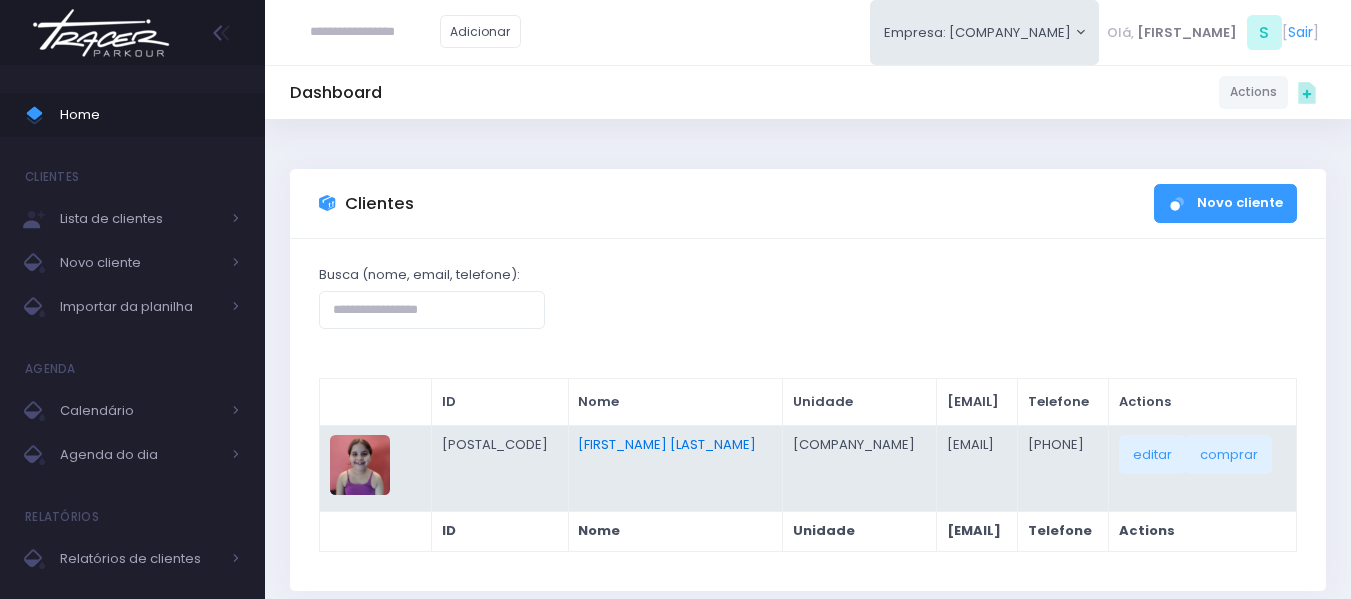 click on "Rafaela Pereira Santana" at bounding box center (667, 444) 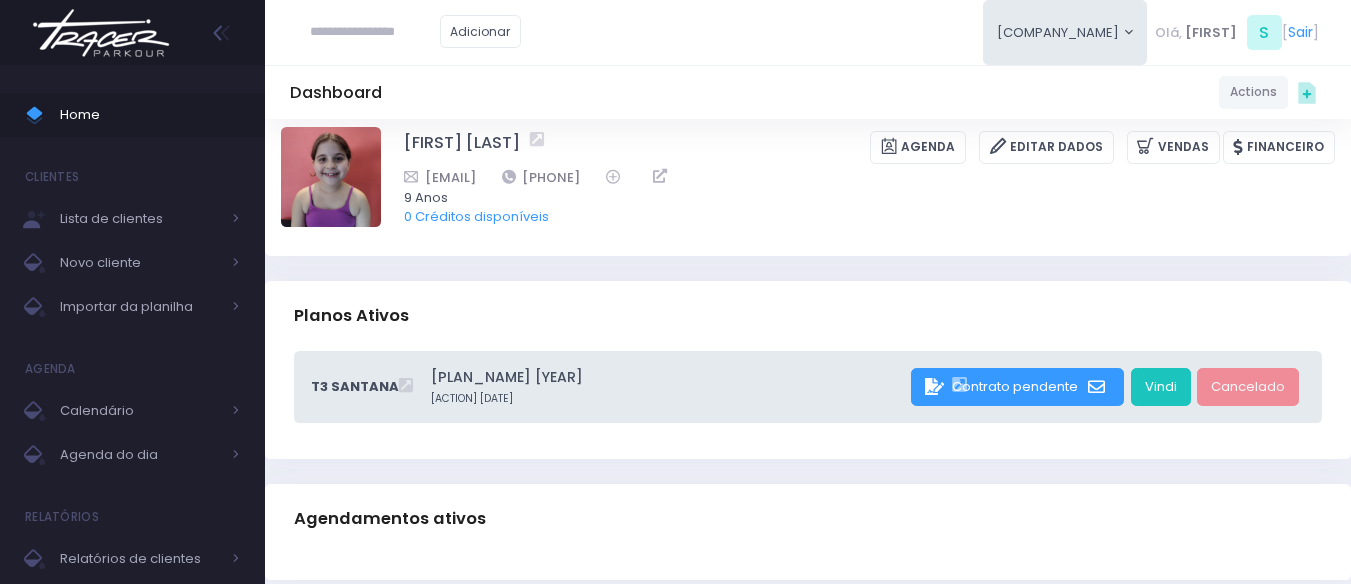 scroll, scrollTop: 0, scrollLeft: 0, axis: both 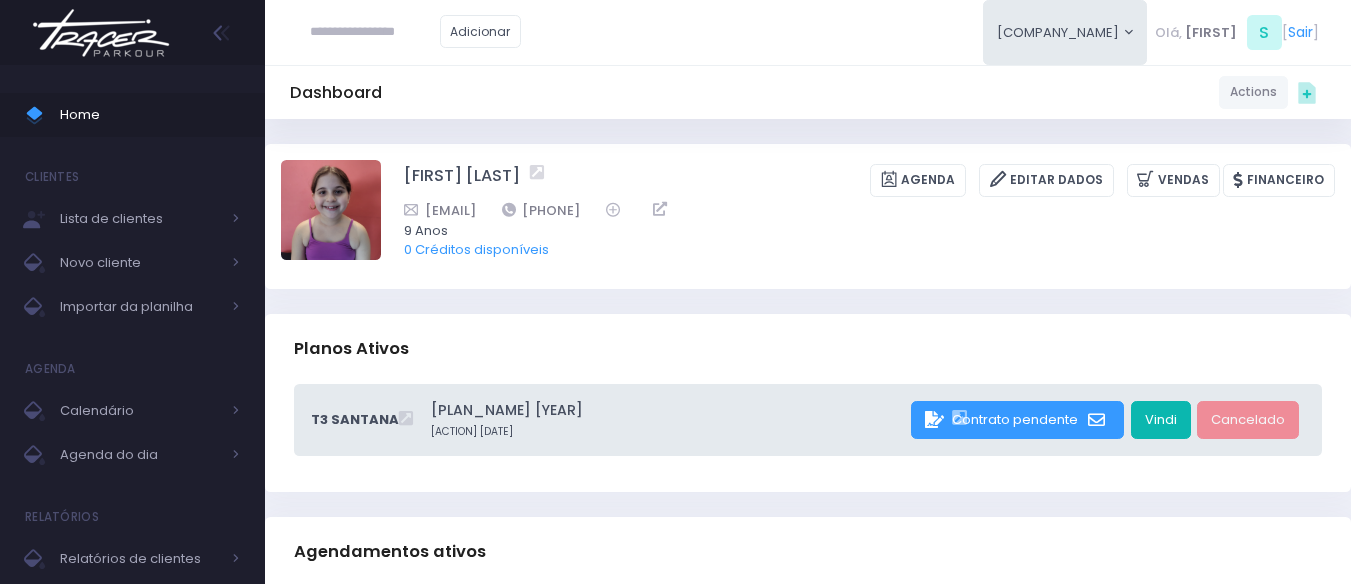click on "Vindi" at bounding box center [1161, 420] 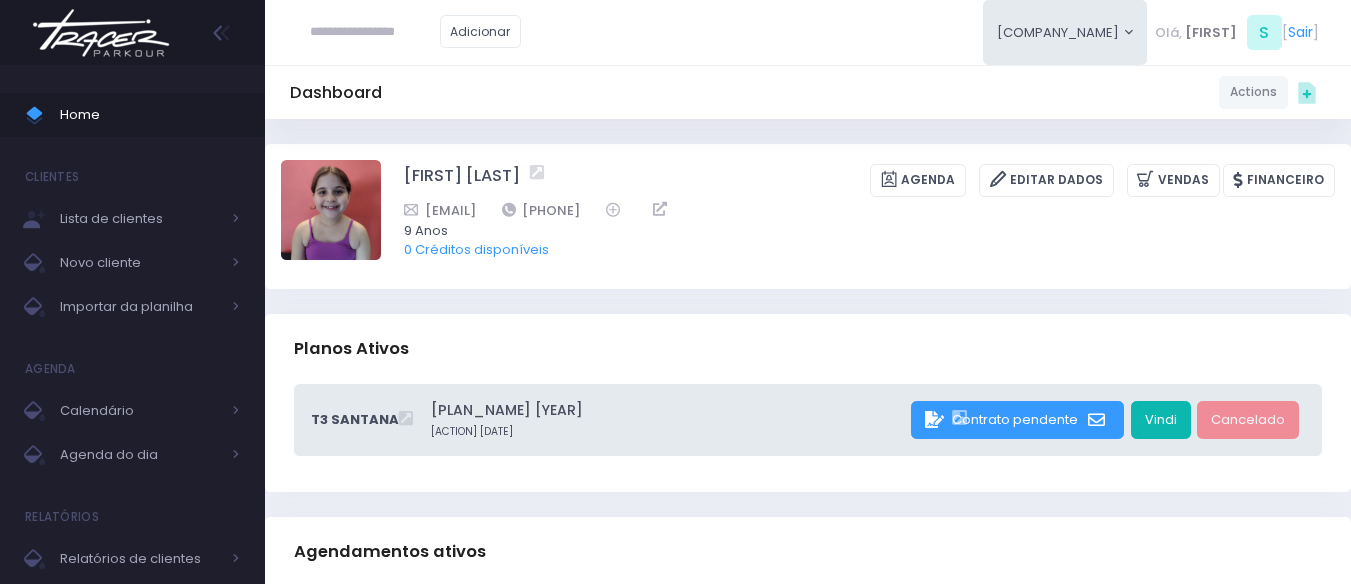 click on "Vindi" at bounding box center (1161, 420) 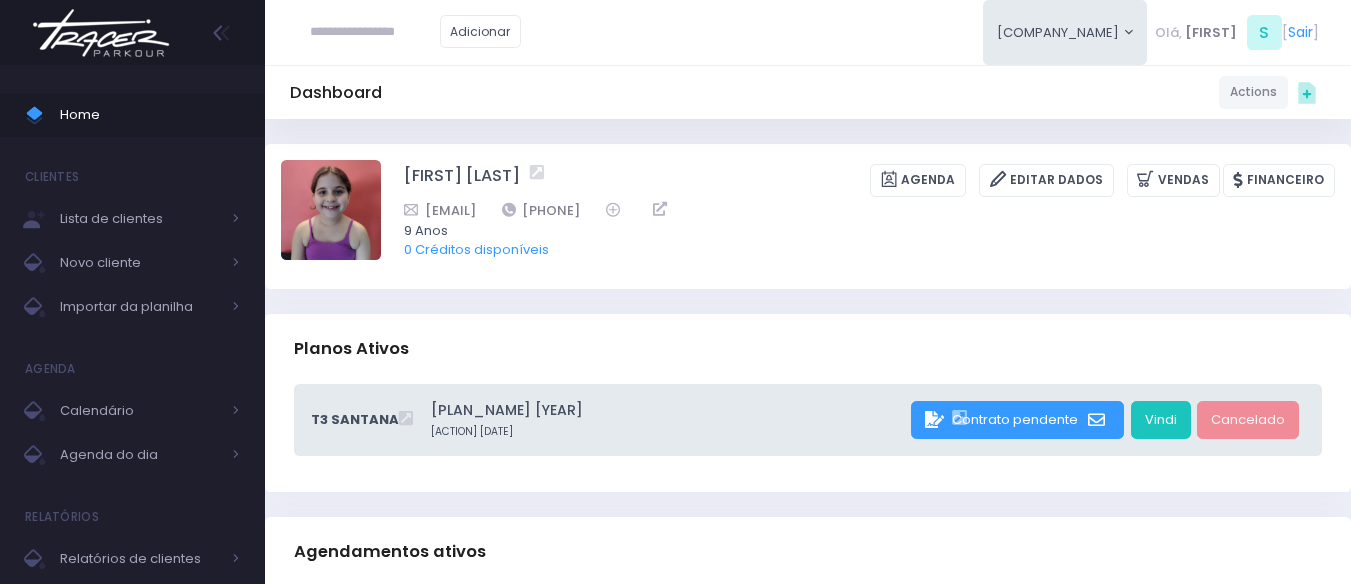 click at bounding box center [375, 32] 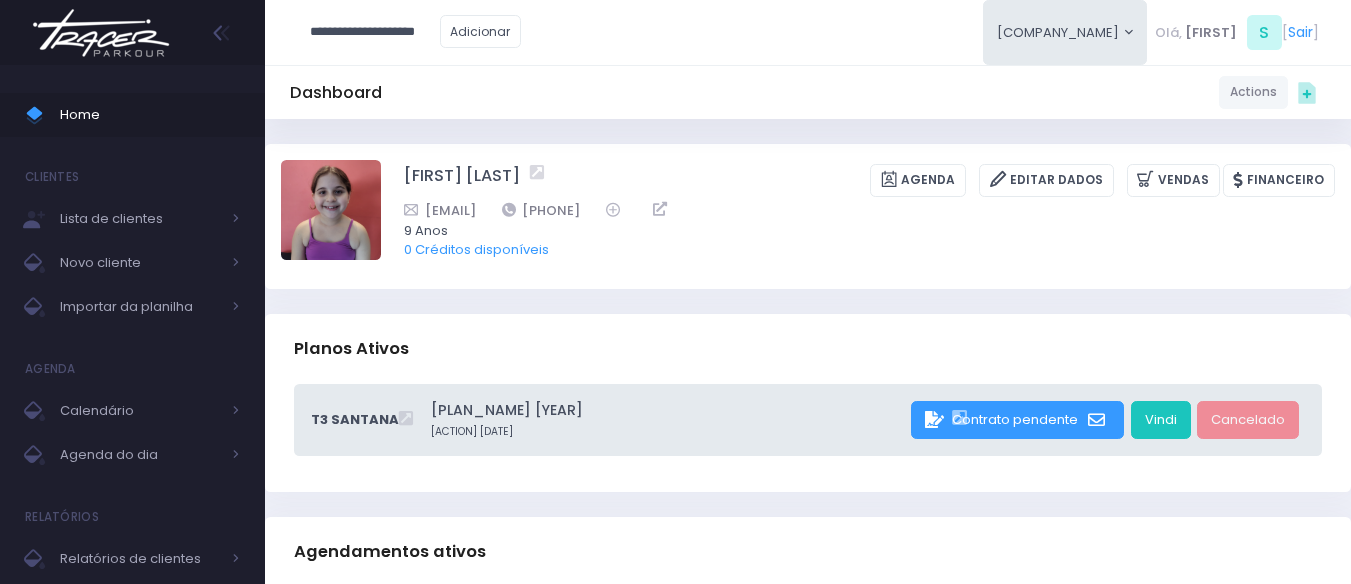 click on "**********" at bounding box center [375, 32] 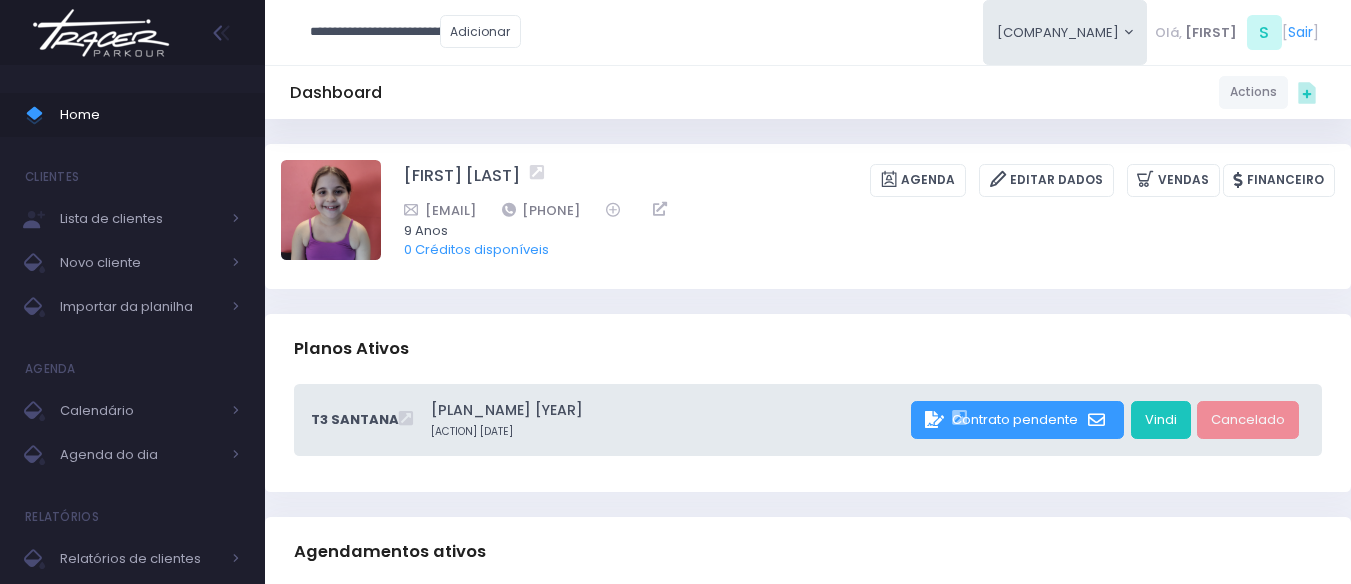 scroll, scrollTop: 0, scrollLeft: 61, axis: horizontal 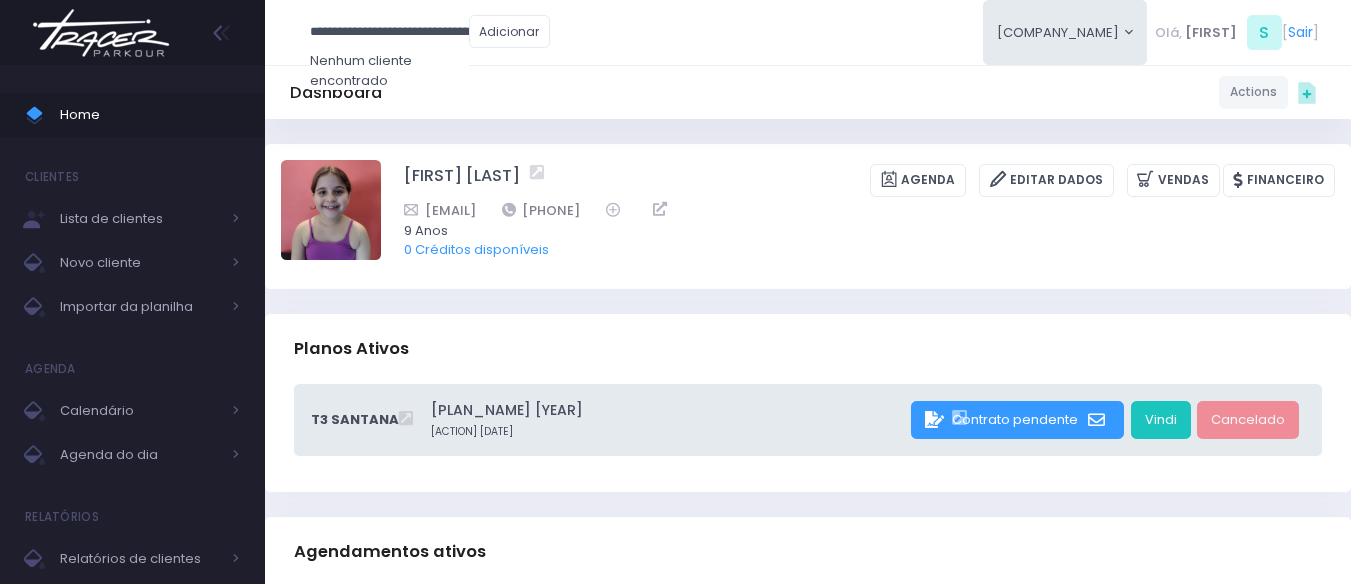 click on "**********" at bounding box center [389, 32] 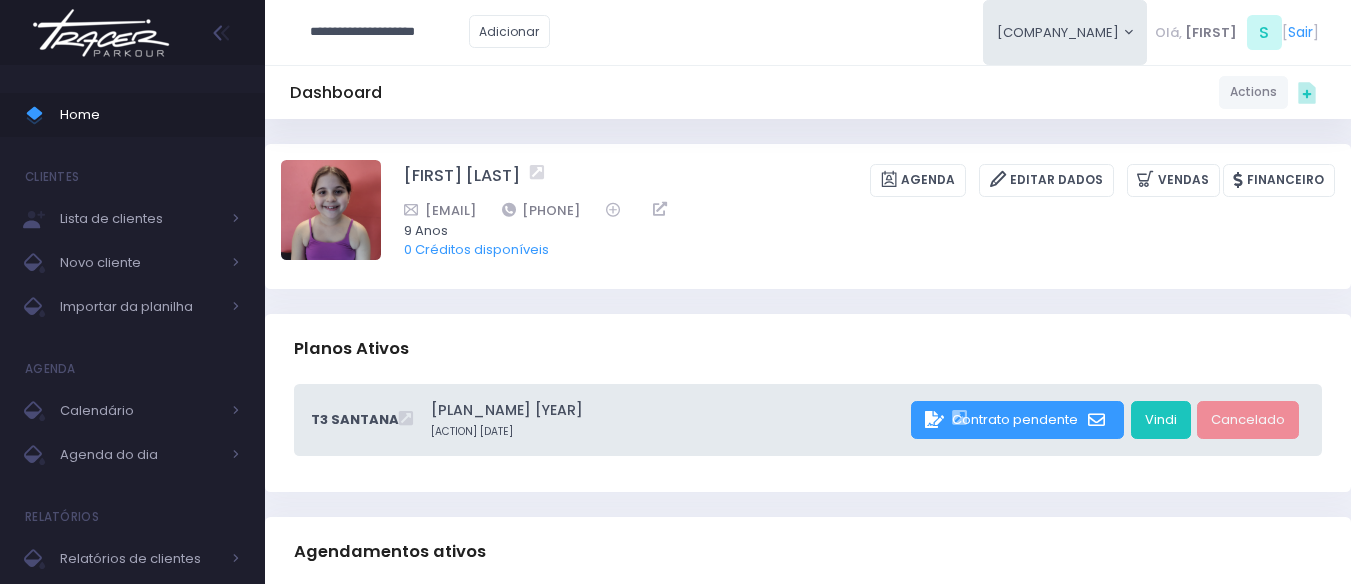 type on "**********" 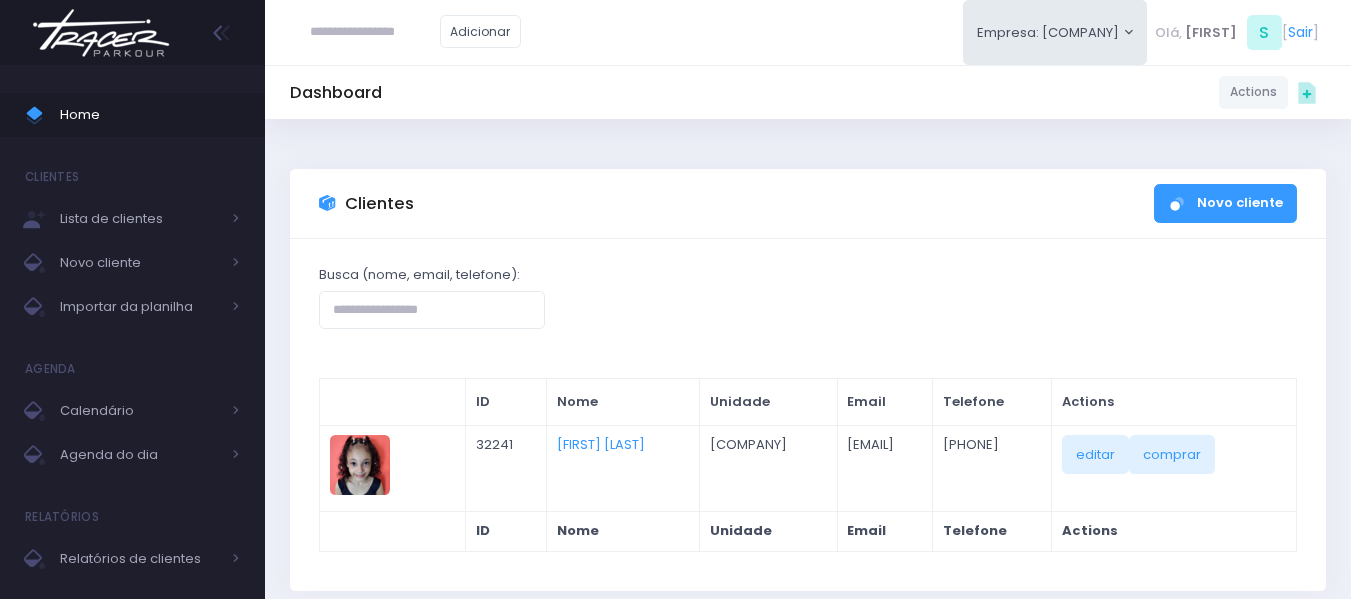 scroll, scrollTop: 0, scrollLeft: 0, axis: both 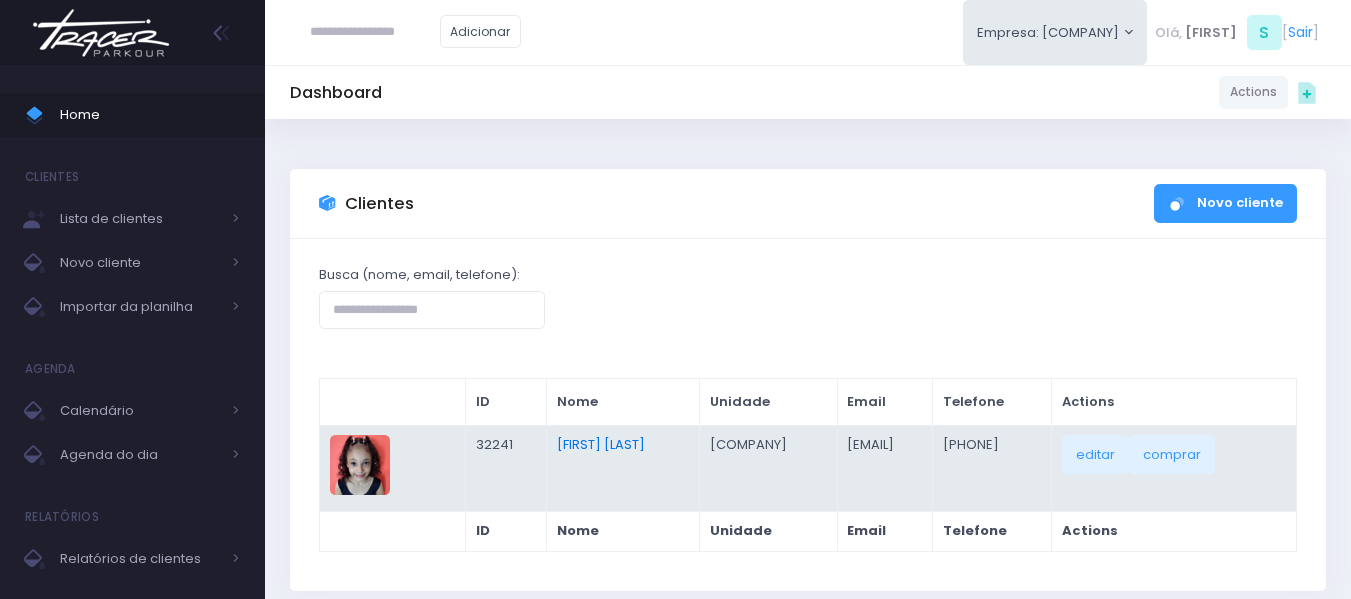 click on "Giovanna Almeida Lima" at bounding box center [601, 444] 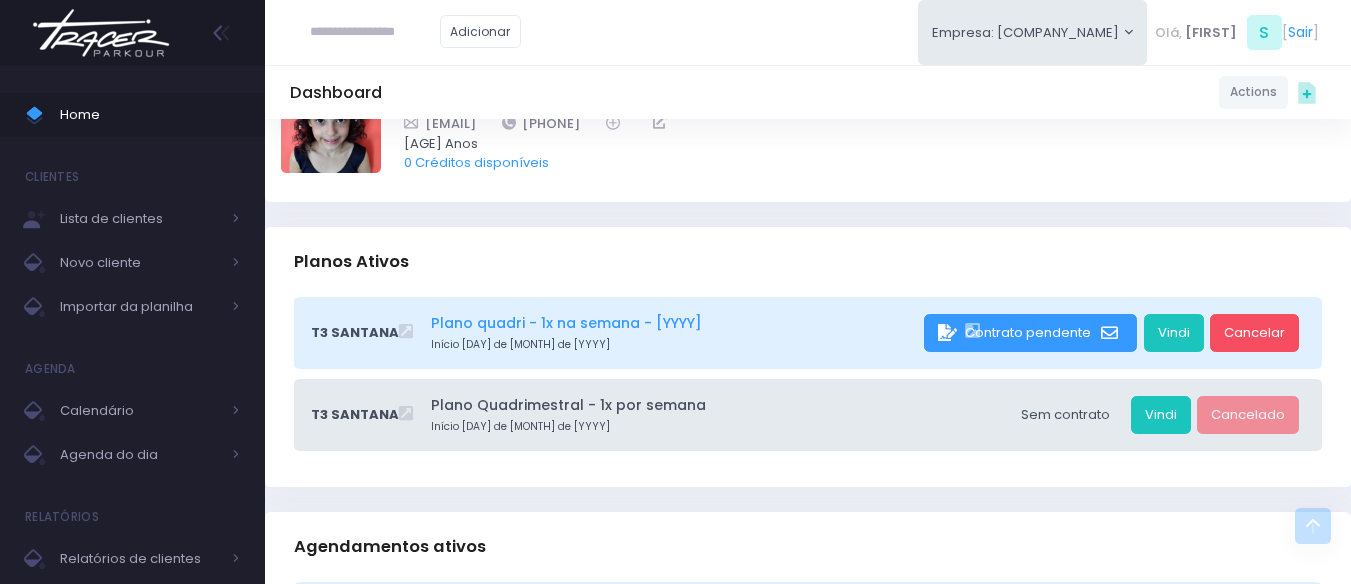 scroll, scrollTop: 0, scrollLeft: 0, axis: both 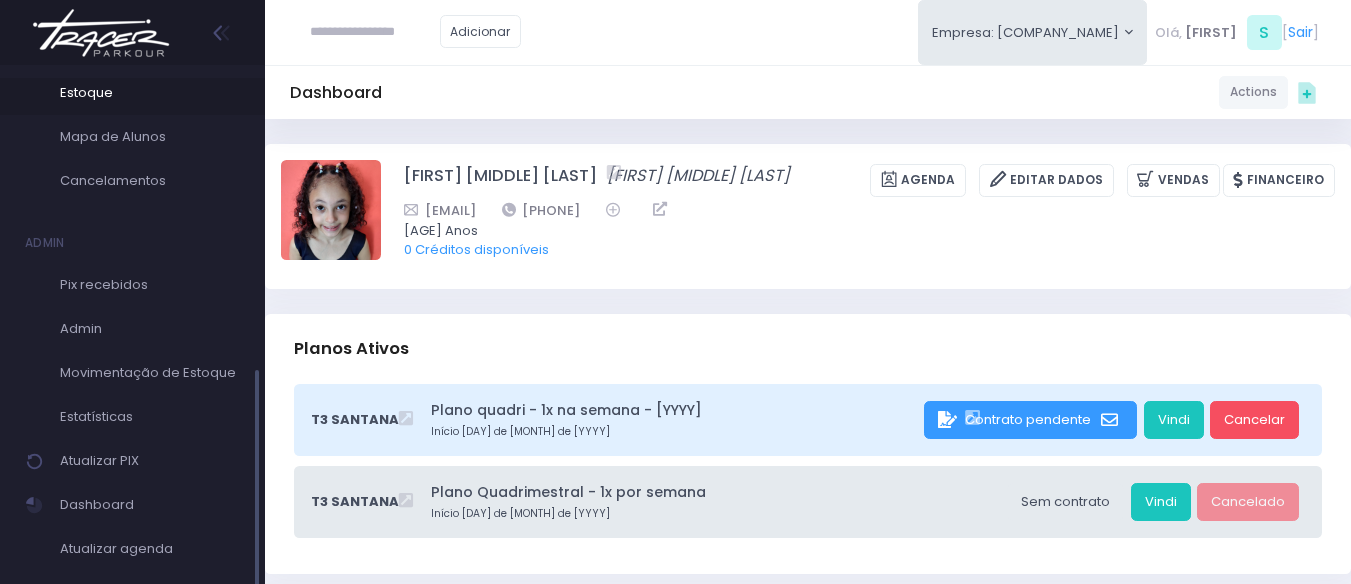 click on "Estoque" at bounding box center (150, 93) 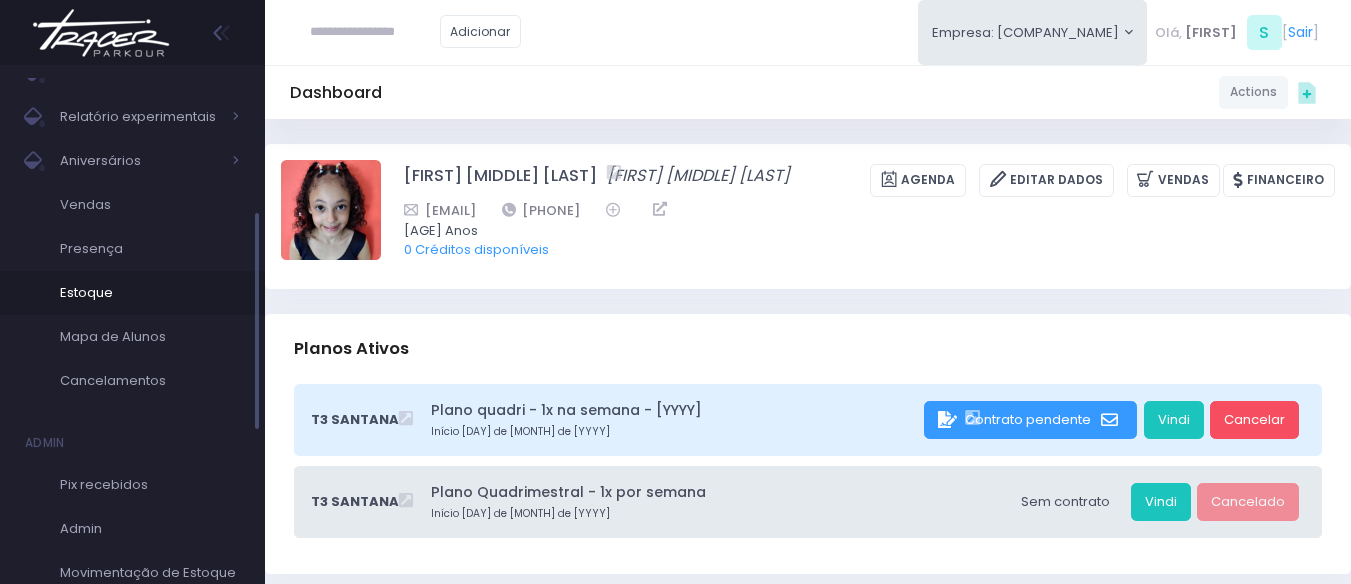 scroll, scrollTop: 336, scrollLeft: 0, axis: vertical 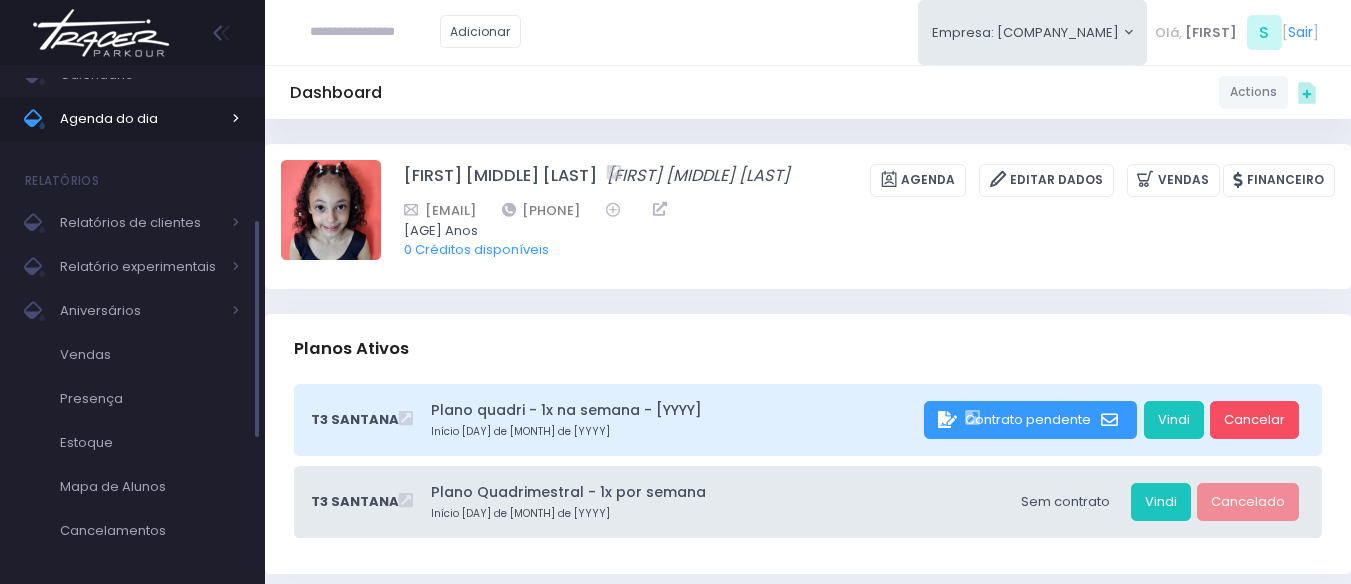 click on "Agenda do dia" at bounding box center [132, 119] 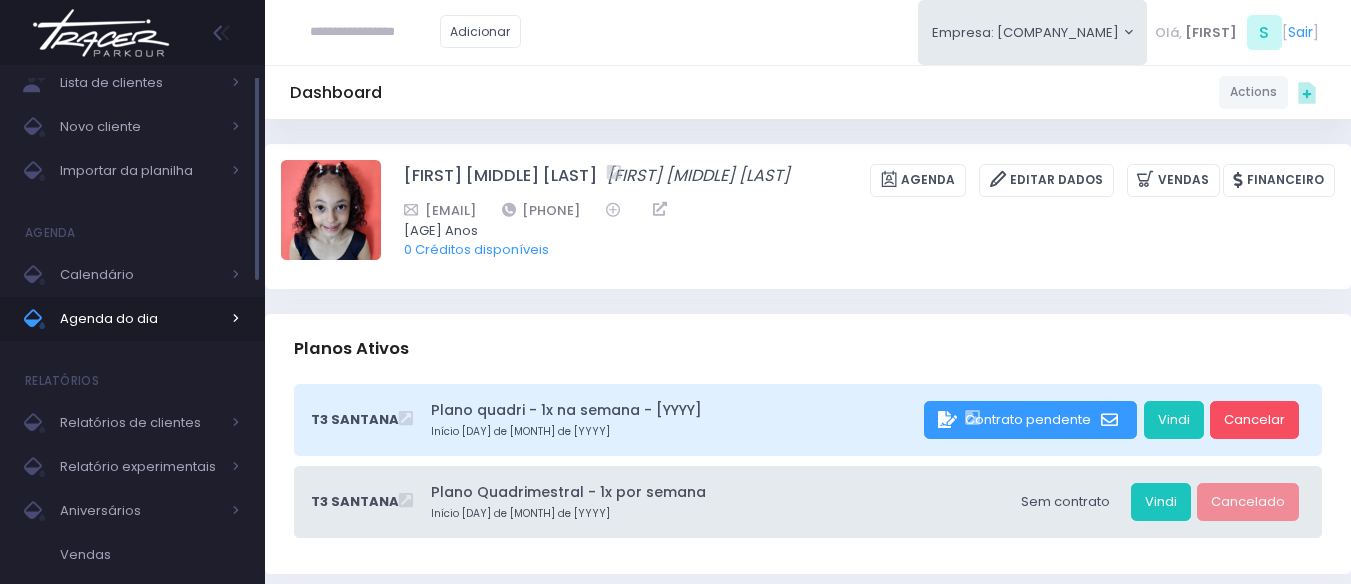 scroll, scrollTop: 0, scrollLeft: 0, axis: both 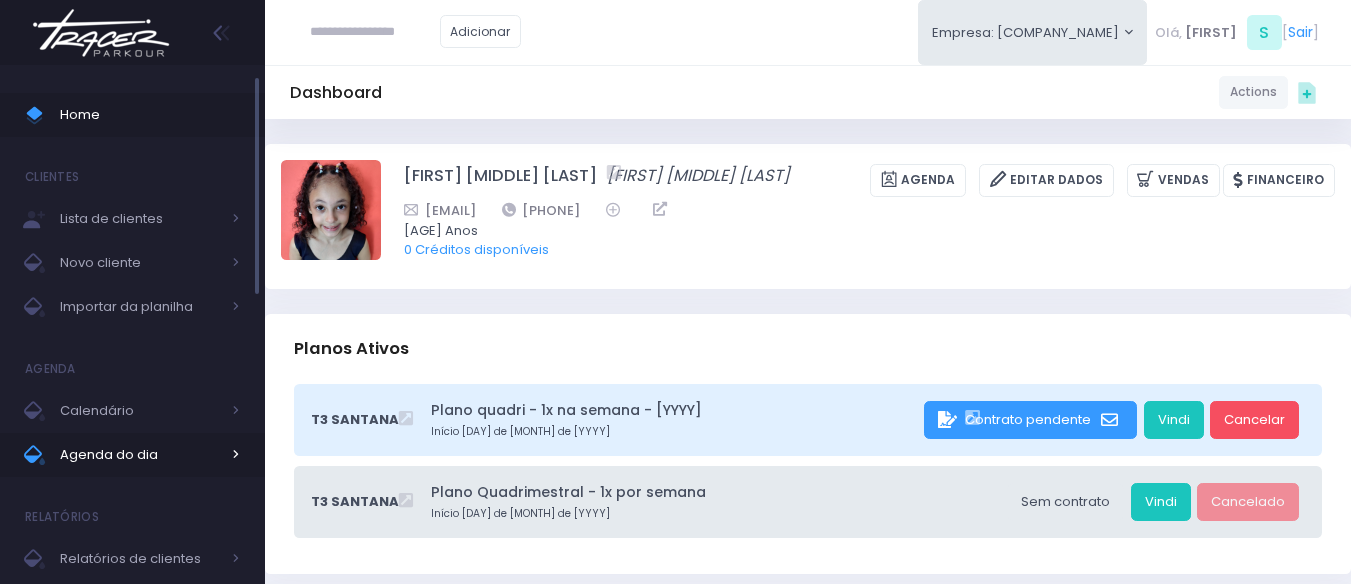 click on "Home" at bounding box center [150, 115] 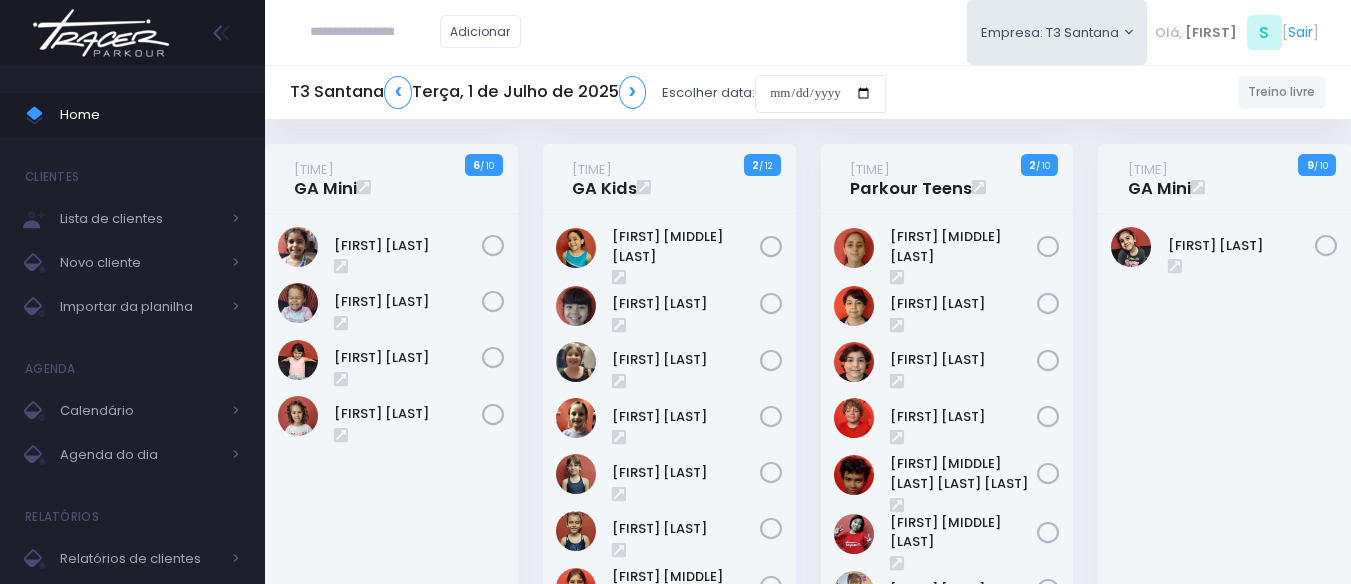 scroll, scrollTop: 0, scrollLeft: 0, axis: both 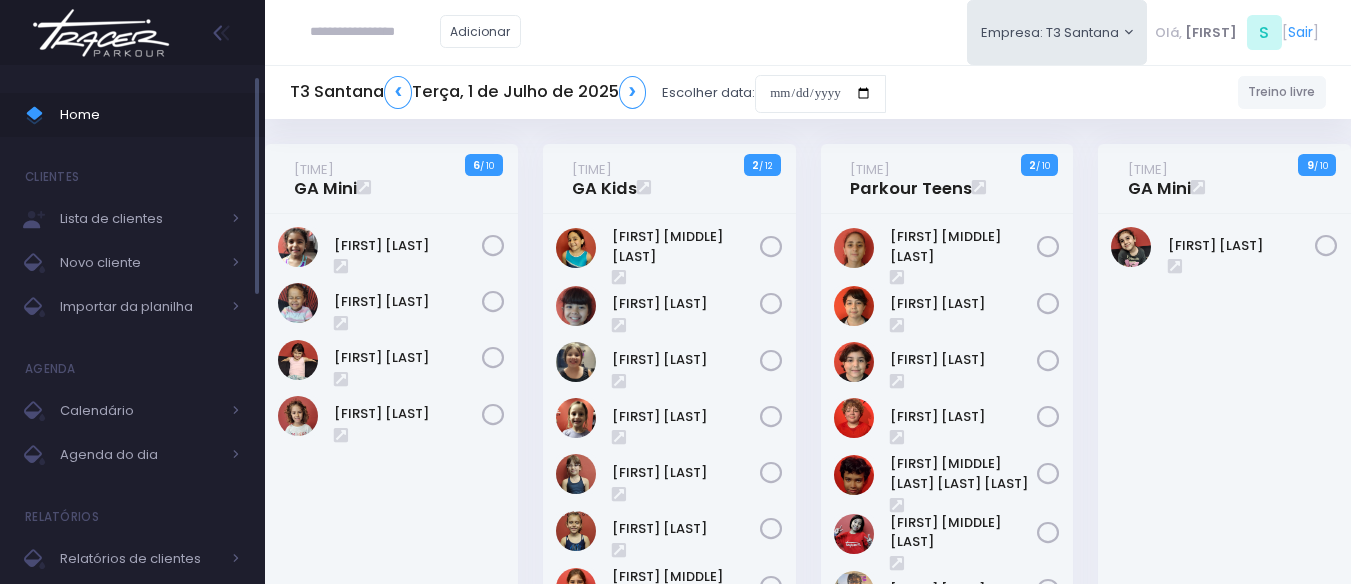 click on "Home" at bounding box center (132, 115) 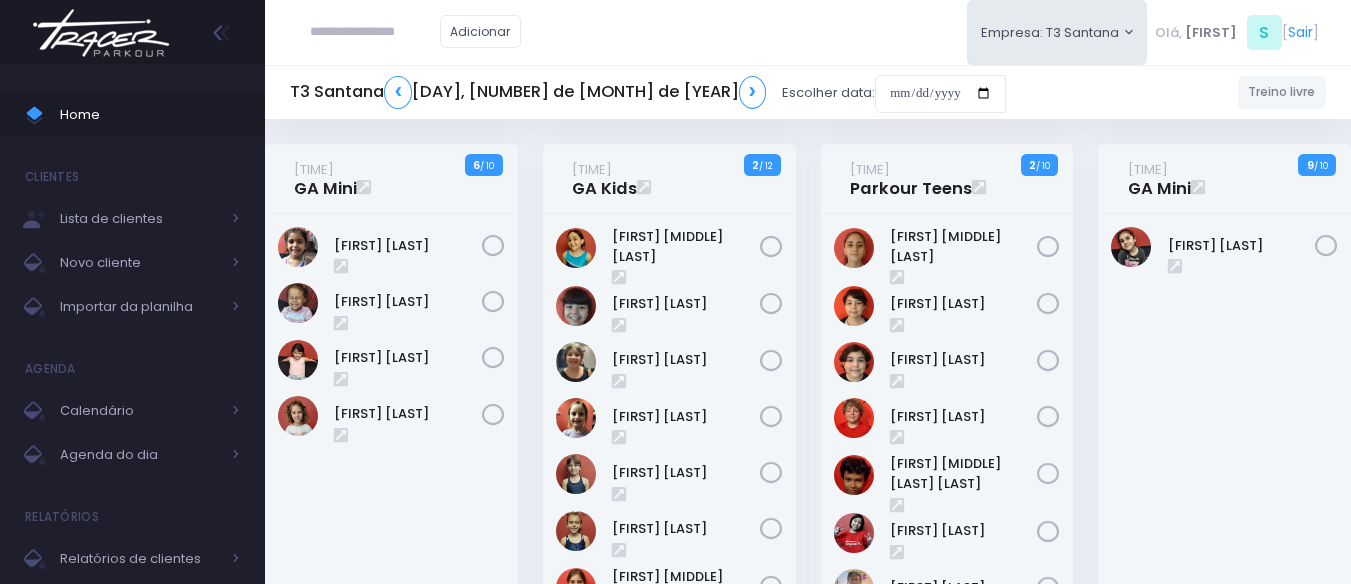 scroll, scrollTop: 0, scrollLeft: 0, axis: both 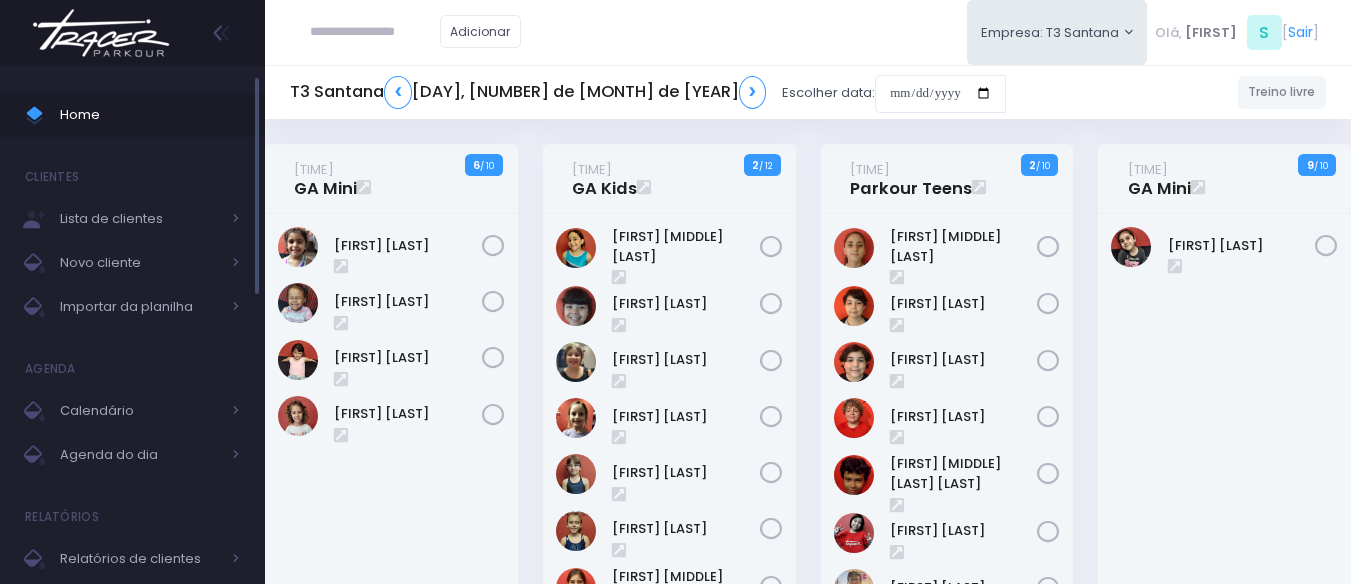 click on "Home" at bounding box center [150, 115] 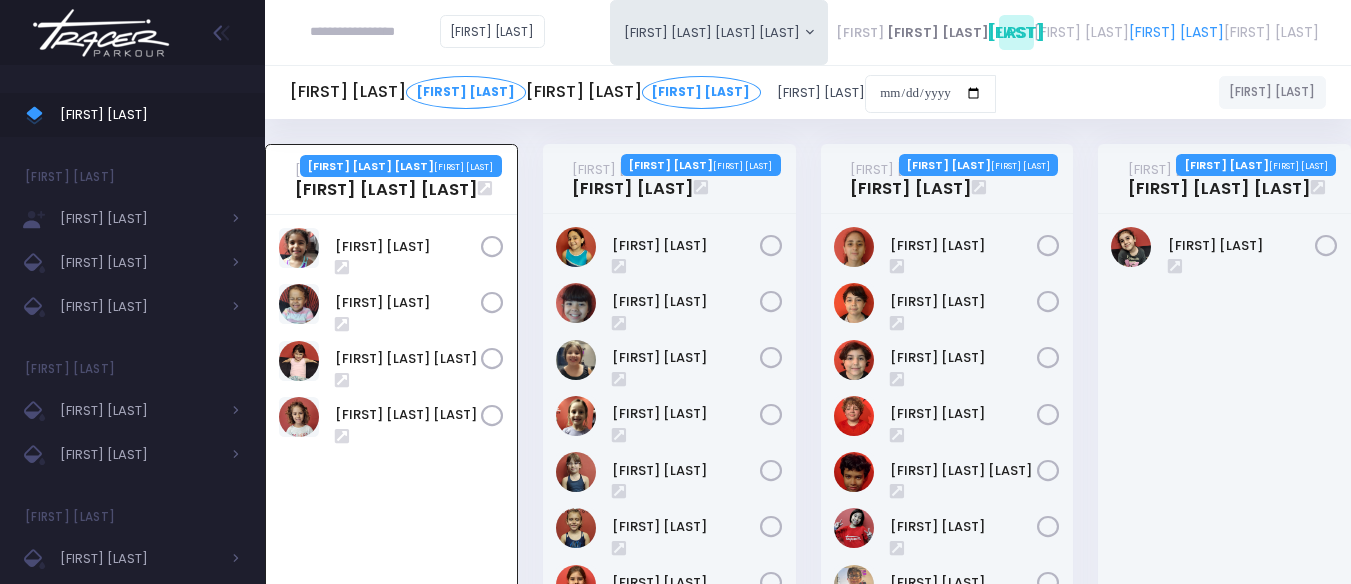 scroll, scrollTop: 144, scrollLeft: 0, axis: vertical 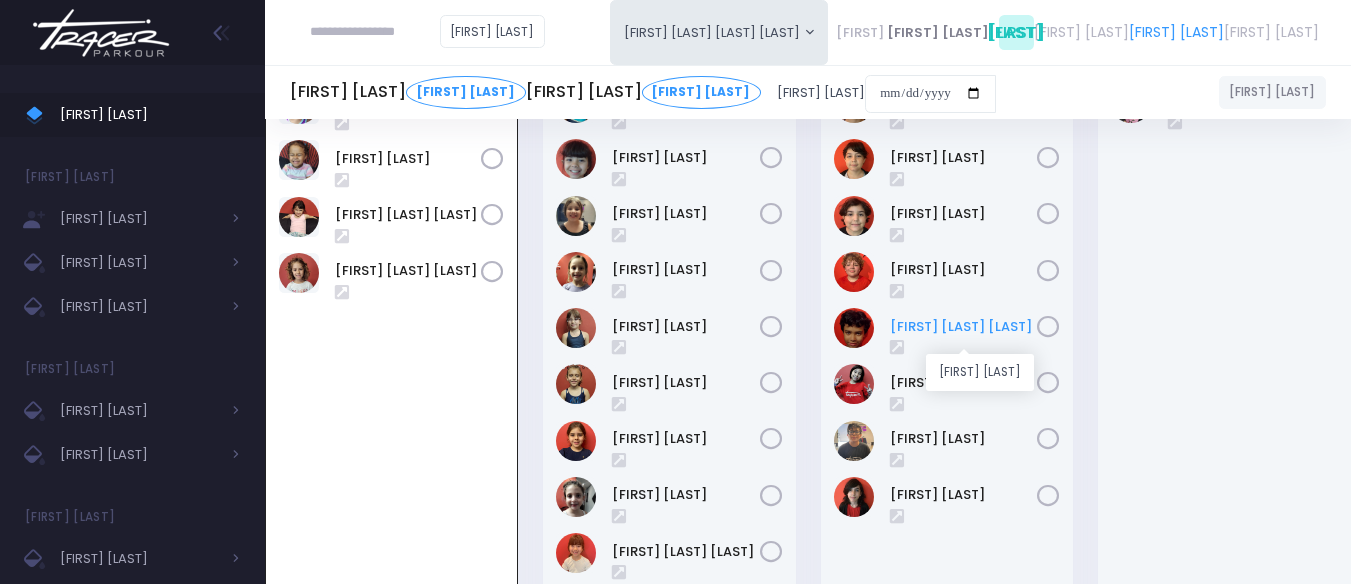 click on "João Pedro Oliveira De Meneses" at bounding box center [964, 327] 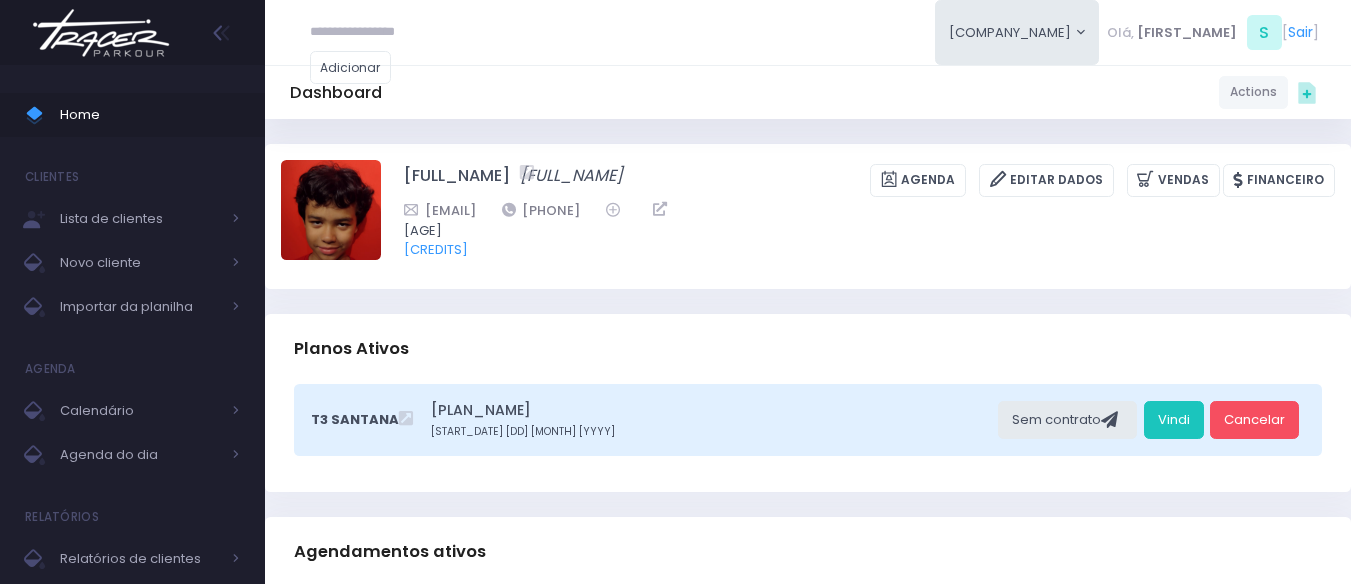 scroll, scrollTop: 0, scrollLeft: 0, axis: both 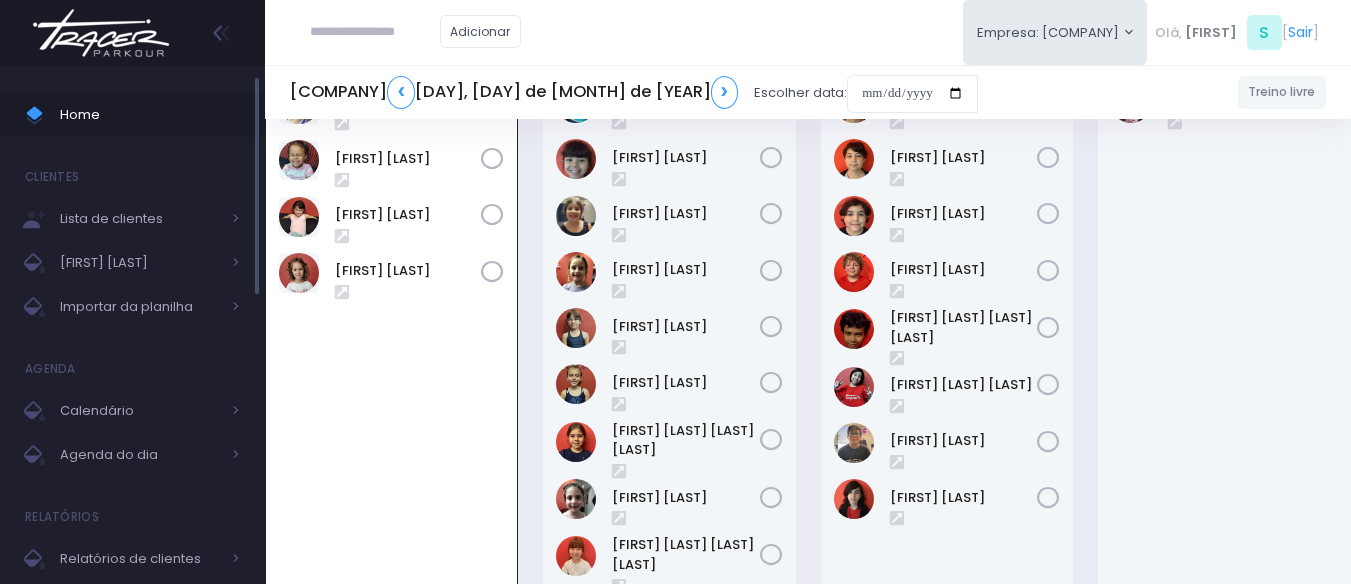 click on "Home" at bounding box center [150, 115] 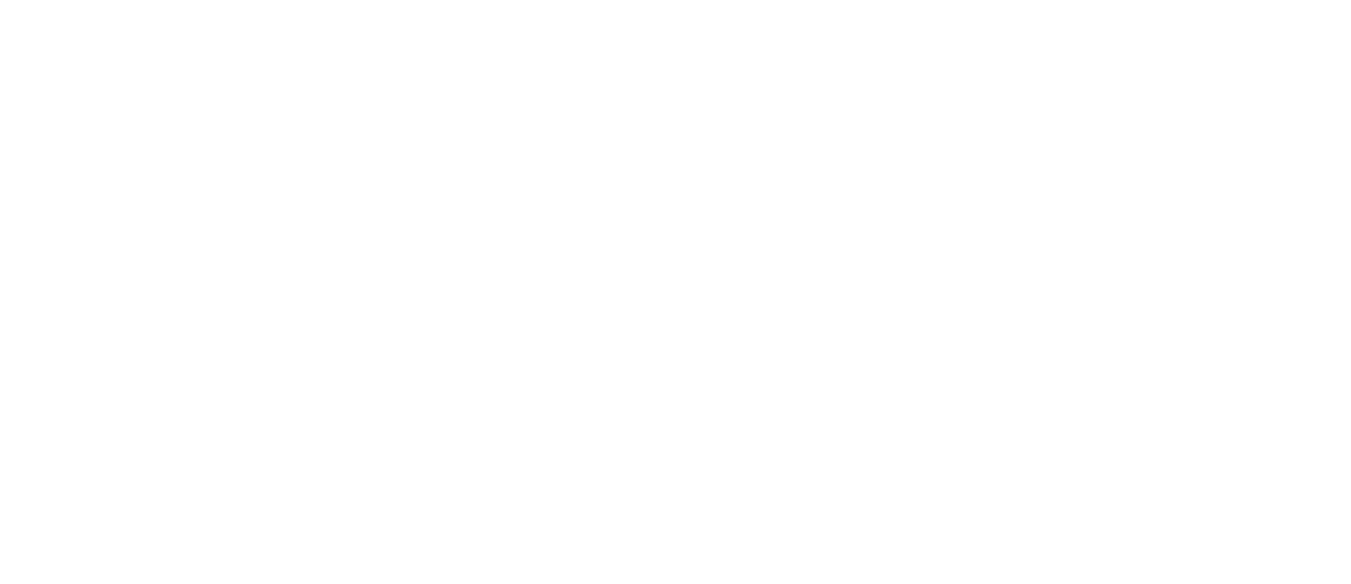 scroll, scrollTop: 144, scrollLeft: 0, axis: vertical 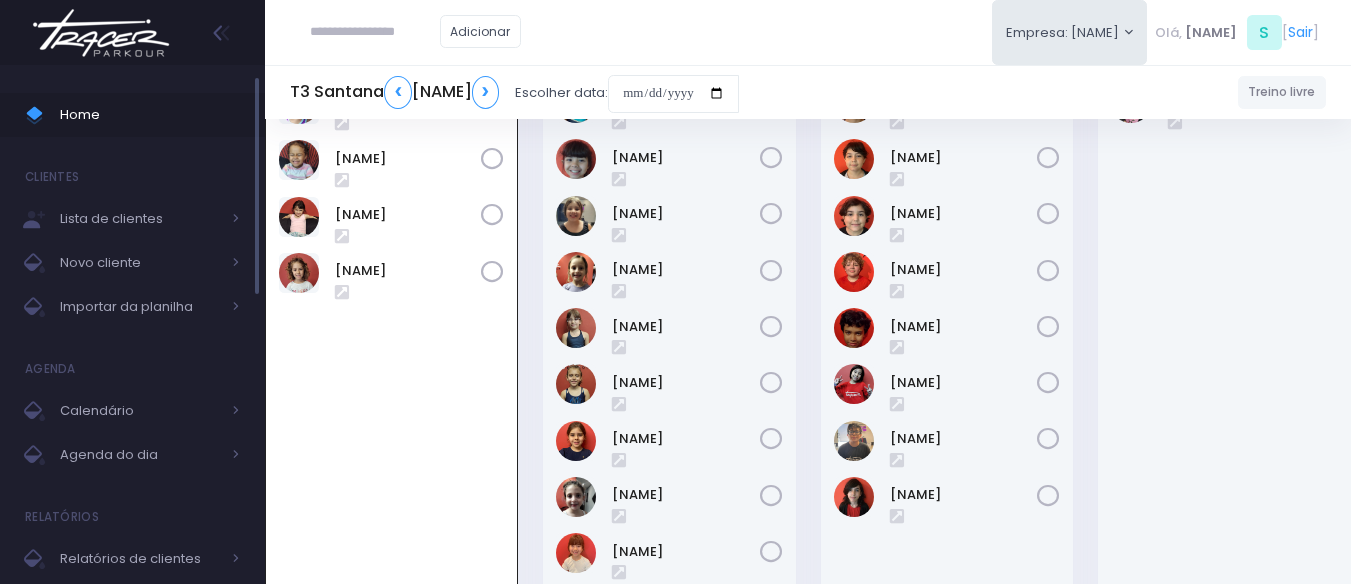 click on "Home" at bounding box center [150, 115] 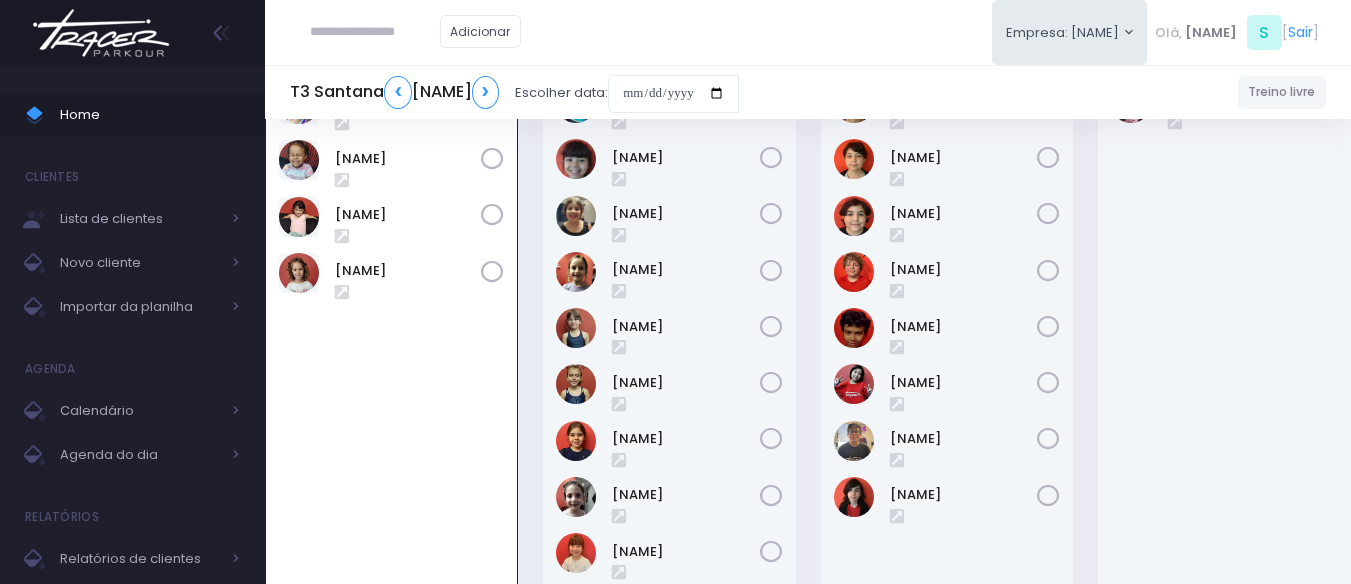 click on "15:30 GA Mini
0
6  / 10" at bounding box center [392, 342] 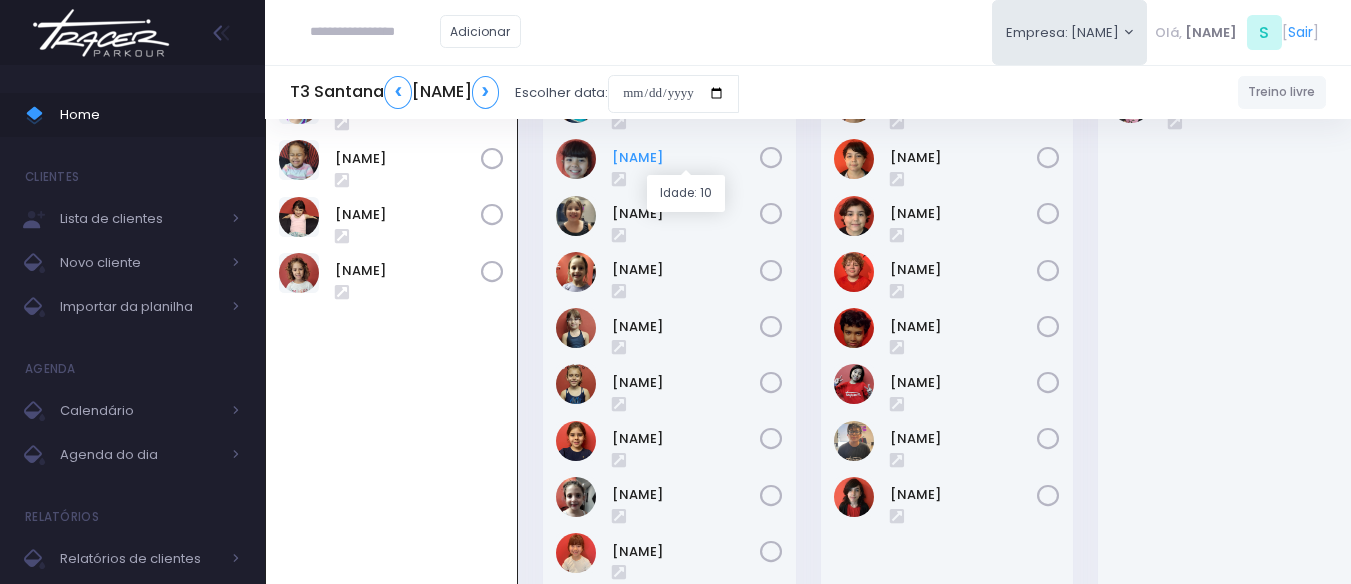 click on "Bianca Yoshida" at bounding box center (686, 158) 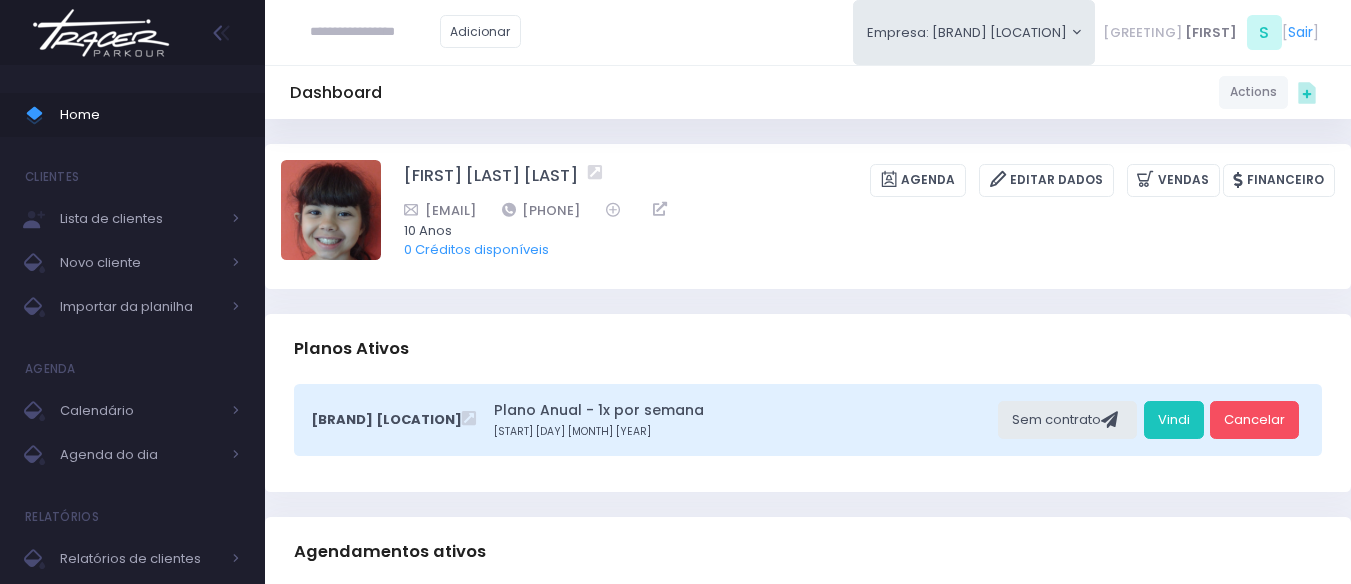 scroll, scrollTop: 0, scrollLeft: 0, axis: both 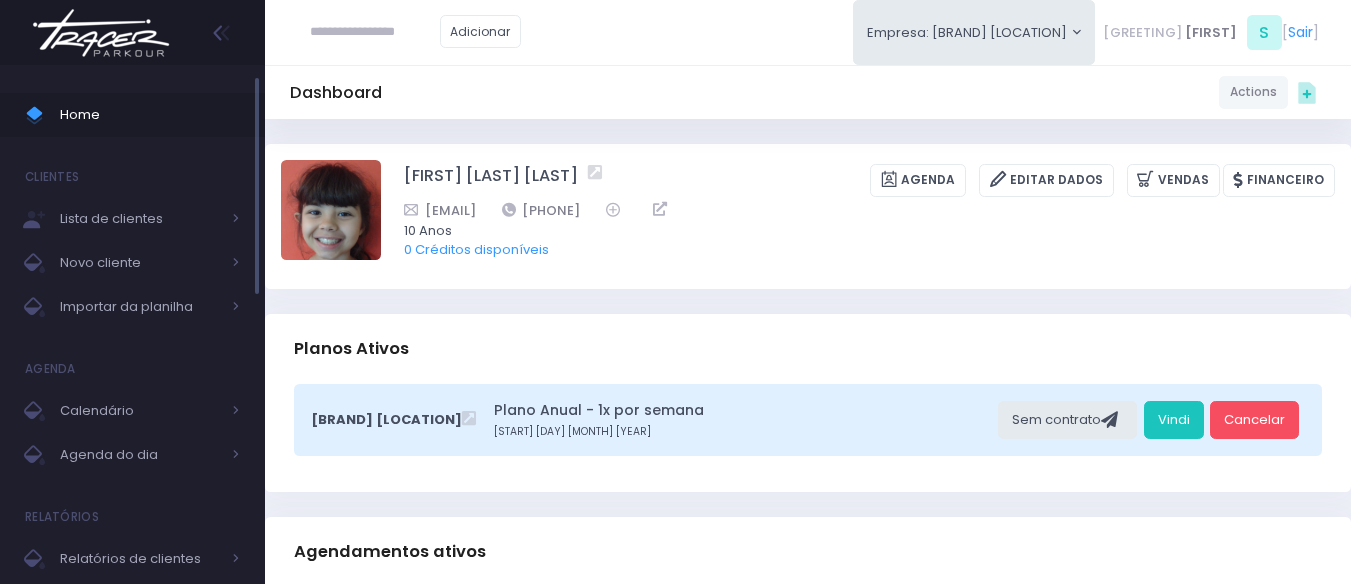 click on "Home" at bounding box center (150, 115) 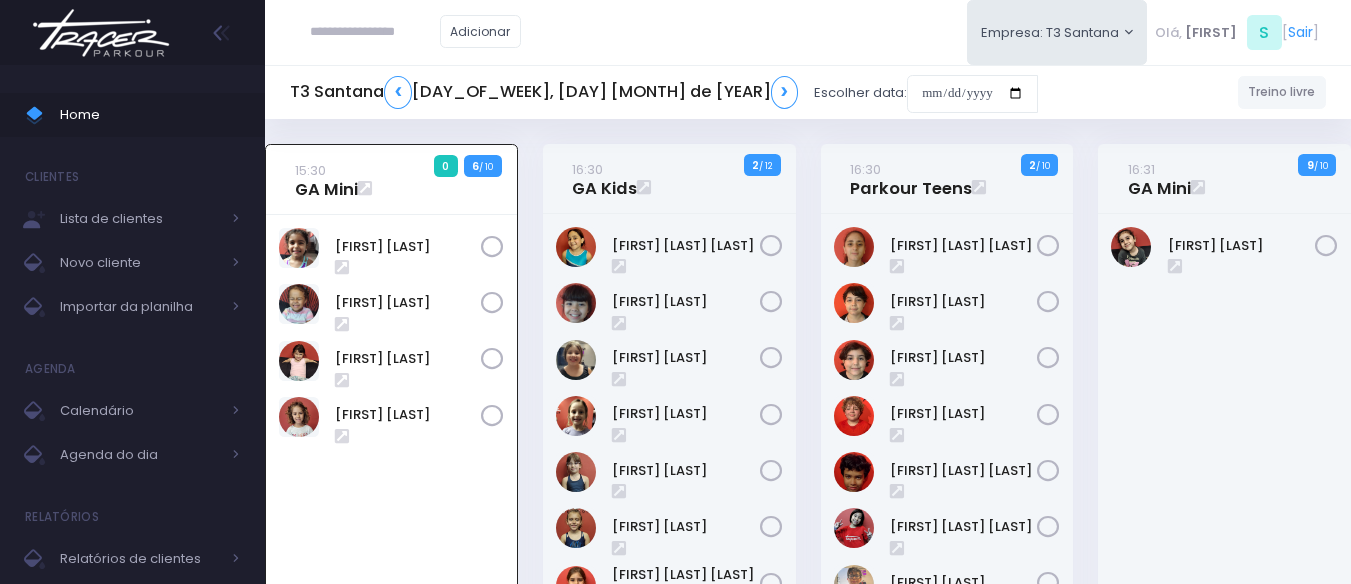 scroll, scrollTop: 144, scrollLeft: 0, axis: vertical 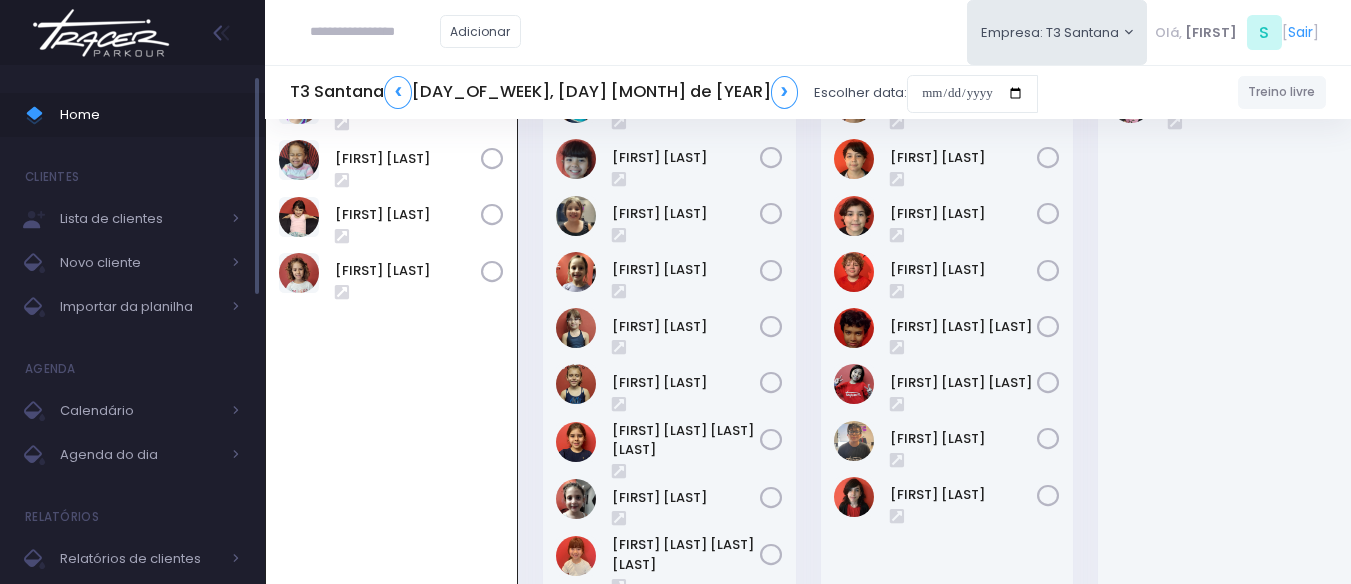 click on "Home" at bounding box center [150, 115] 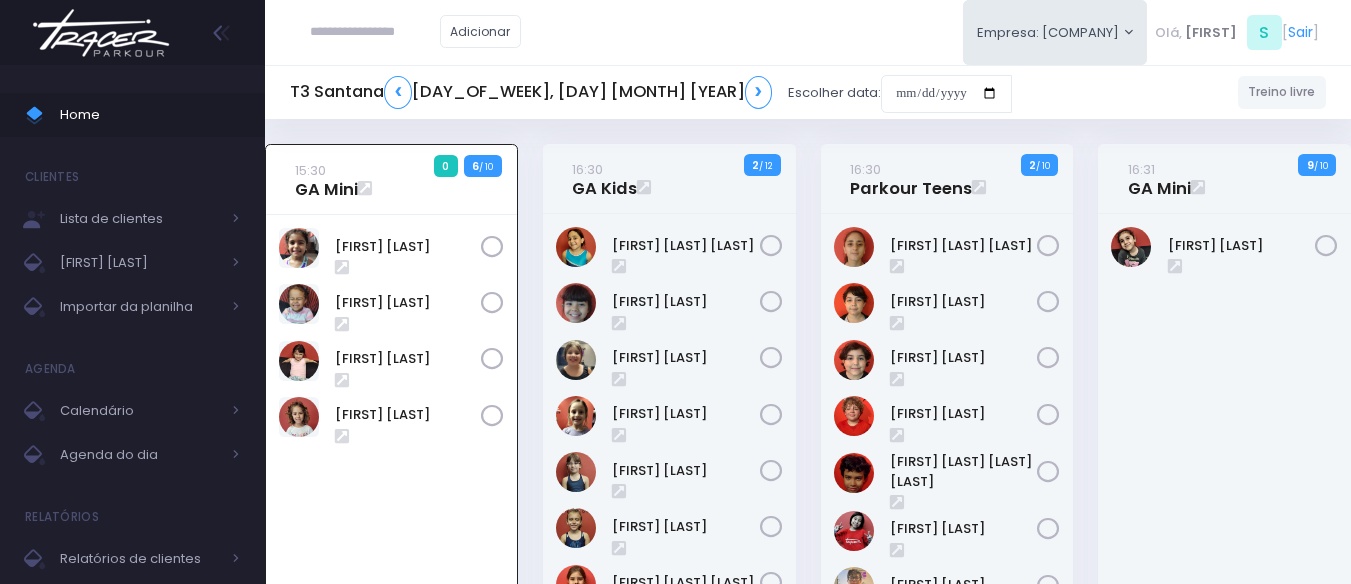 scroll, scrollTop: 144, scrollLeft: 0, axis: vertical 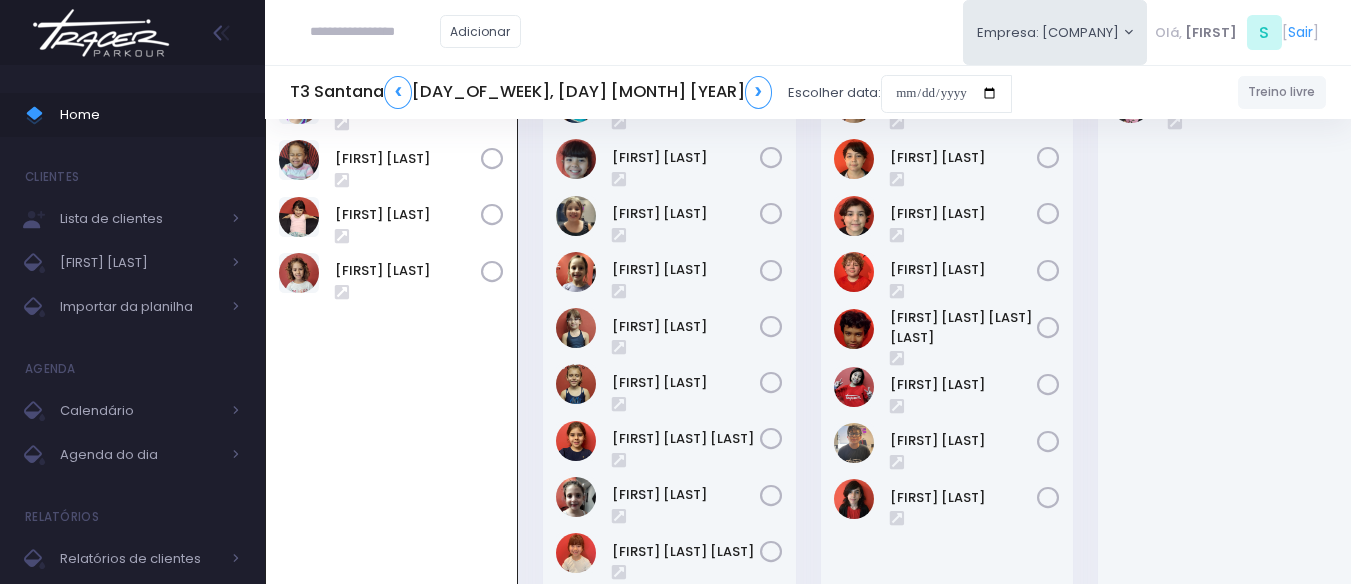 click on "Home" at bounding box center [150, 115] 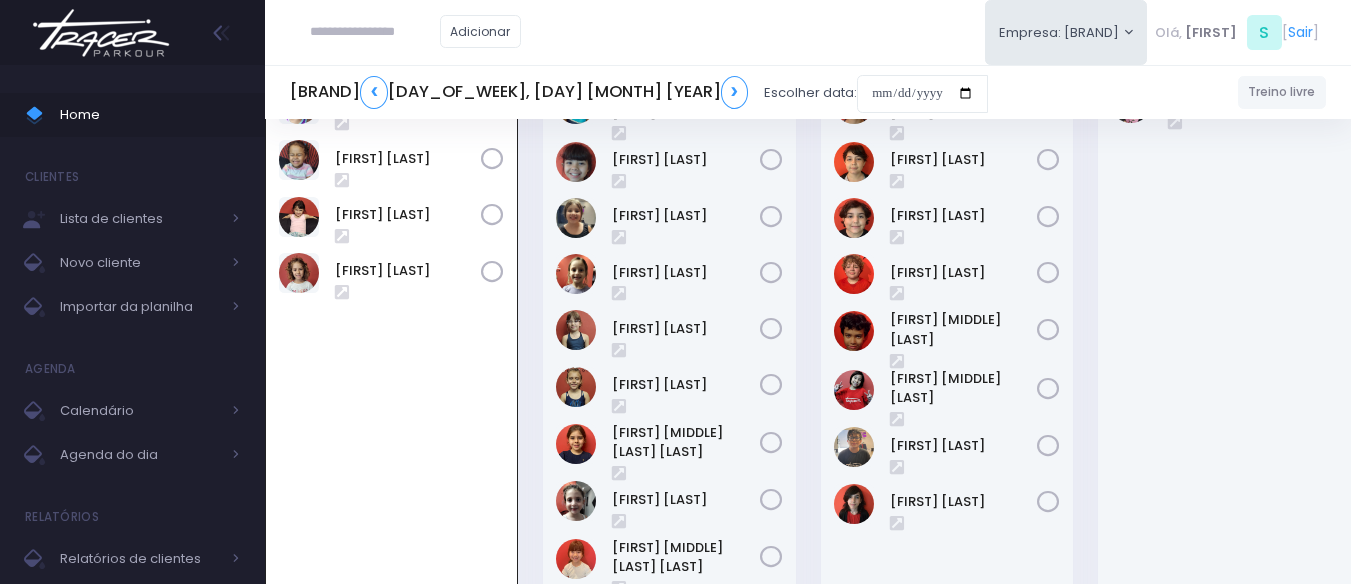 scroll, scrollTop: 144, scrollLeft: 0, axis: vertical 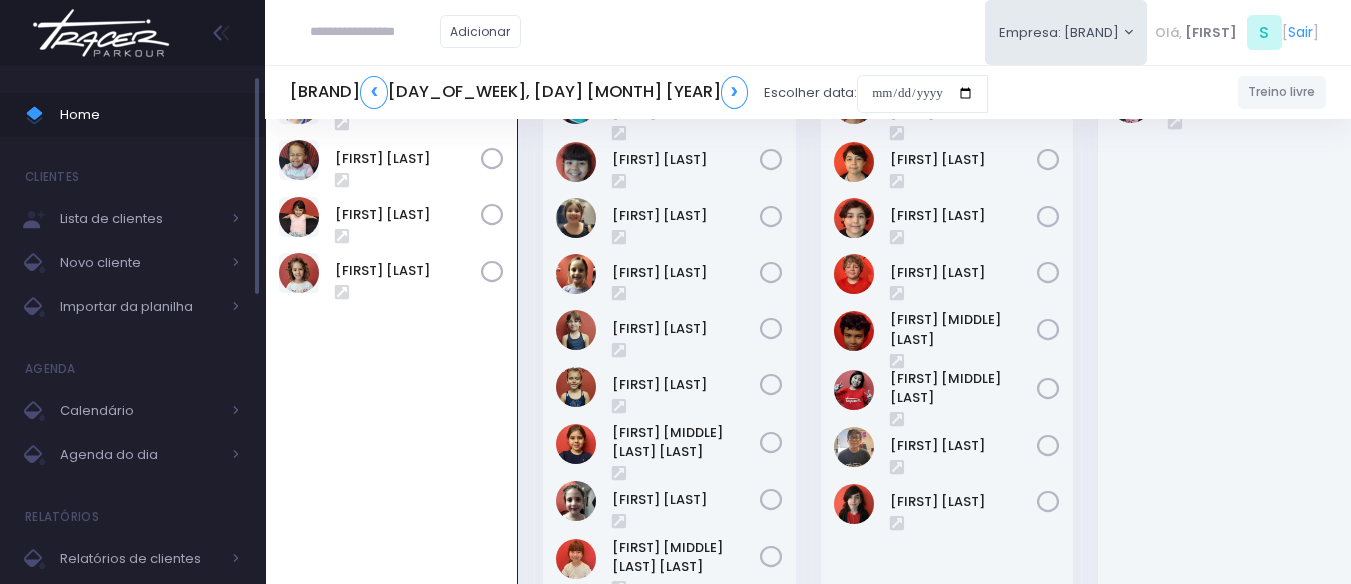 click on "Home" at bounding box center [132, 115] 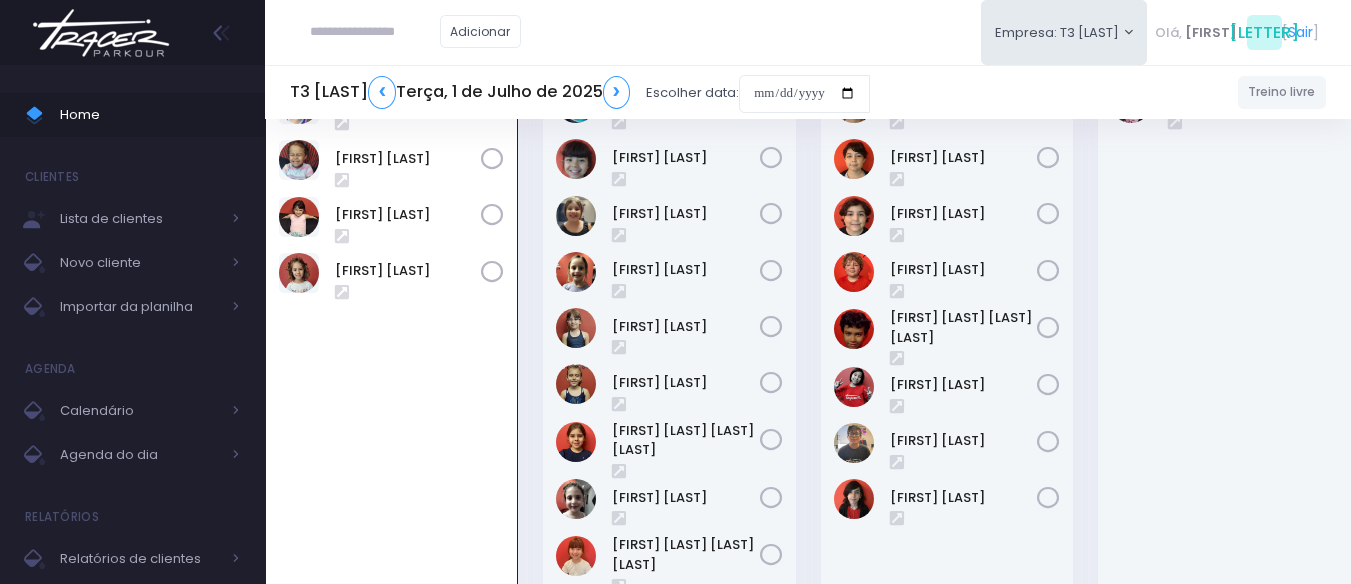 scroll, scrollTop: 144, scrollLeft: 0, axis: vertical 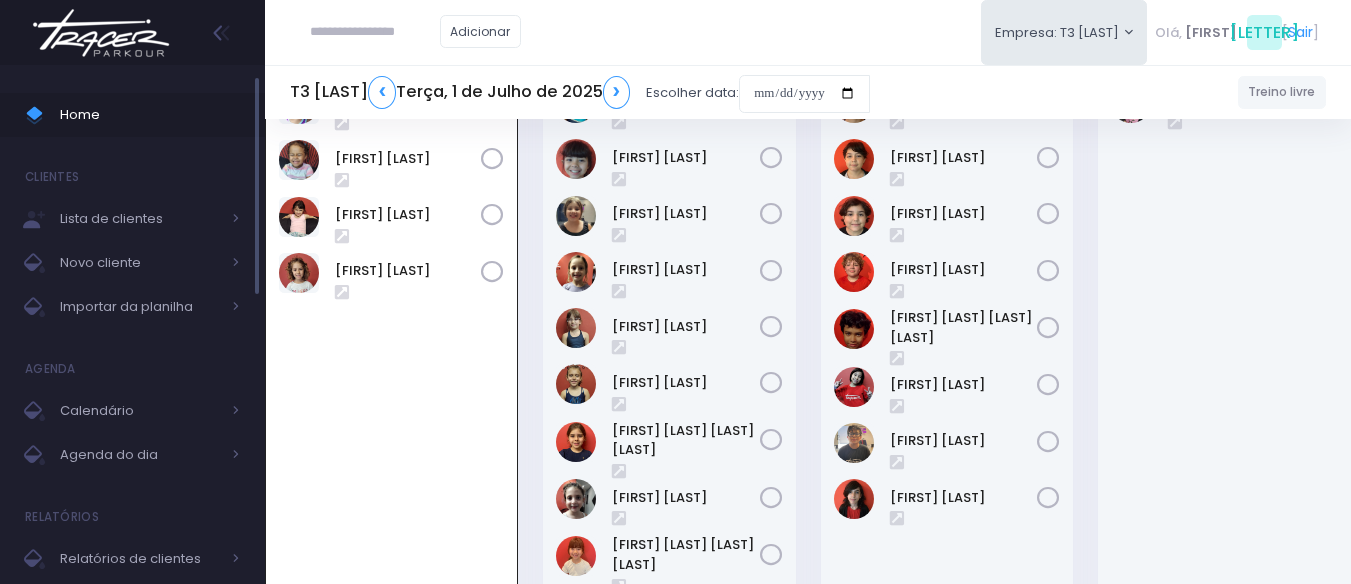 click on "Home" at bounding box center [150, 115] 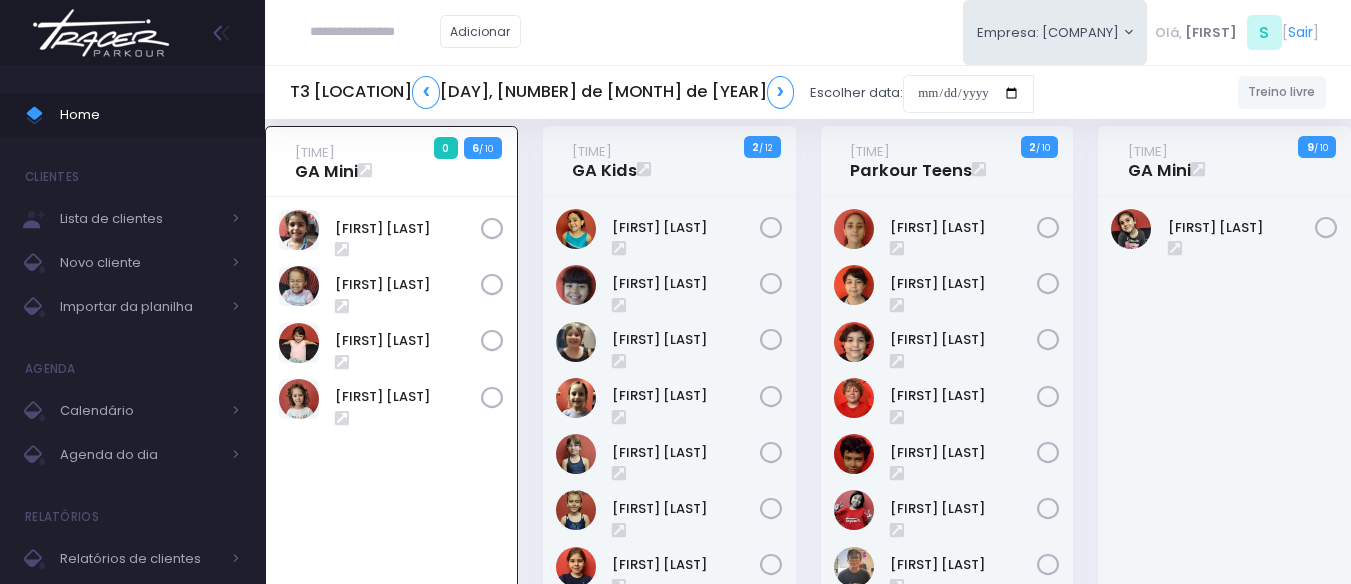 scroll, scrollTop: 0, scrollLeft: 0, axis: both 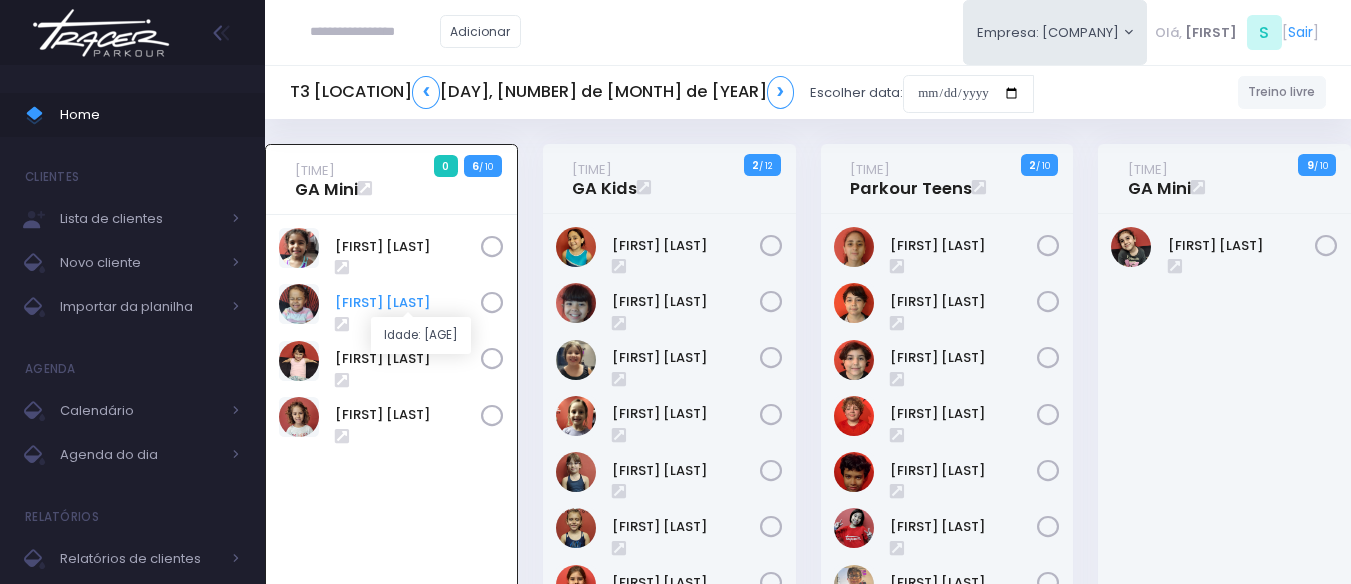 click on "[FIRST] [LAST]" at bounding box center (408, 303) 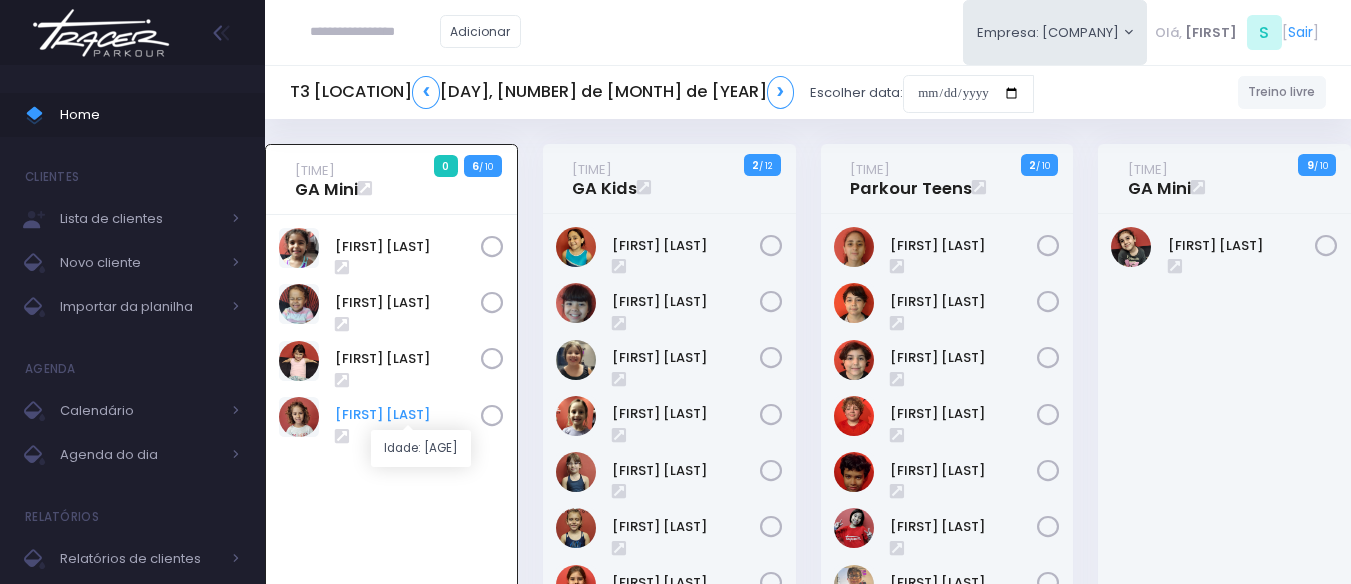 click on "Nina Diniz" at bounding box center (408, 415) 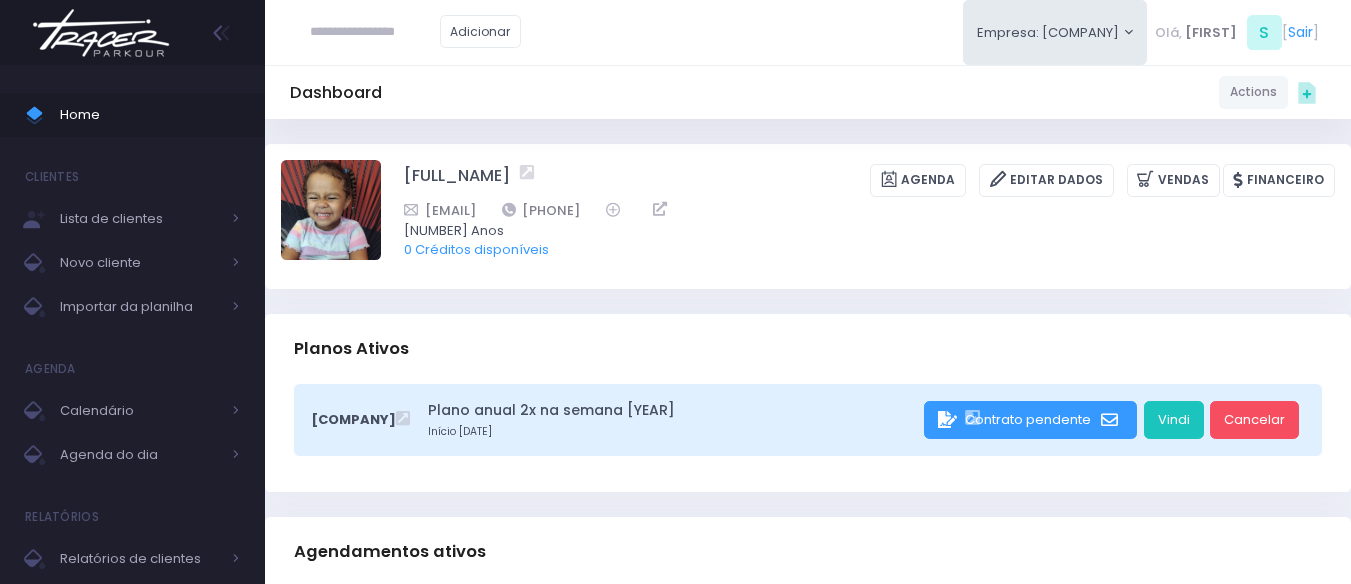 scroll, scrollTop: 0, scrollLeft: 0, axis: both 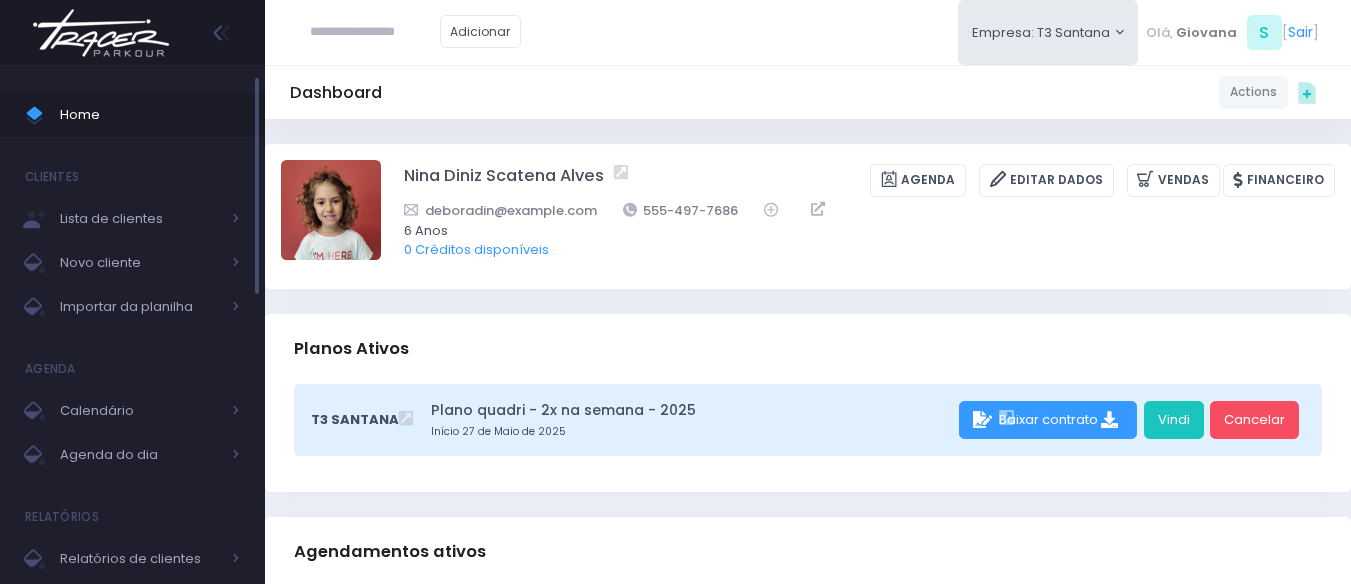 click on "Home" at bounding box center [150, 115] 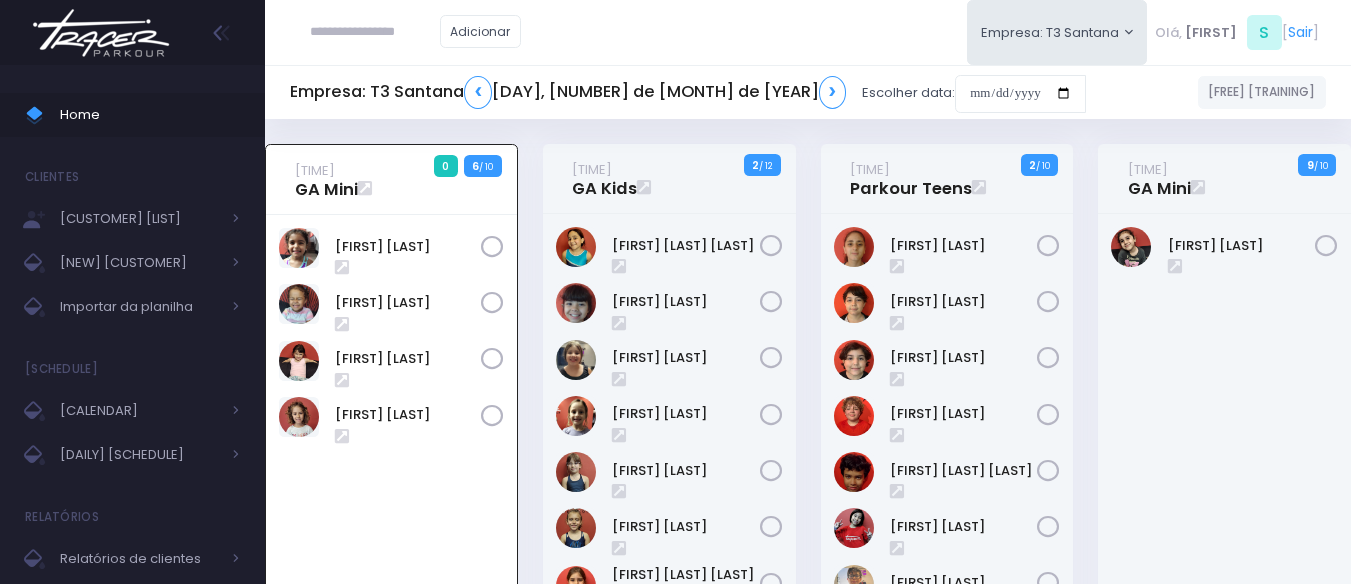 scroll, scrollTop: 144, scrollLeft: 0, axis: vertical 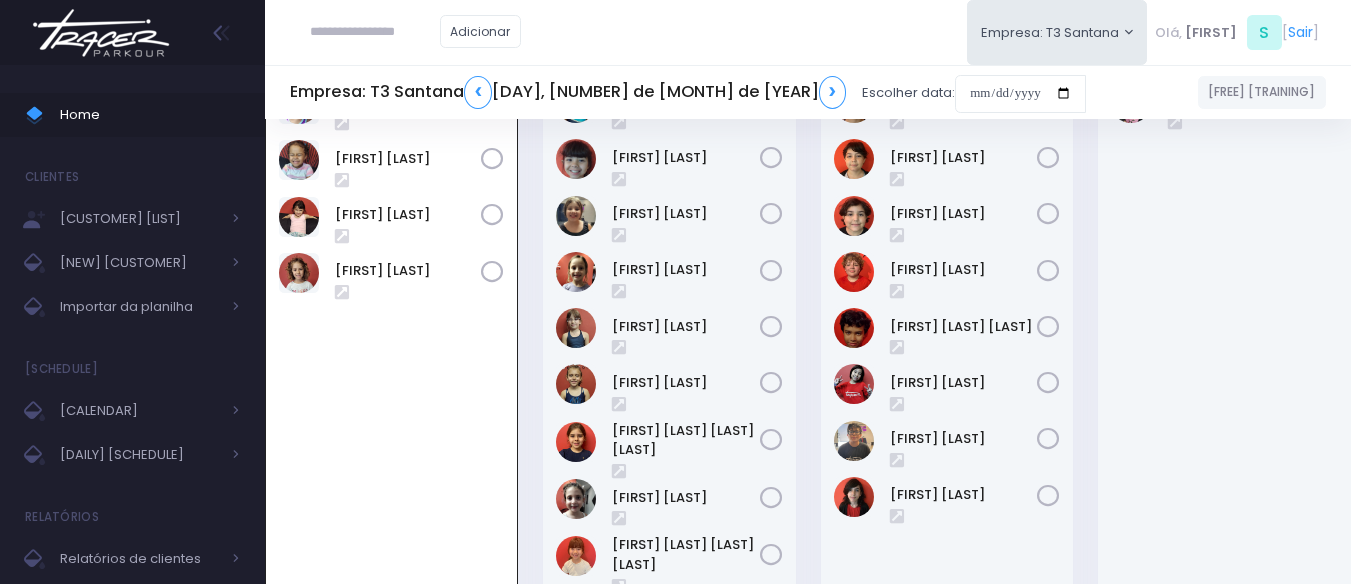 click on "[TIME] GA Mini
0
6  / 10" at bounding box center [392, 344] 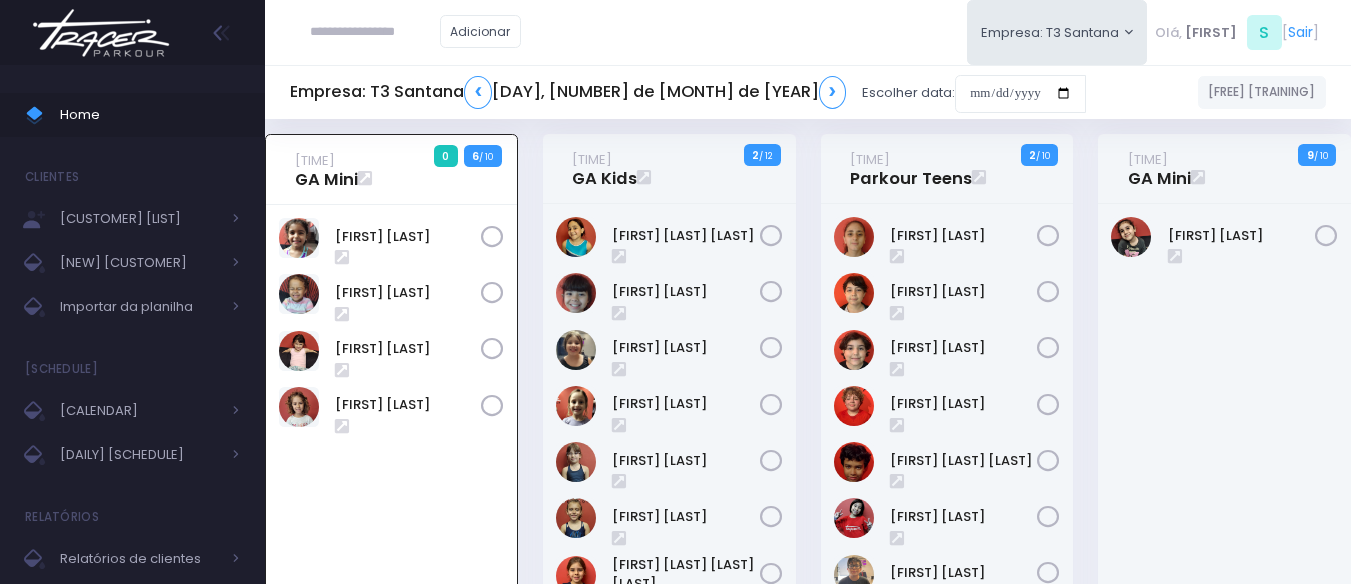 scroll, scrollTop: 0, scrollLeft: 0, axis: both 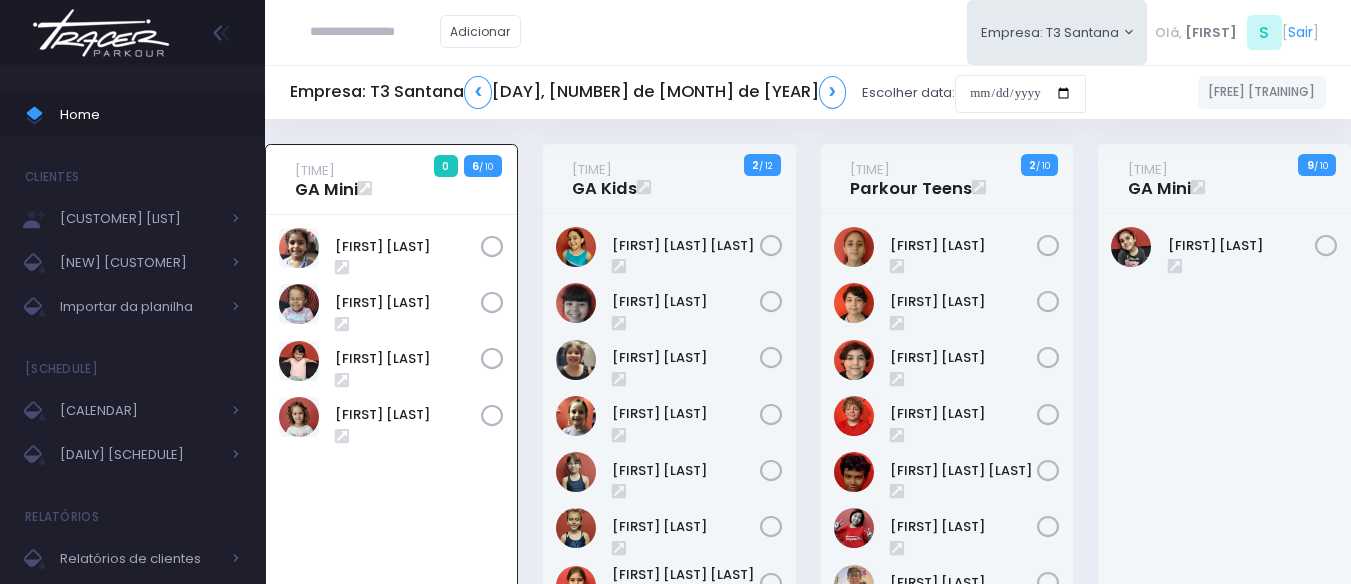 click on "16:30 Parkour Teens
2  / 10" at bounding box center [947, 488] 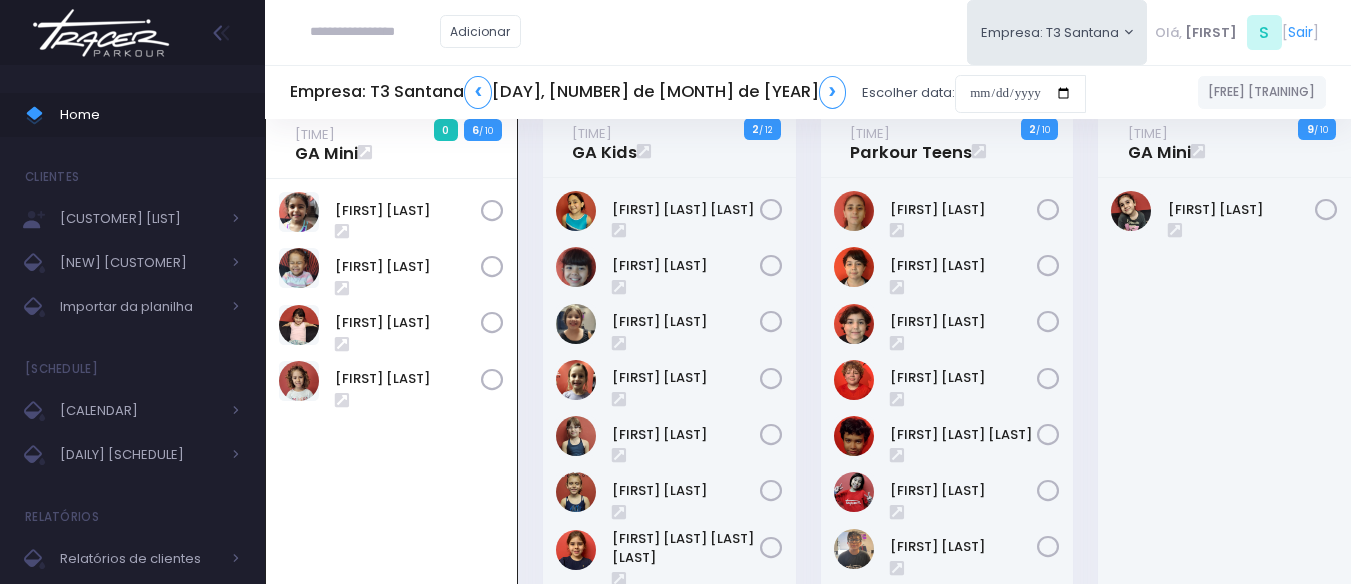 scroll, scrollTop: 0, scrollLeft: 0, axis: both 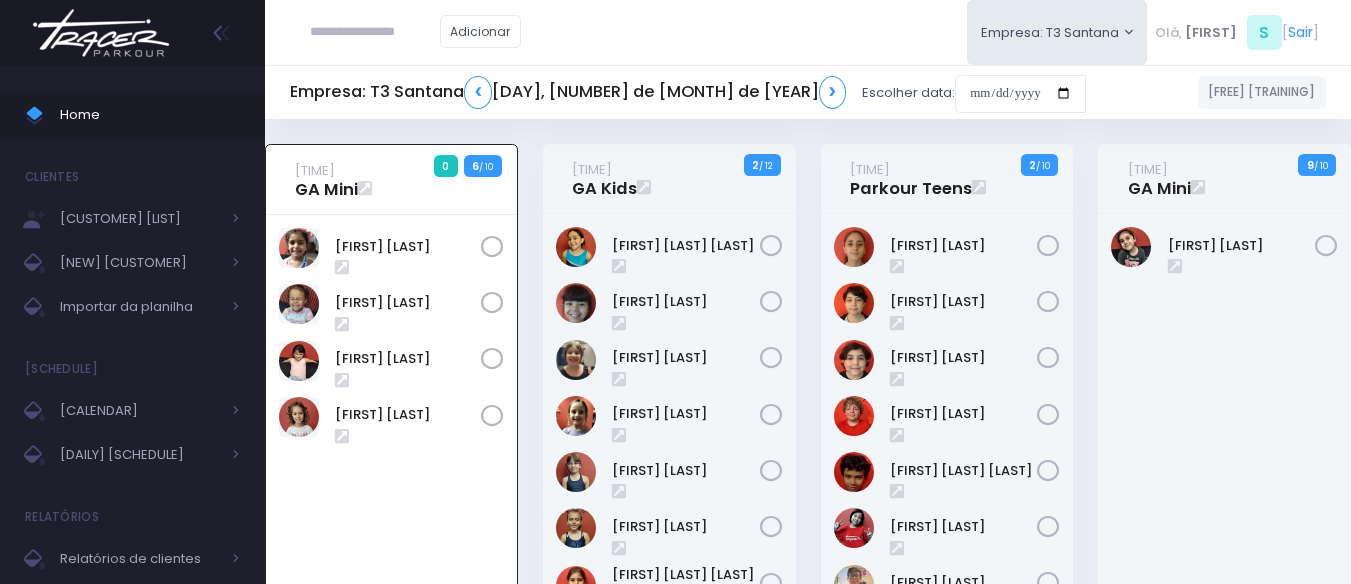click on "16:31 GA Mini
9  / 10" at bounding box center [669, 179] 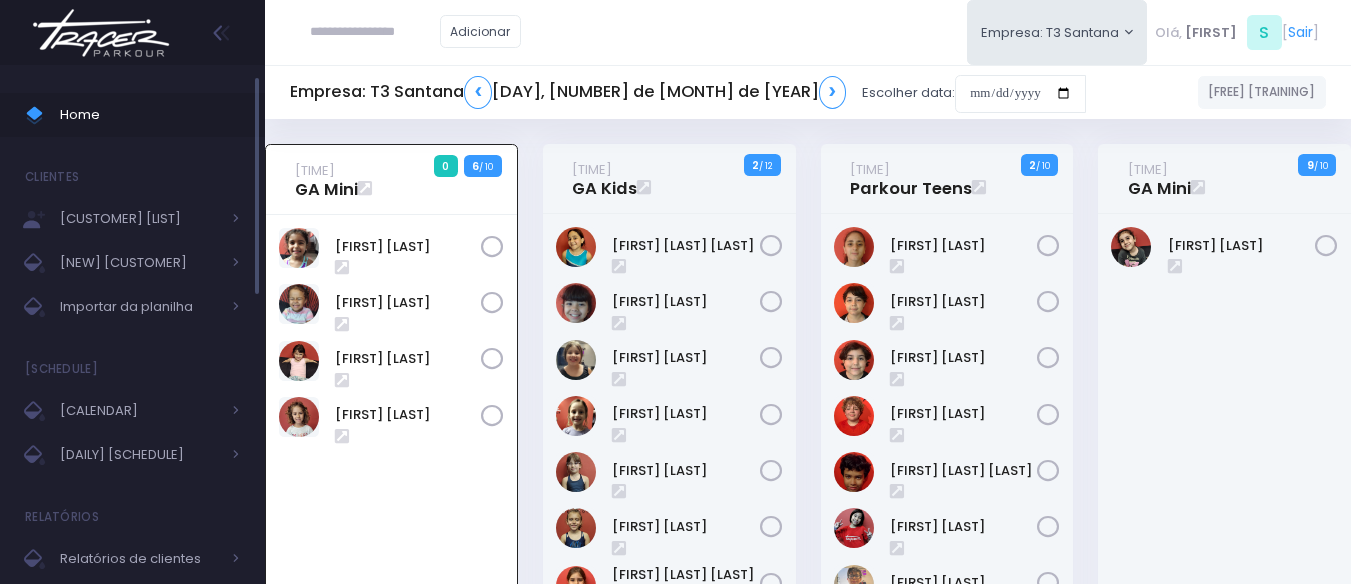 click on "Home" at bounding box center [150, 115] 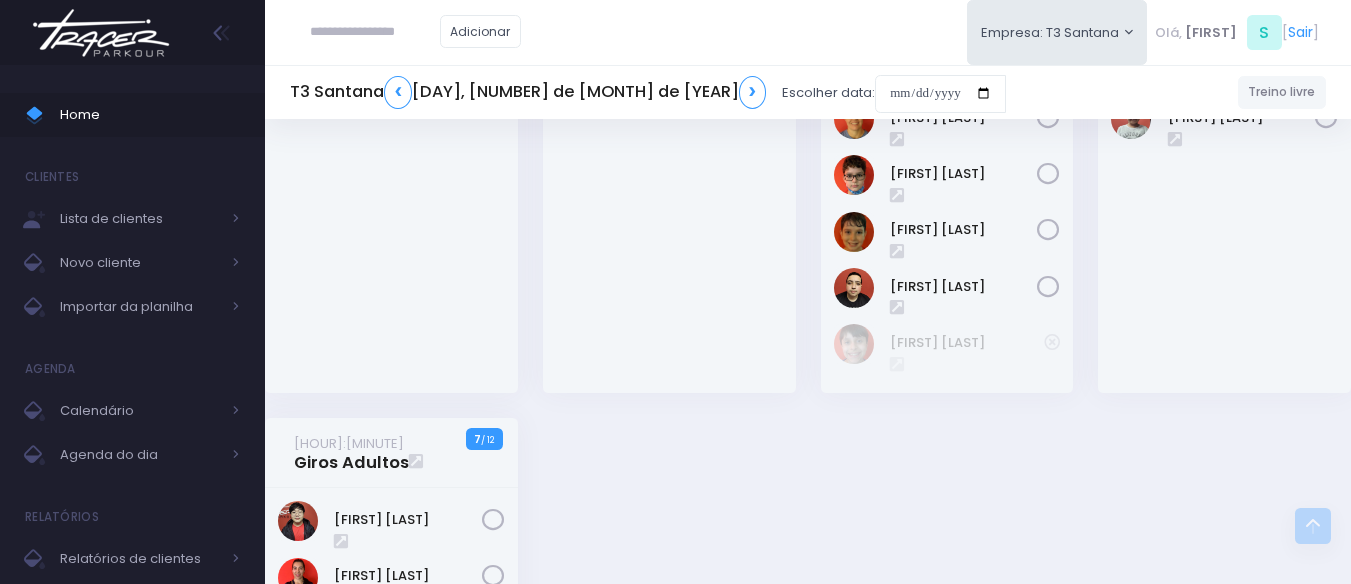 scroll, scrollTop: 1944, scrollLeft: 0, axis: vertical 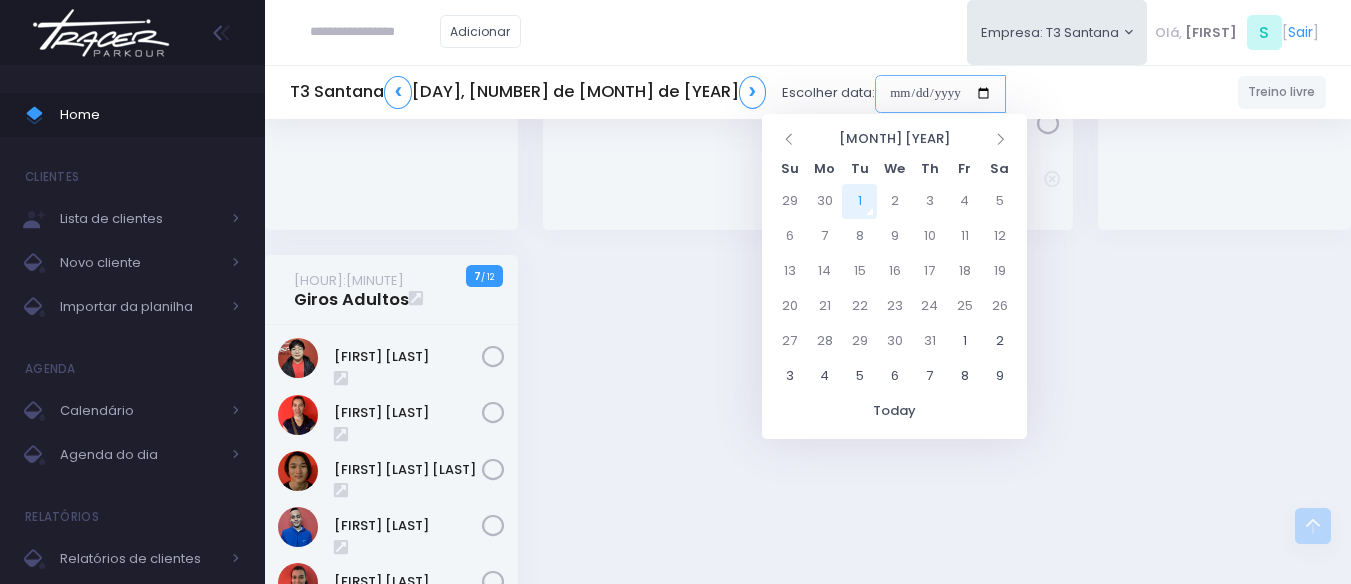 click at bounding box center (940, 94) 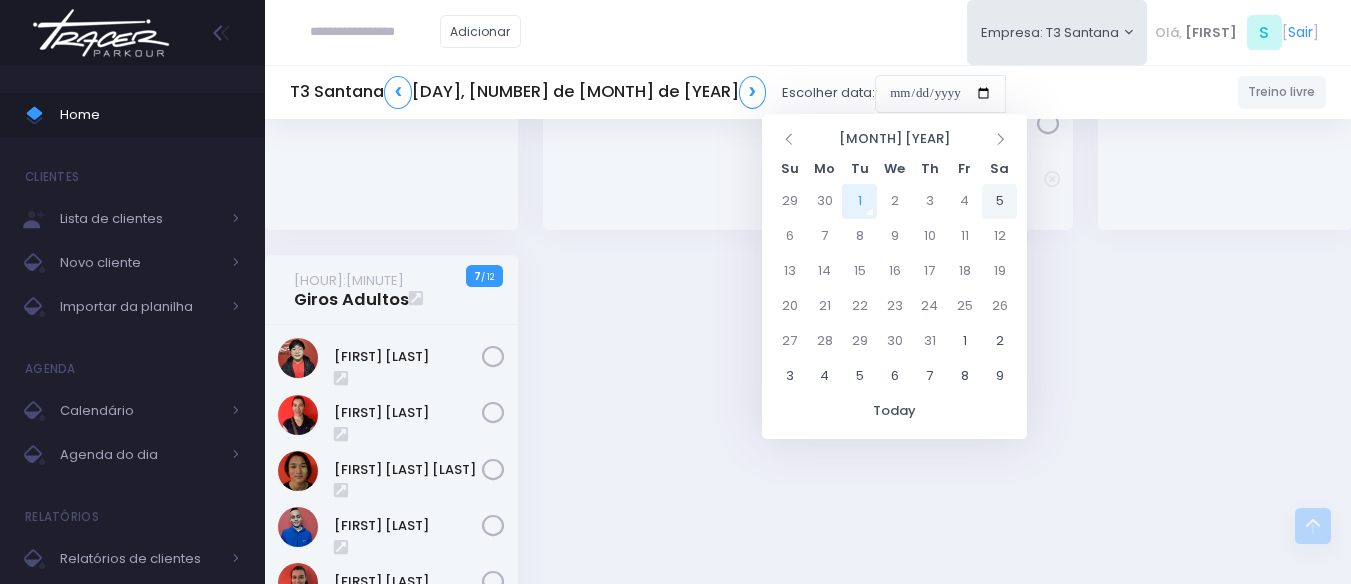 click on "5" at bounding box center [999, 201] 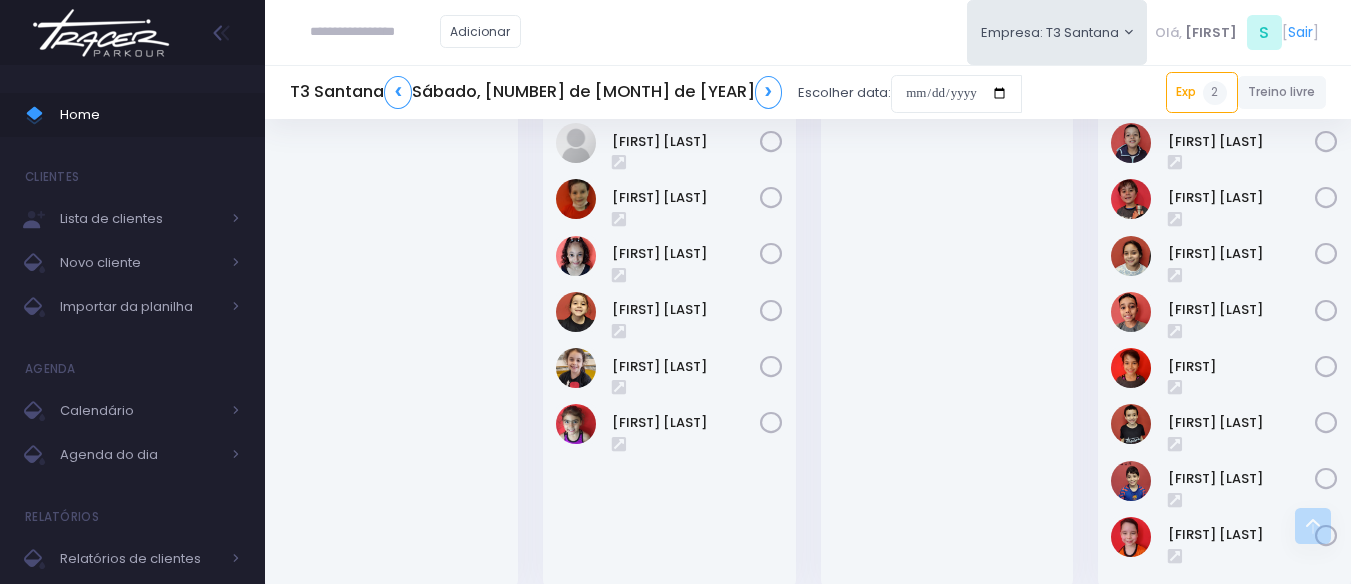scroll, scrollTop: 700, scrollLeft: 0, axis: vertical 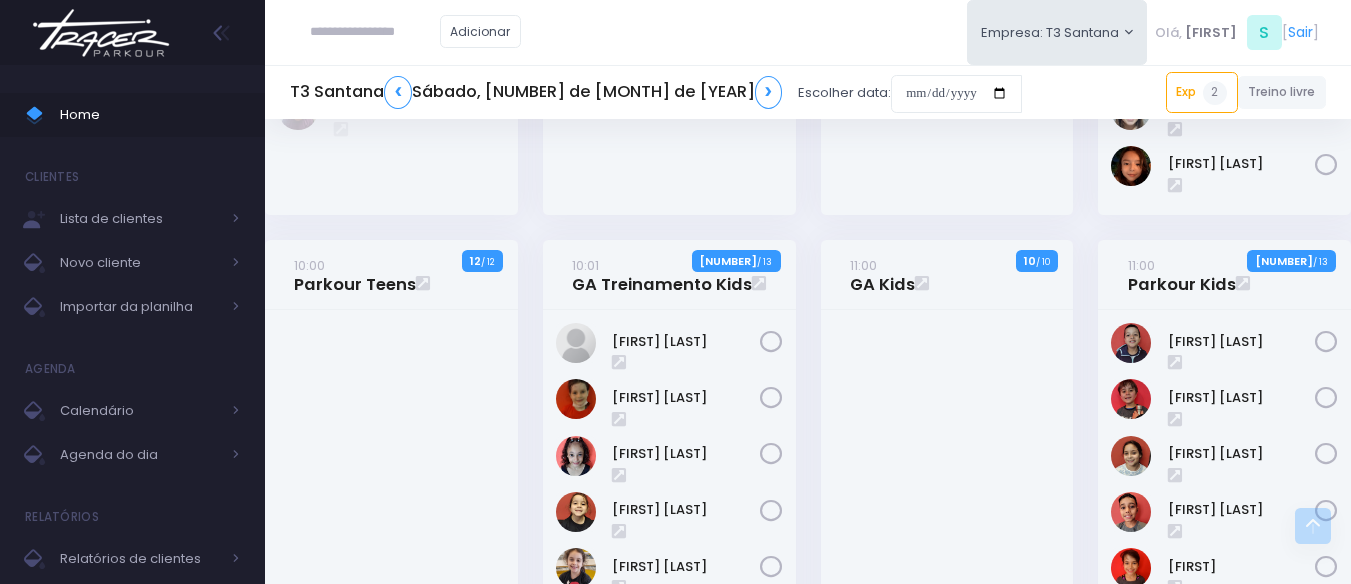 click on "09:00 Parkour Mini
6  / 13" at bounding box center [669, -158] 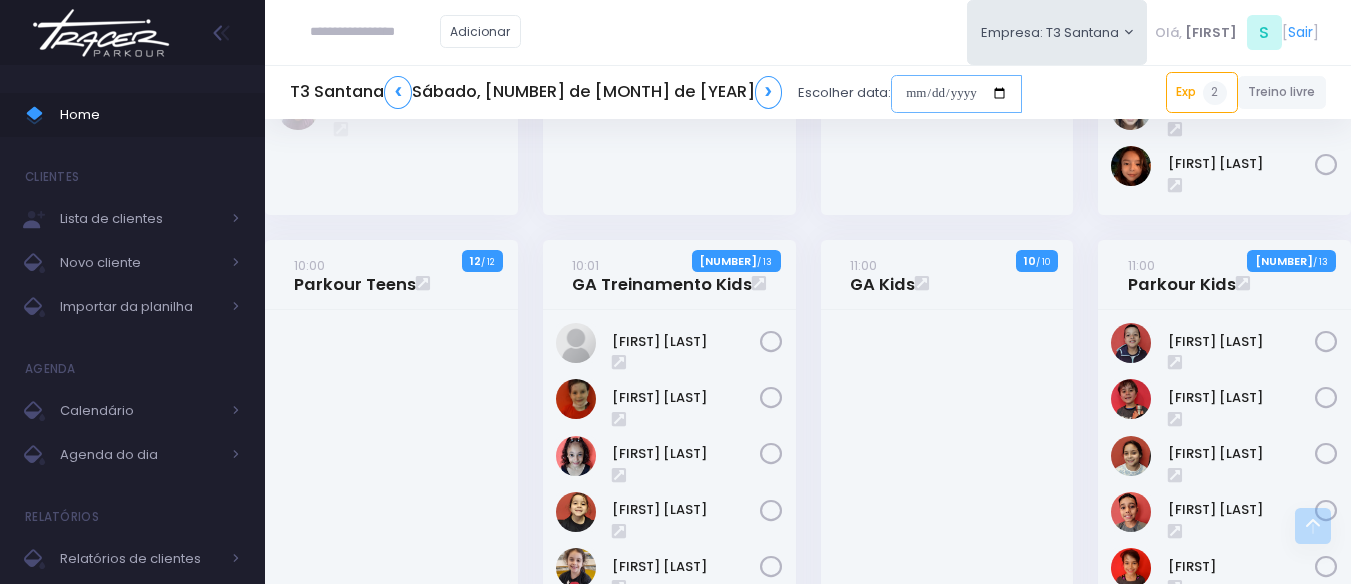 click at bounding box center [956, 94] 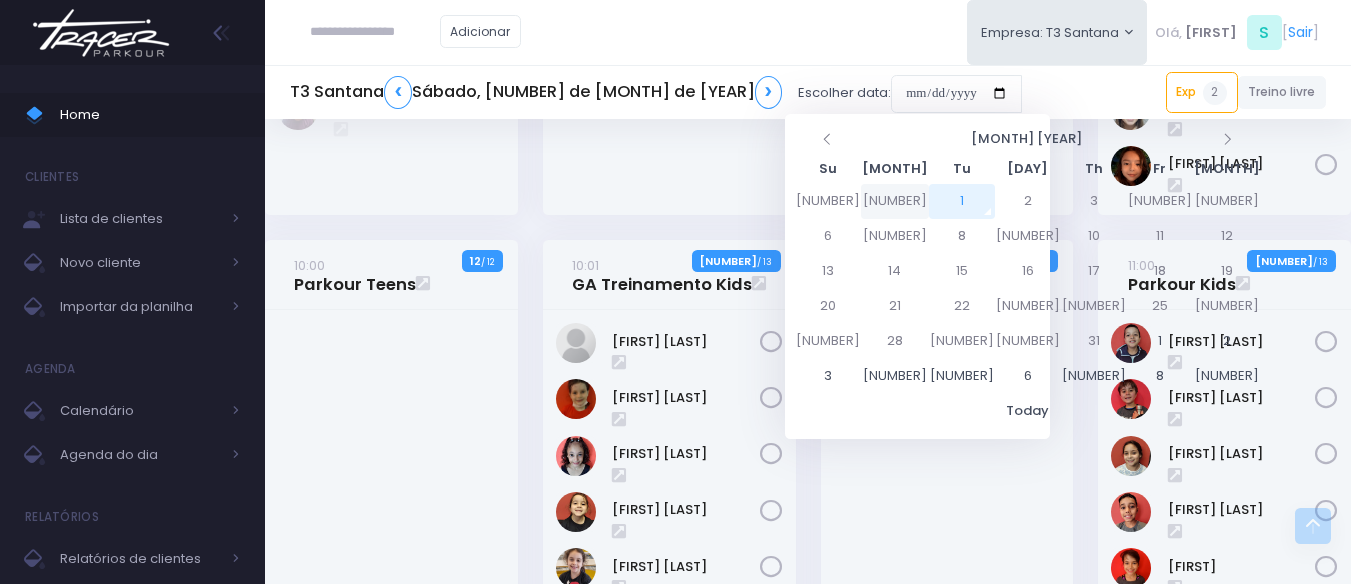 click on "30" at bounding box center (895, 201) 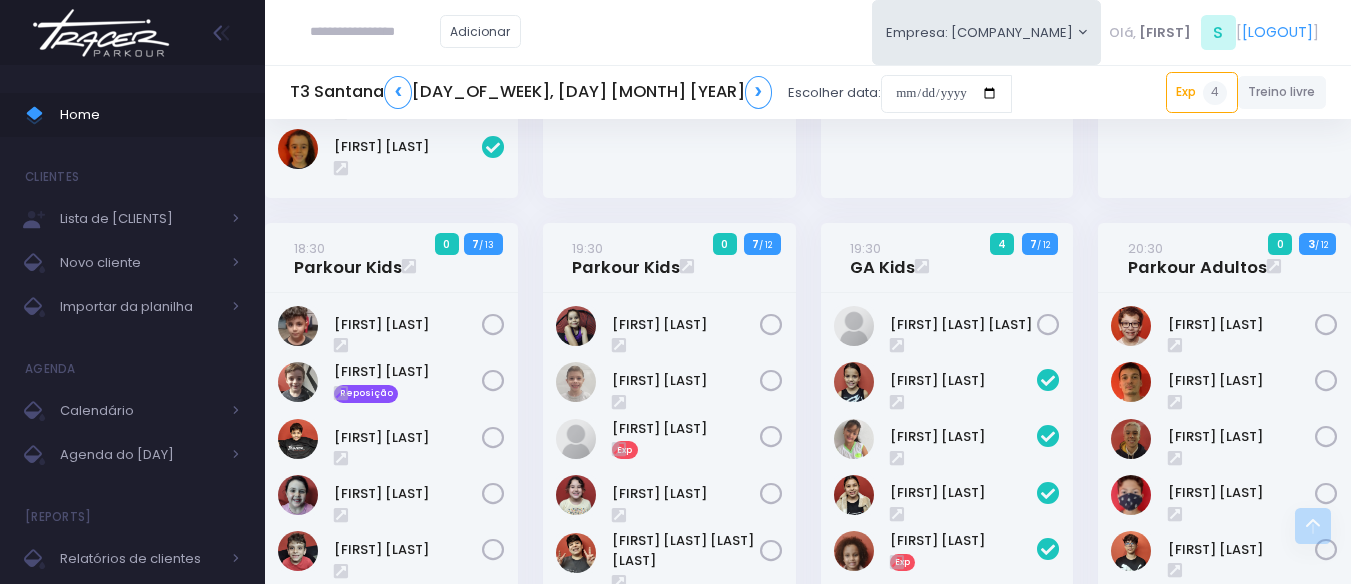 scroll, scrollTop: 1000, scrollLeft: 0, axis: vertical 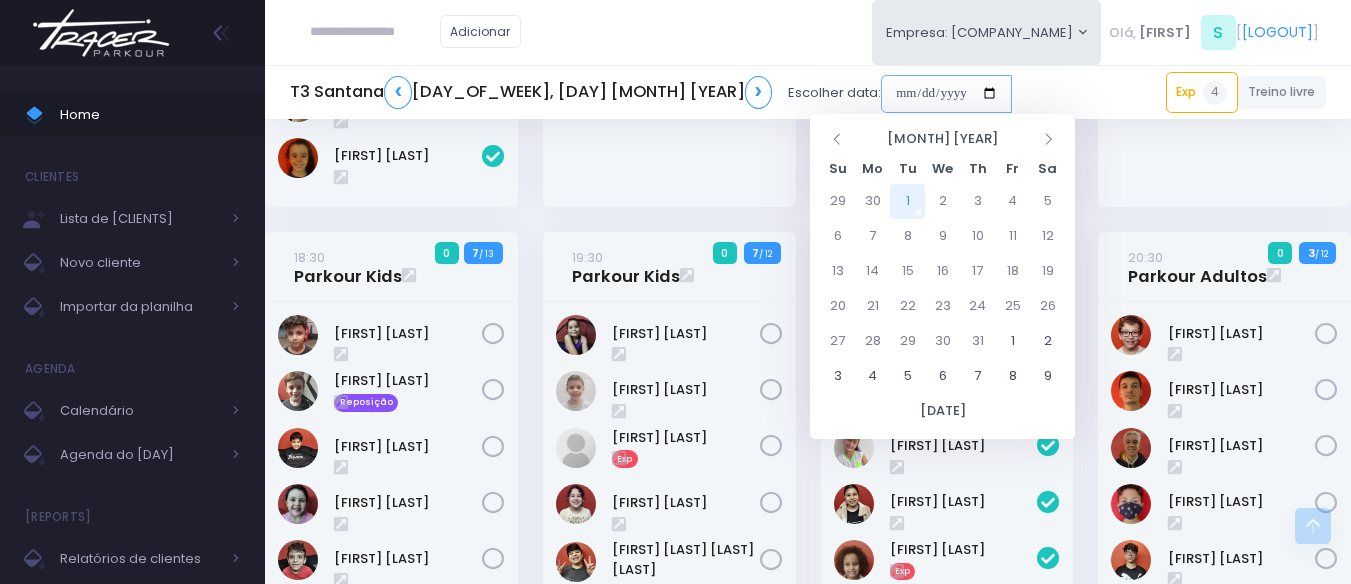 click at bounding box center [946, 94] 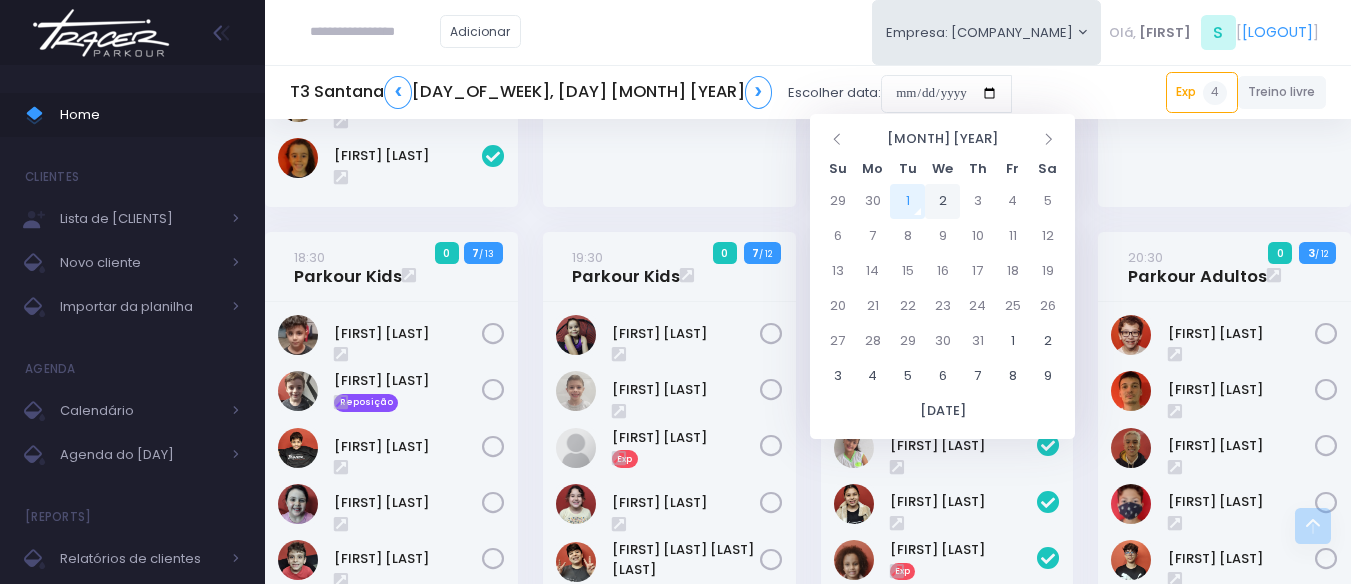 click on "2" at bounding box center [942, 201] 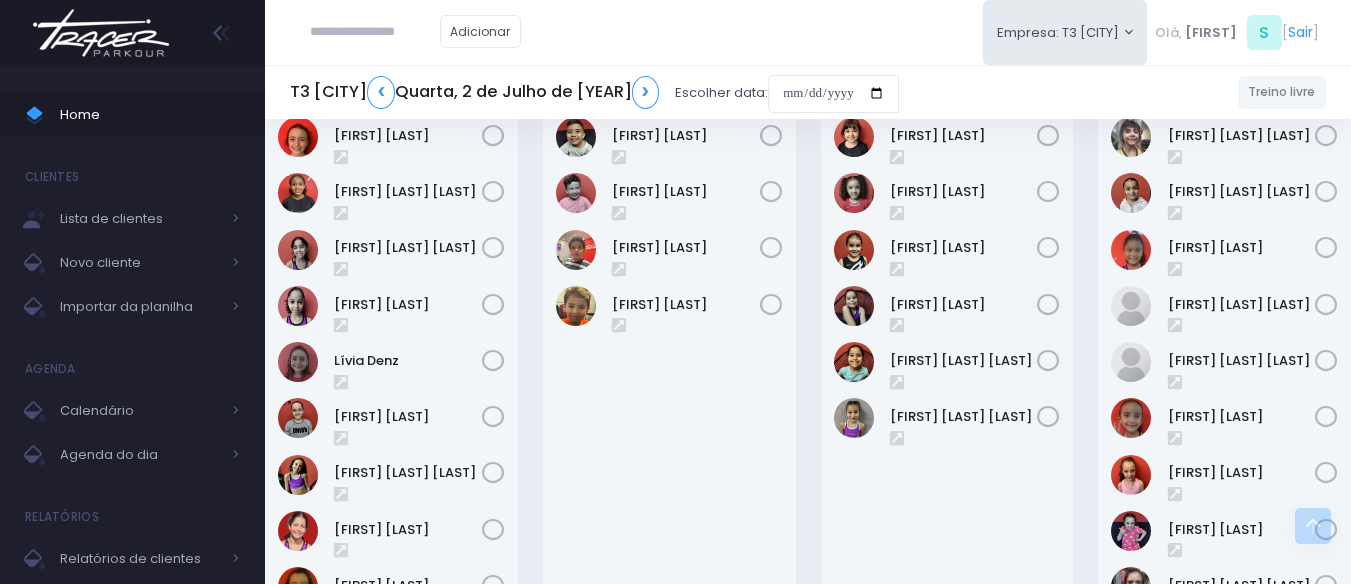 scroll, scrollTop: 200, scrollLeft: 0, axis: vertical 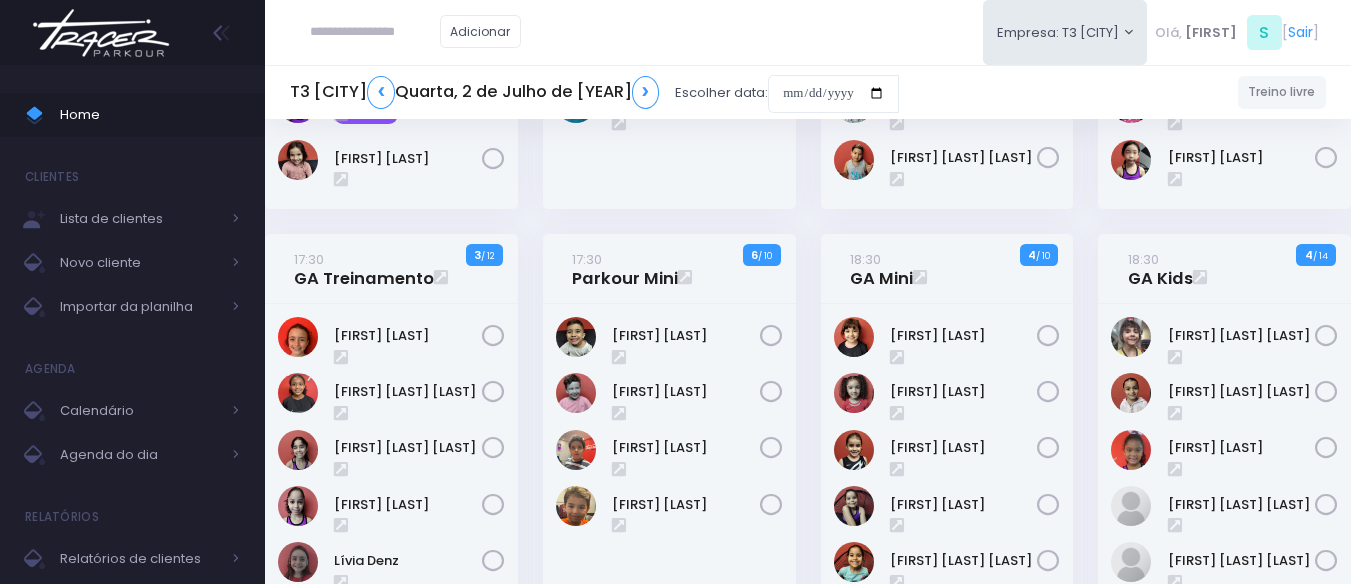 click on "15:30 Parkour Teens
8  / 10" at bounding box center (669, 89) 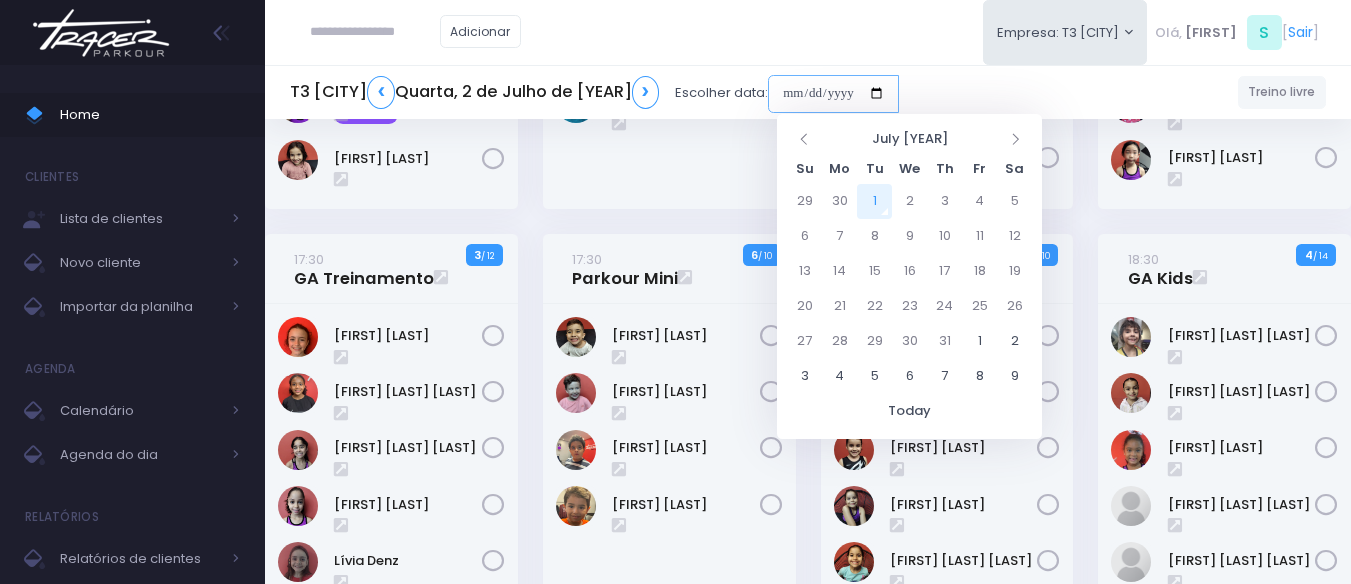 click at bounding box center [833, 94] 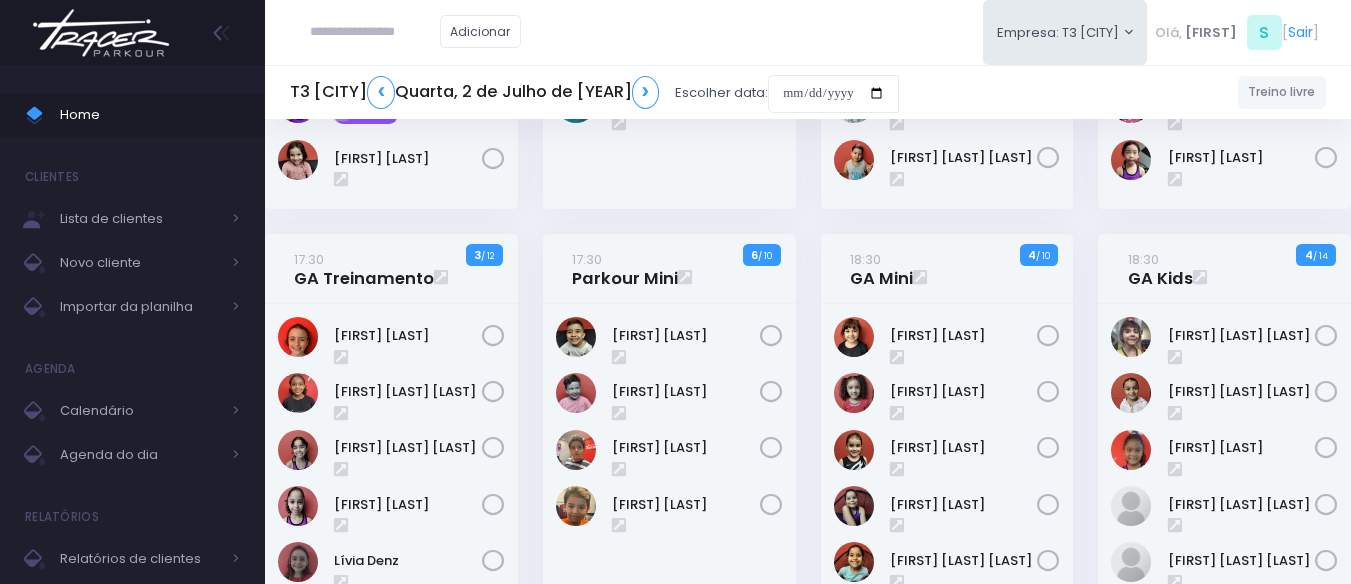 click on "16:30 Parkour Kids
10  / 13" at bounding box center (947, 89) 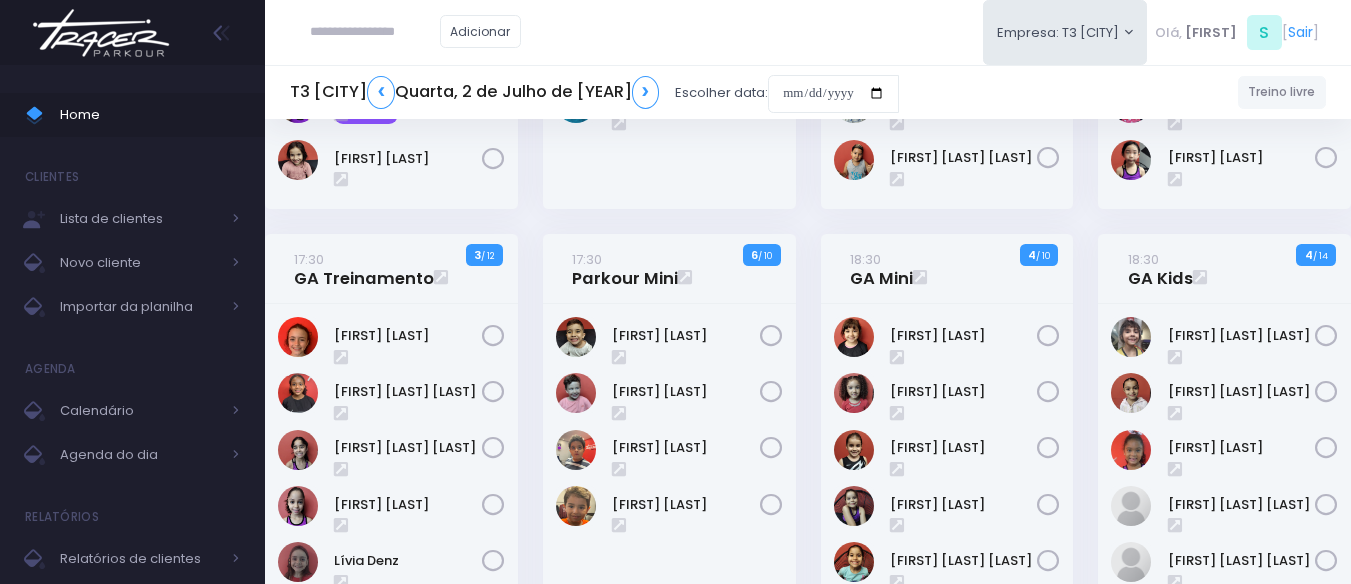 click on "16:30 Parkour Kids
10  / 13" at bounding box center (947, 89) 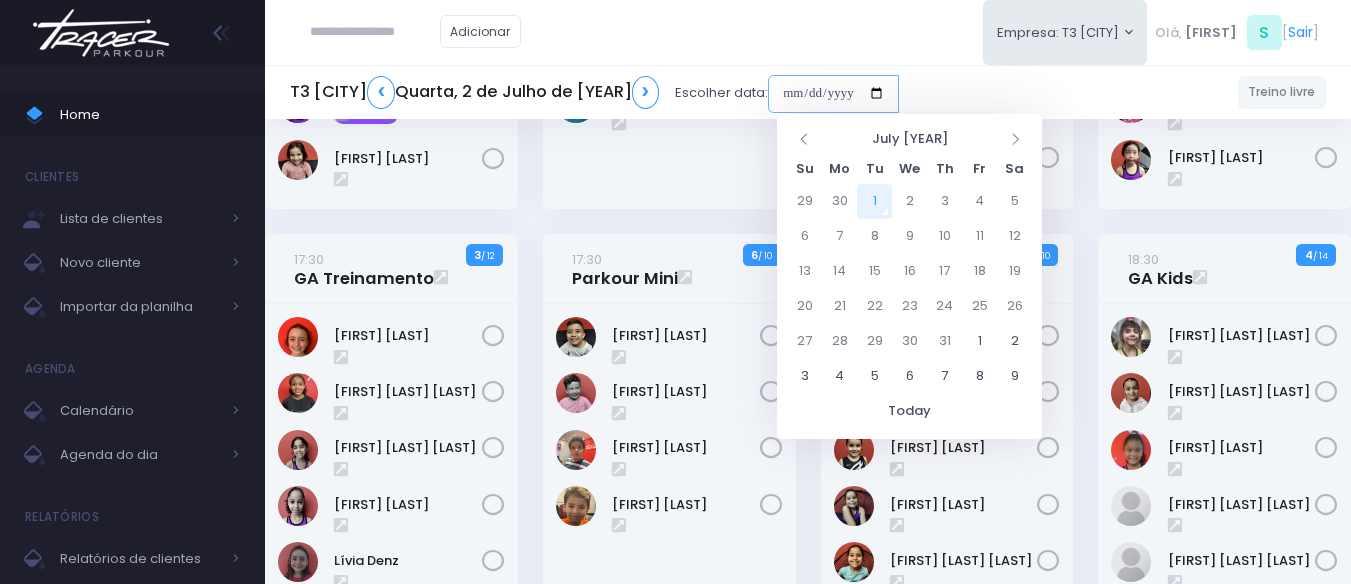 click at bounding box center (833, 94) 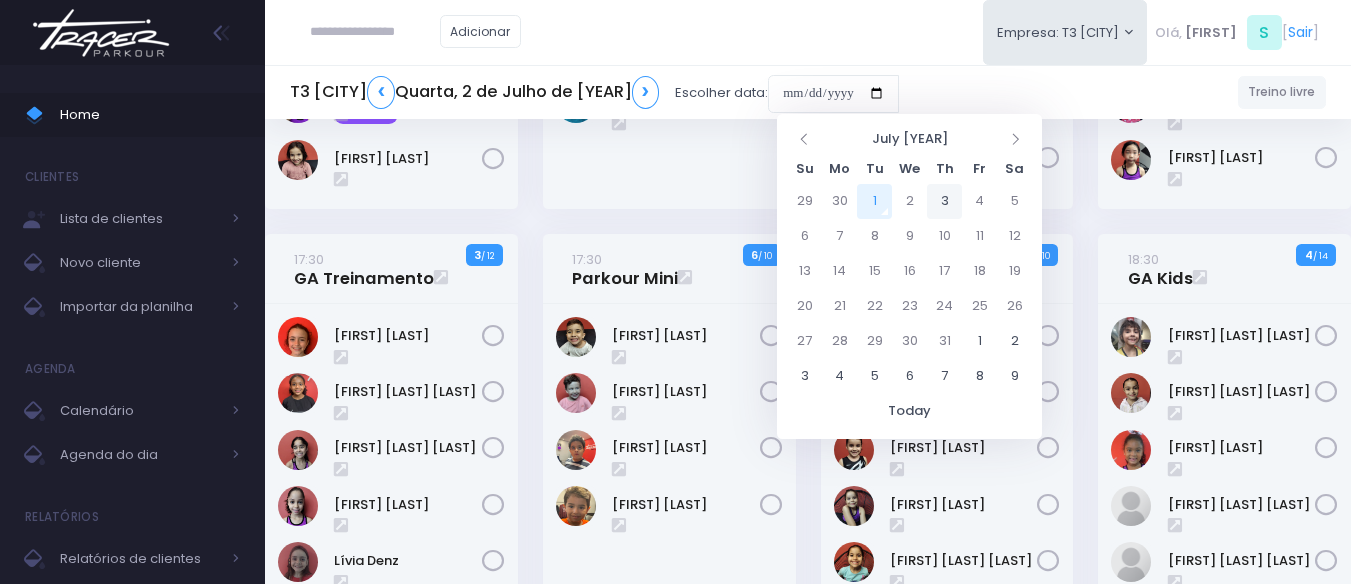 click on "3" at bounding box center (944, 201) 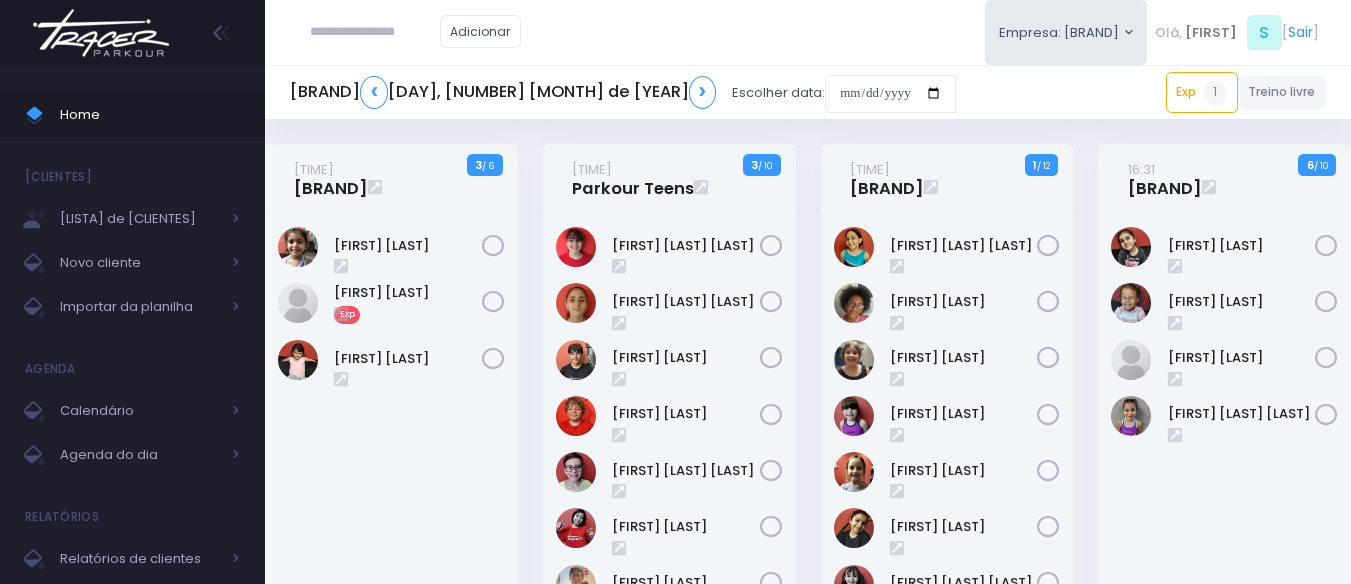 scroll, scrollTop: 0, scrollLeft: 0, axis: both 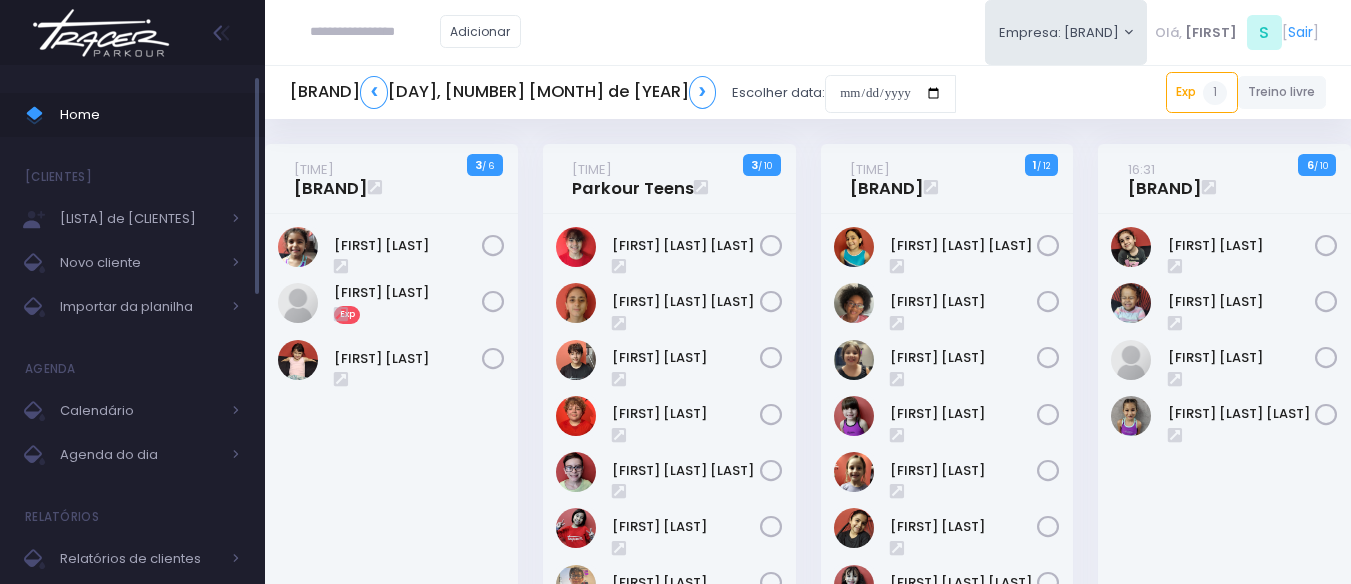 click on "Home" at bounding box center [150, 115] 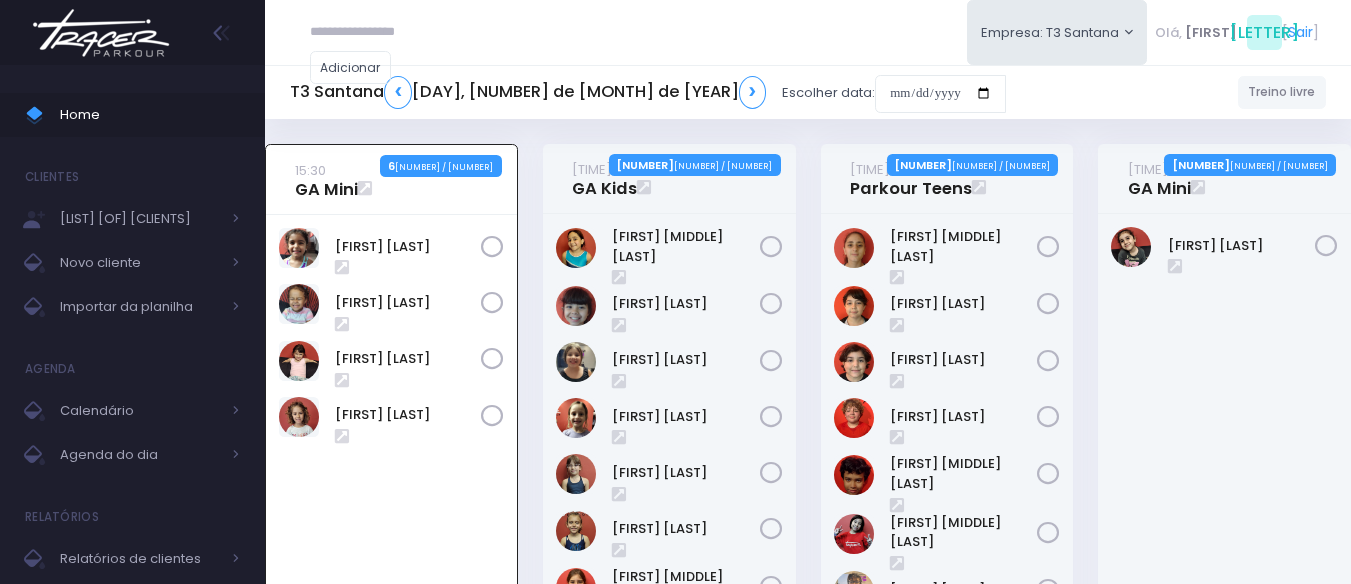 scroll, scrollTop: 144, scrollLeft: 0, axis: vertical 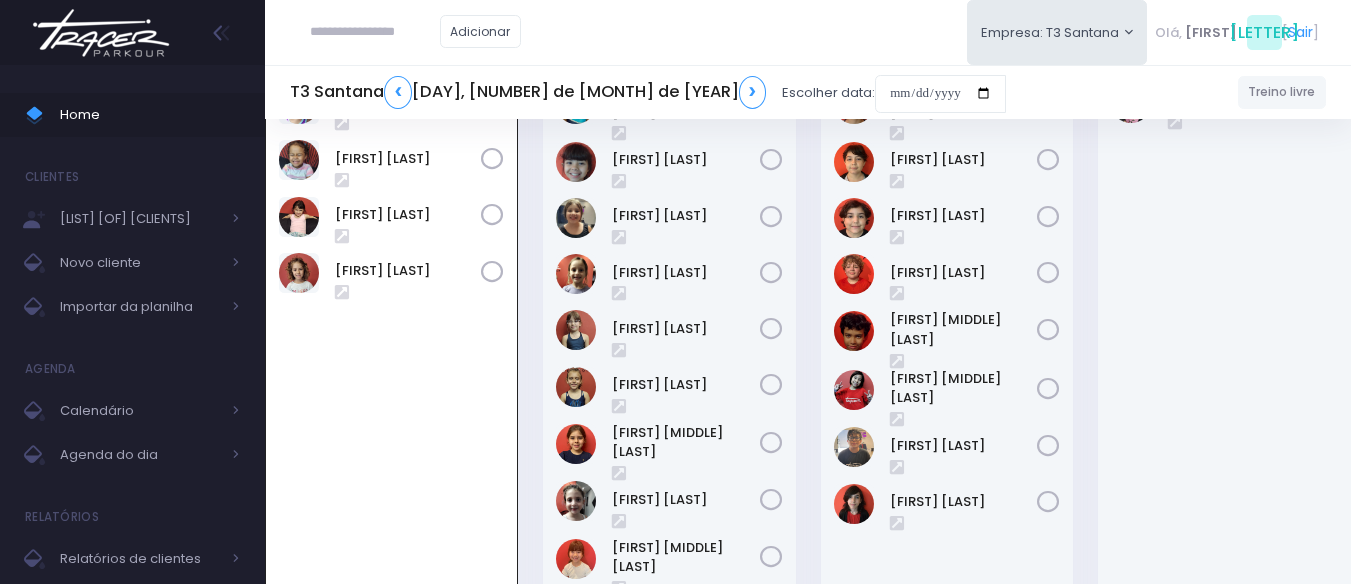 click on "[TIME] [EVENT]
[NUMBER]  / [NUMBER]" at bounding box center [669, 345] 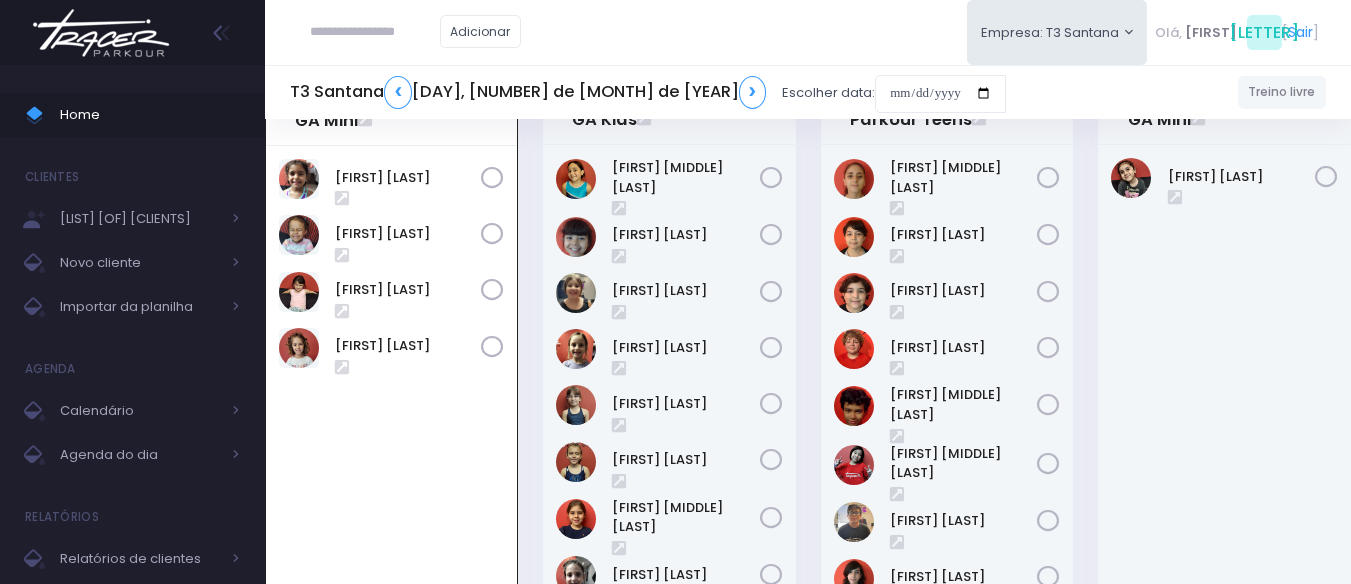 scroll, scrollTop: 0, scrollLeft: 0, axis: both 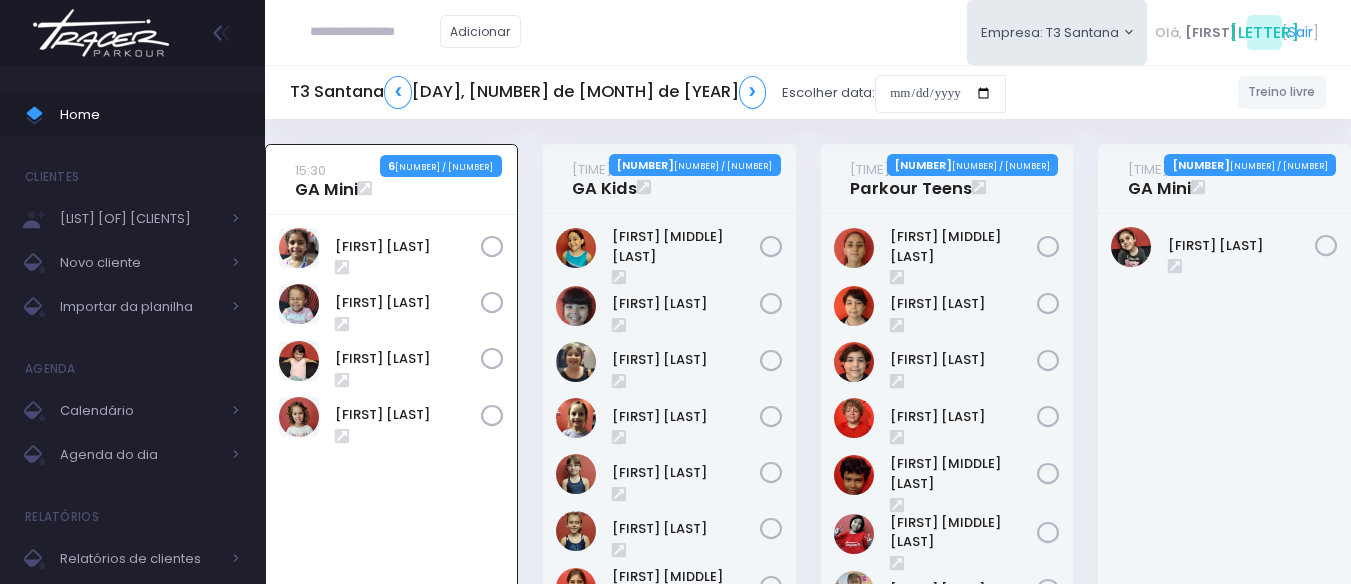 click on "16:30 GA Kids
2  / 12" at bounding box center [669, 489] 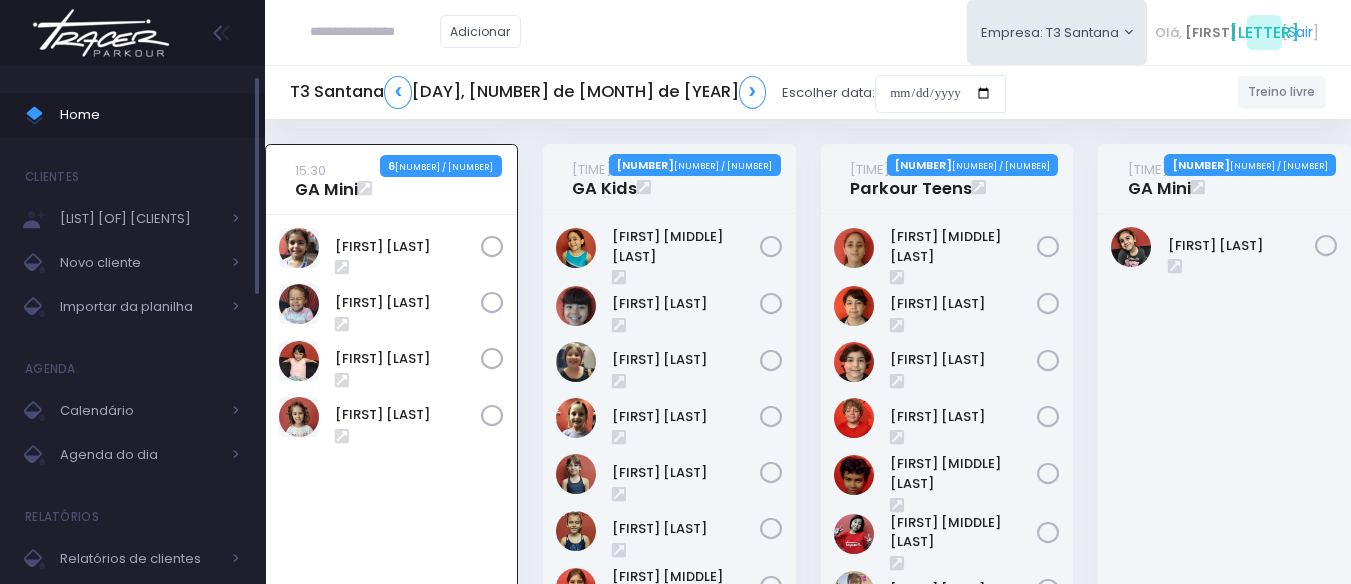click on "Home" at bounding box center [150, 115] 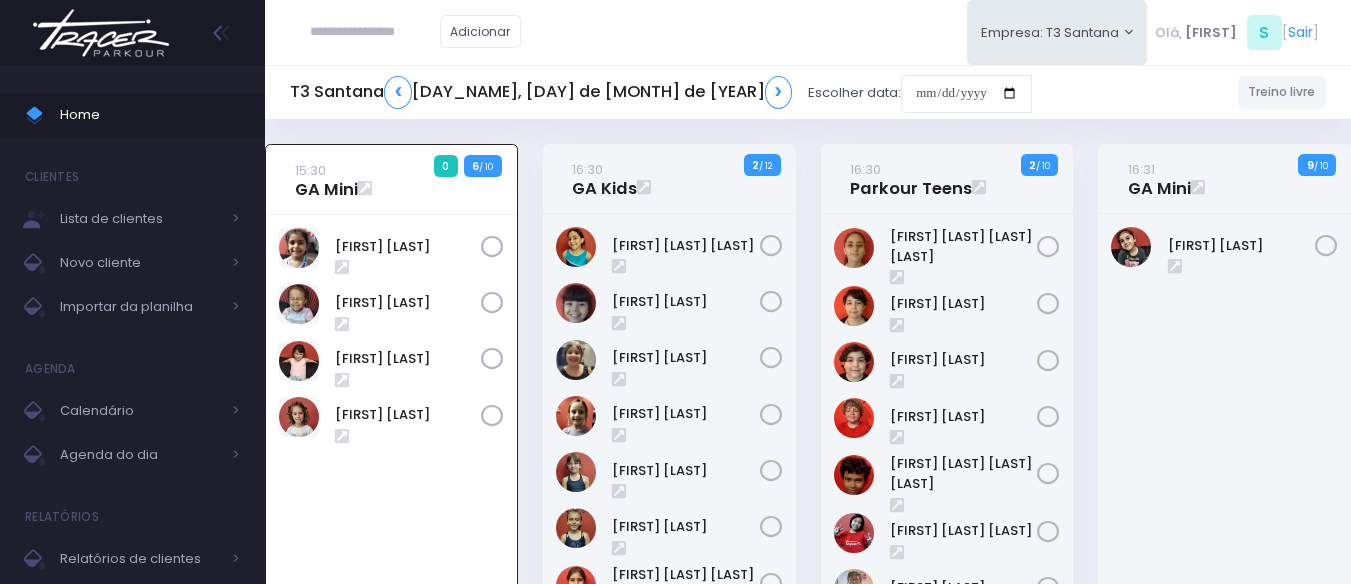 scroll, scrollTop: 144, scrollLeft: 0, axis: vertical 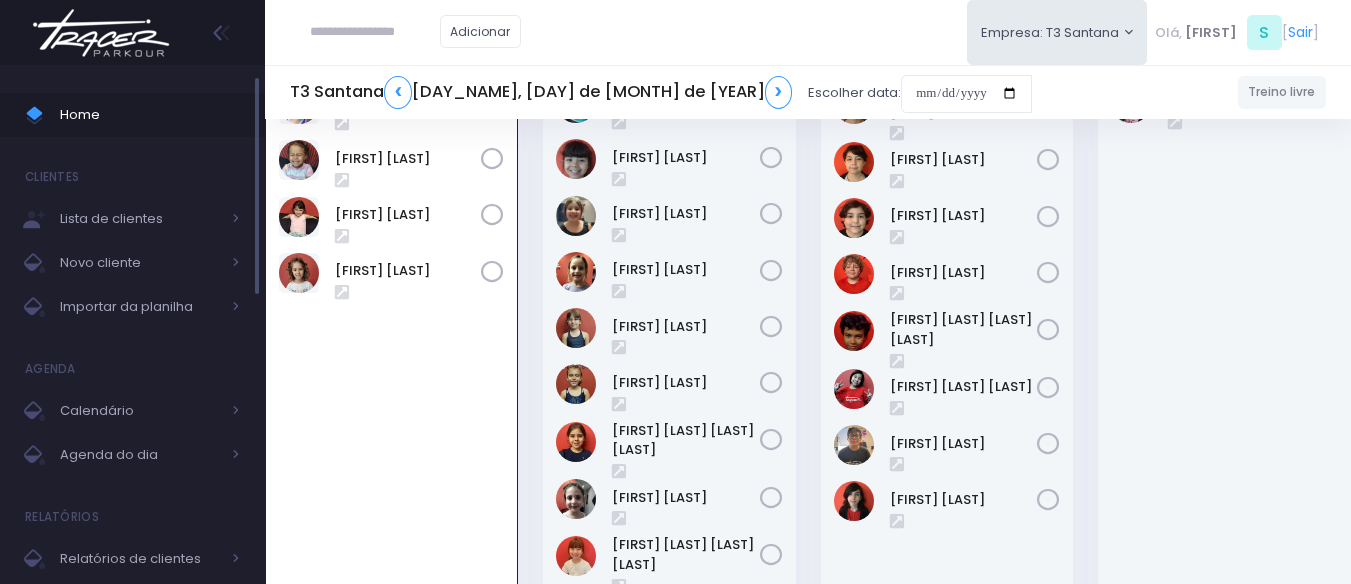 click on "Home" at bounding box center [150, 115] 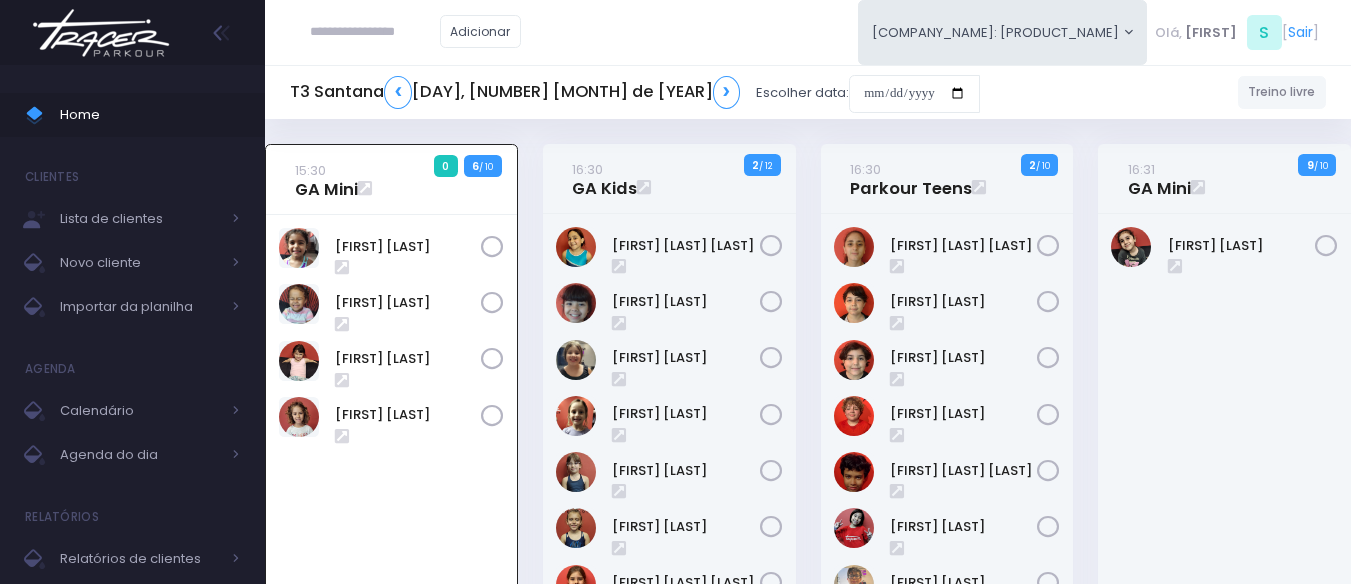 scroll, scrollTop: 144, scrollLeft: 0, axis: vertical 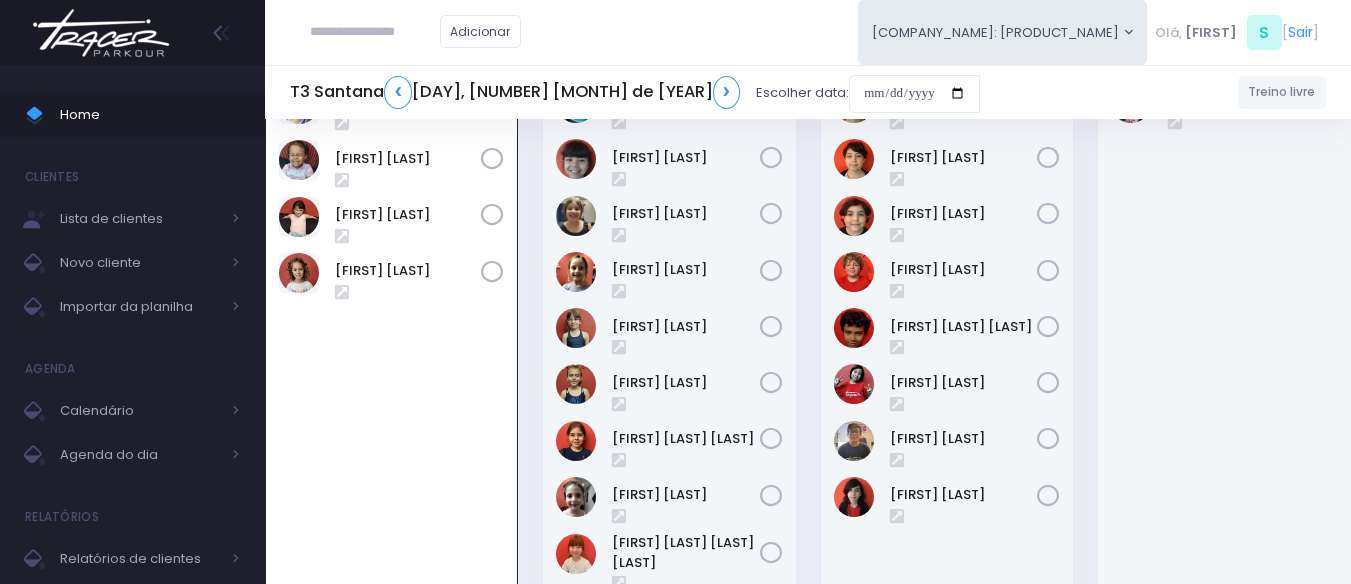 click on "15:30 GA Mini
0
6  / 10" at bounding box center (392, 343) 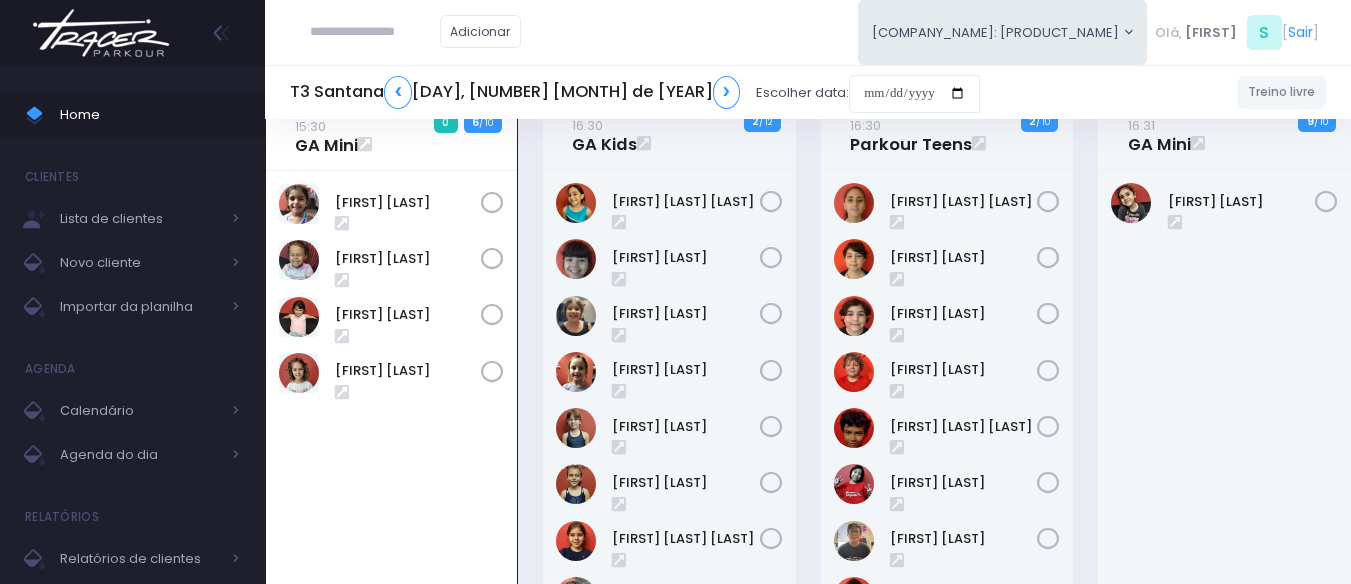 scroll, scrollTop: 0, scrollLeft: 0, axis: both 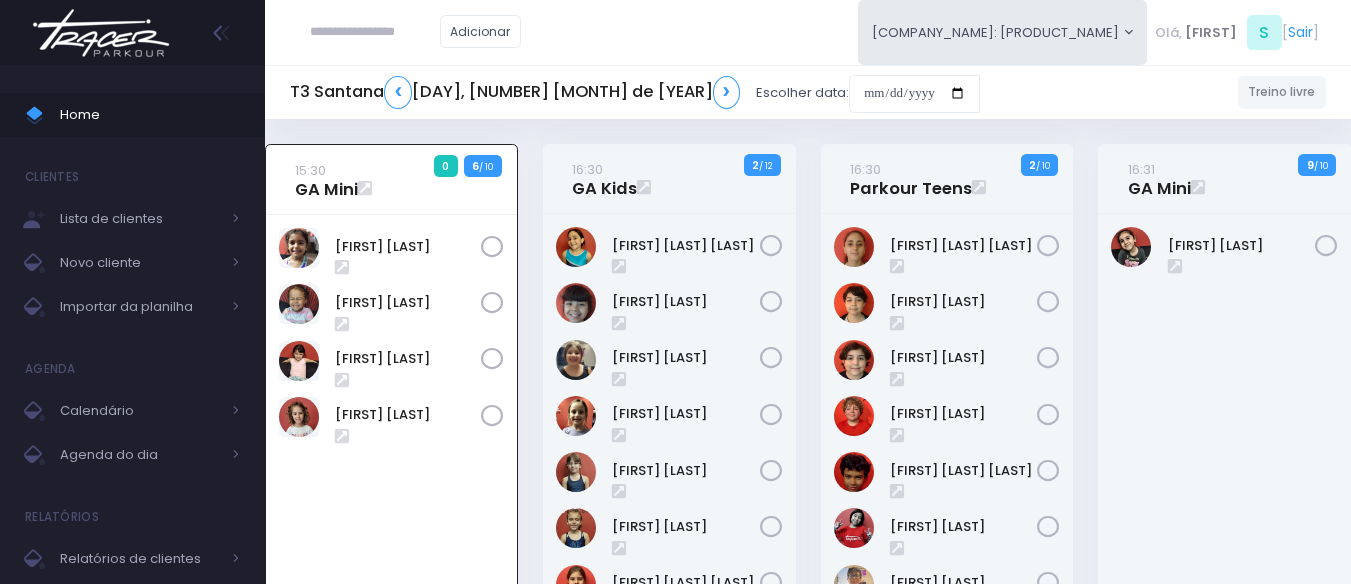 click on "15:30 GA Mini
0
6  / 10" at bounding box center [392, 487] 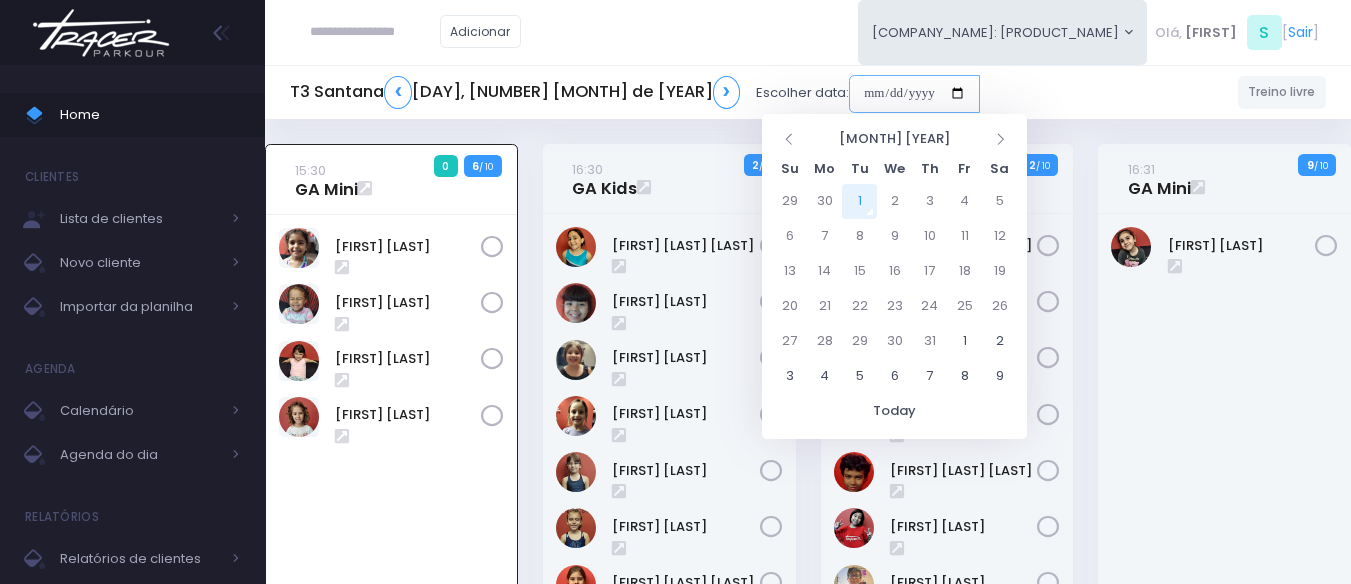 click at bounding box center [914, 94] 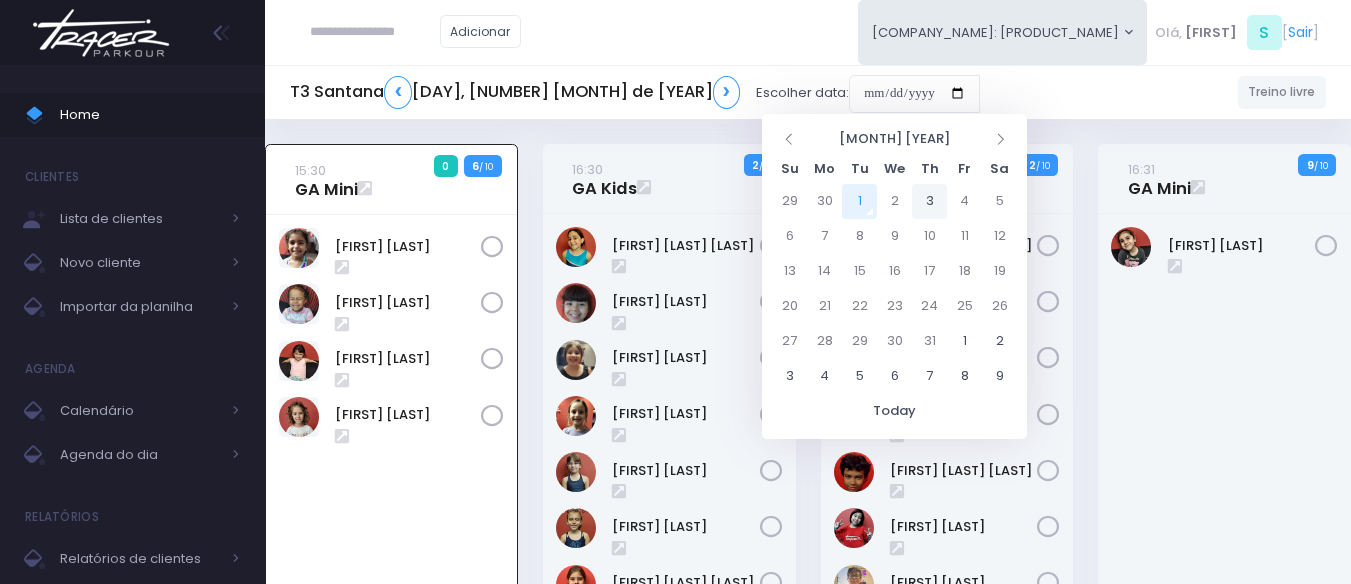 click on "3" at bounding box center [929, 201] 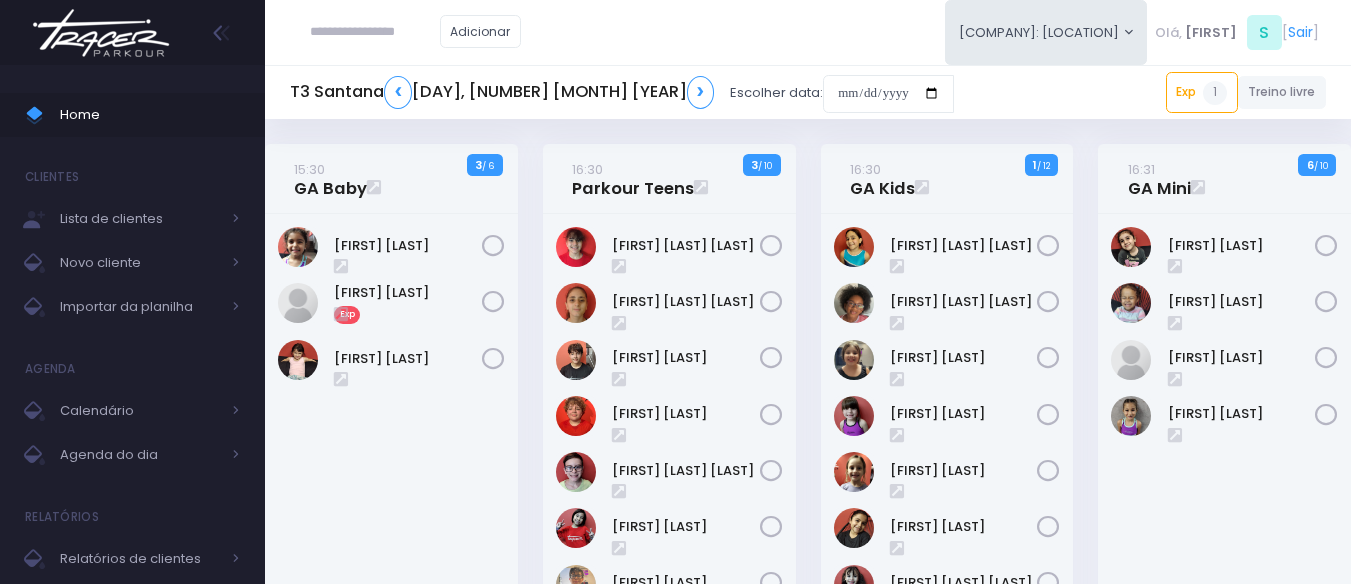 scroll, scrollTop: 0, scrollLeft: 0, axis: both 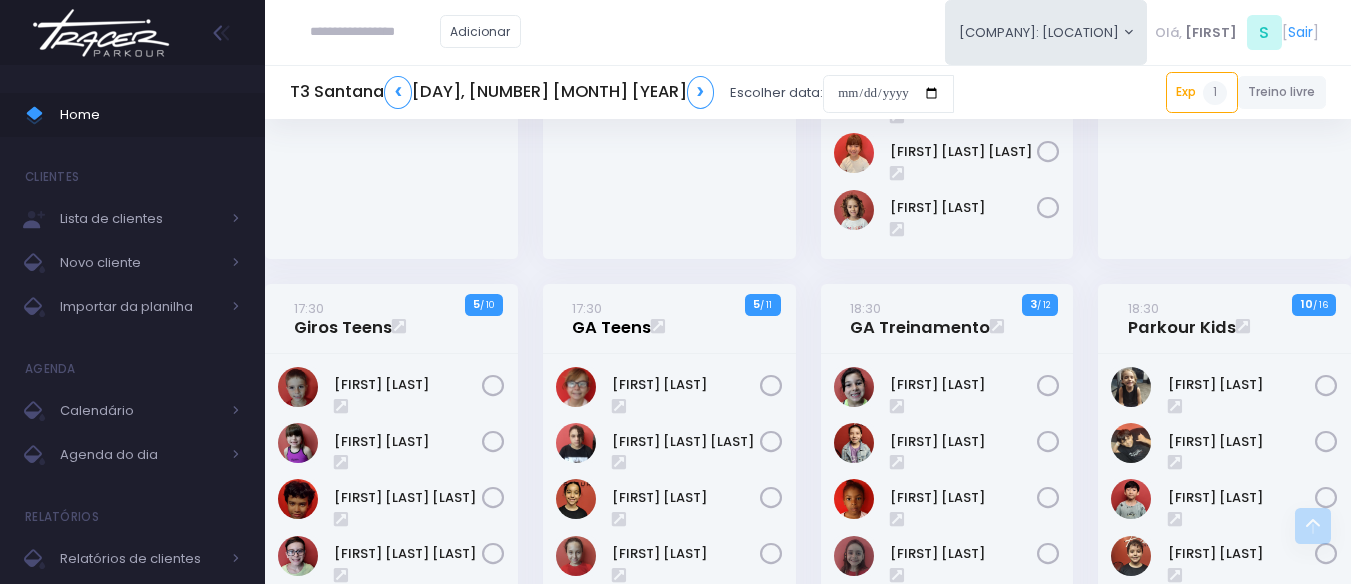 click on "17:30 GA Teens" at bounding box center (611, 318) 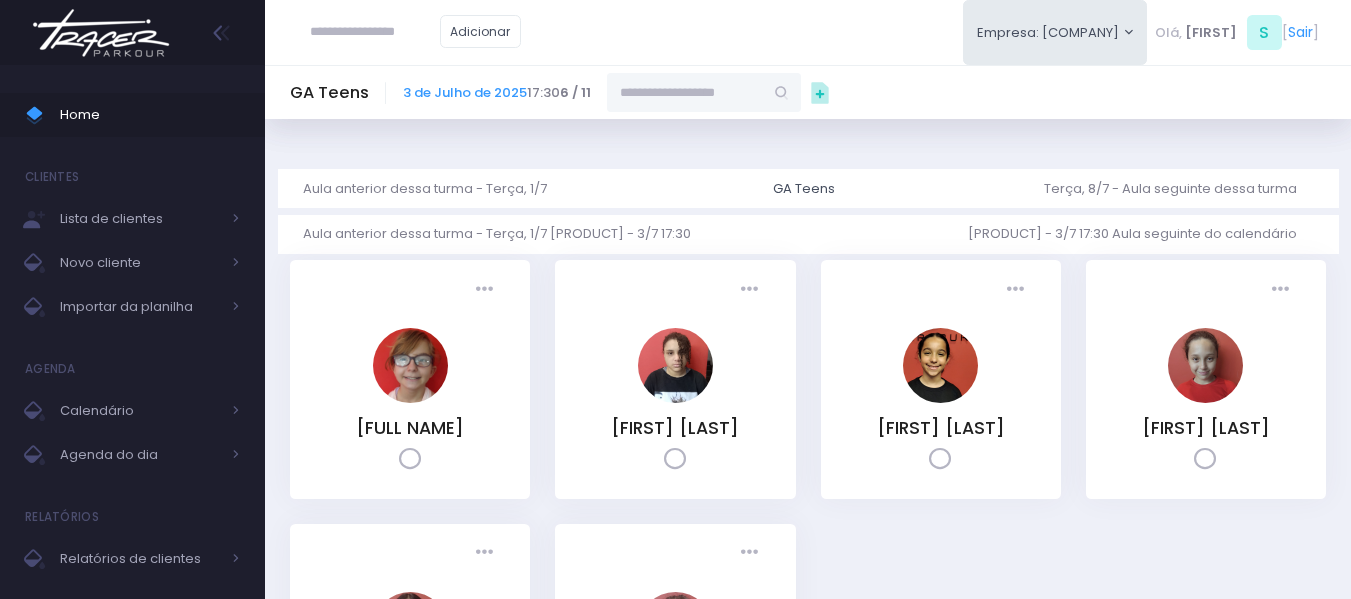 scroll, scrollTop: 0, scrollLeft: 0, axis: both 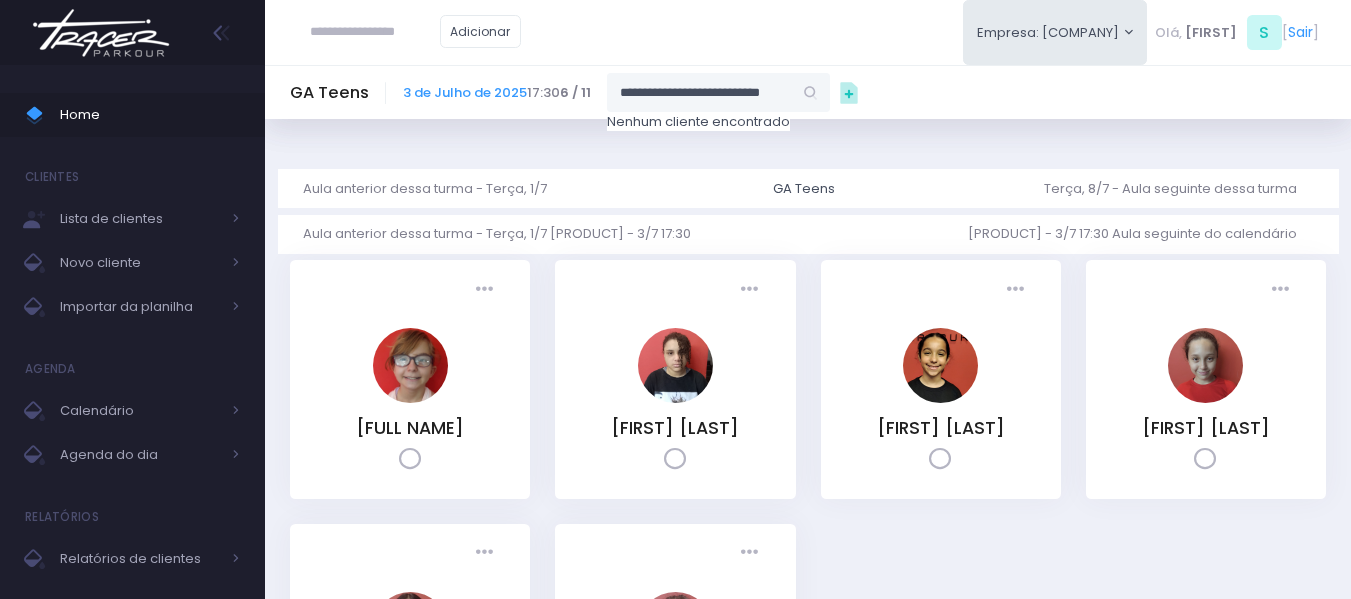 click on "**********" at bounding box center (699, 92) 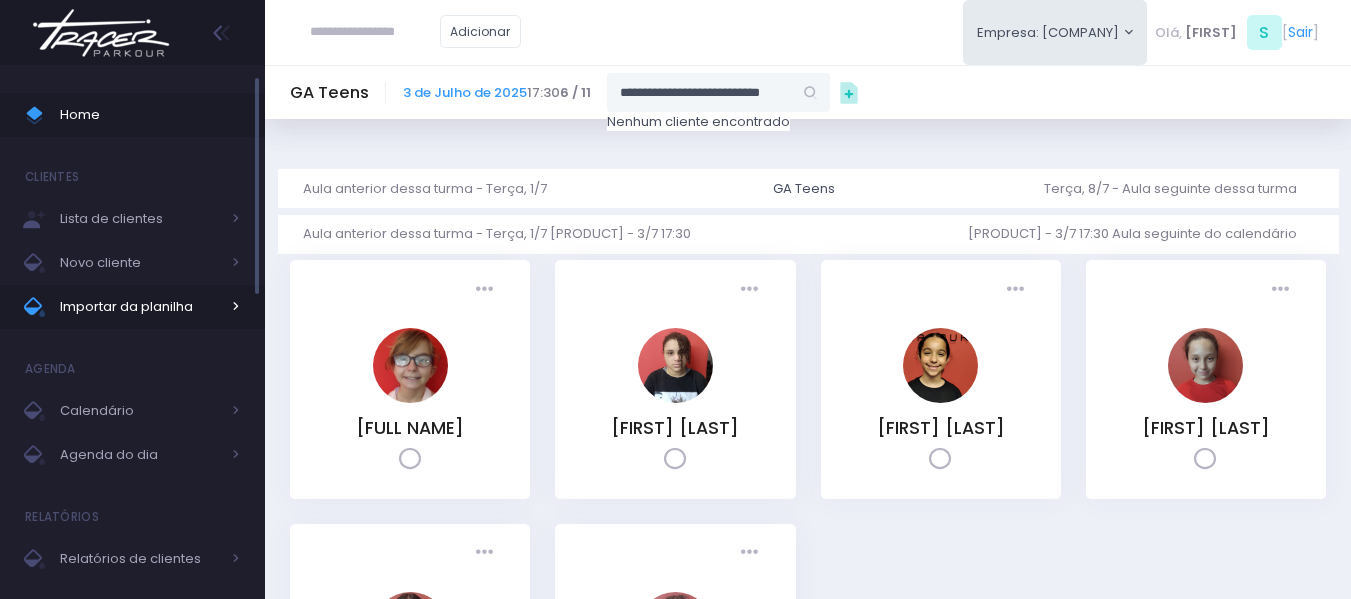 type on "**********" 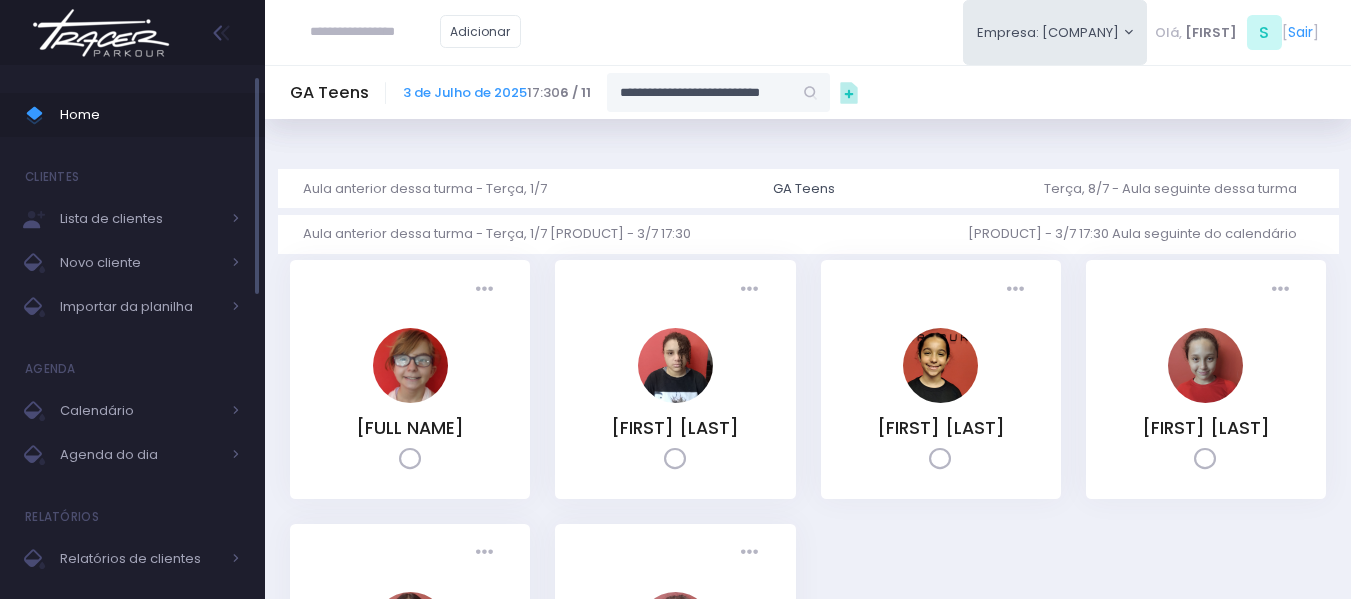 click on "Home" at bounding box center [132, 115] 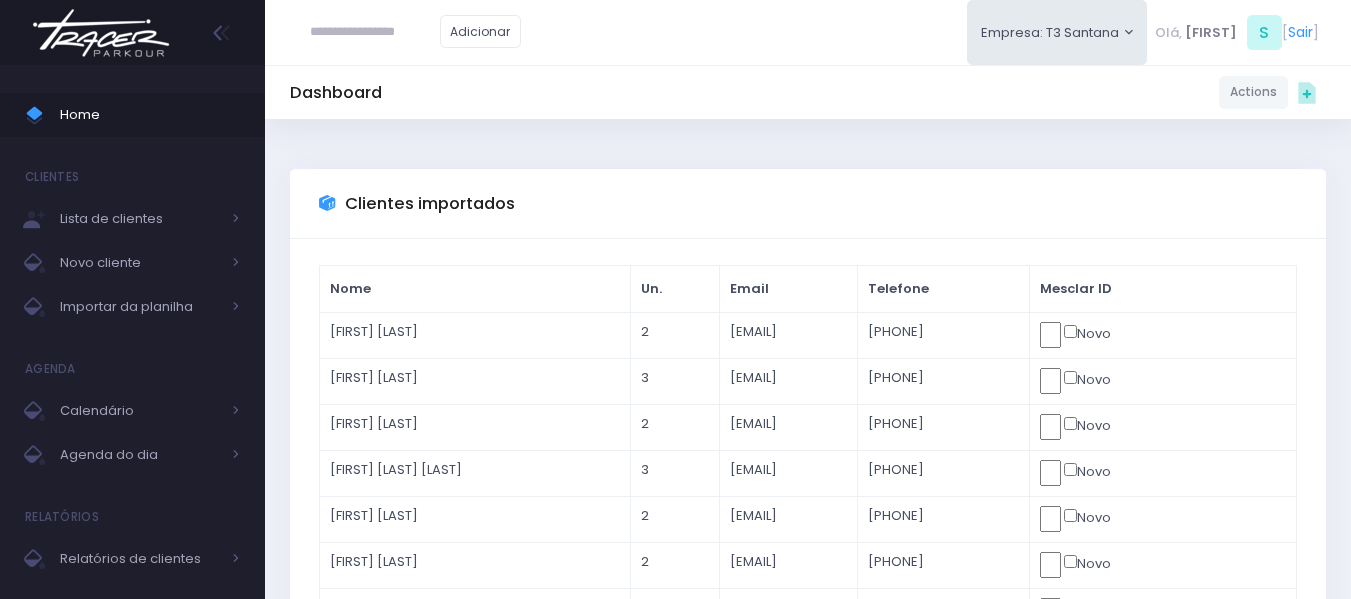 scroll, scrollTop: 0, scrollLeft: 0, axis: both 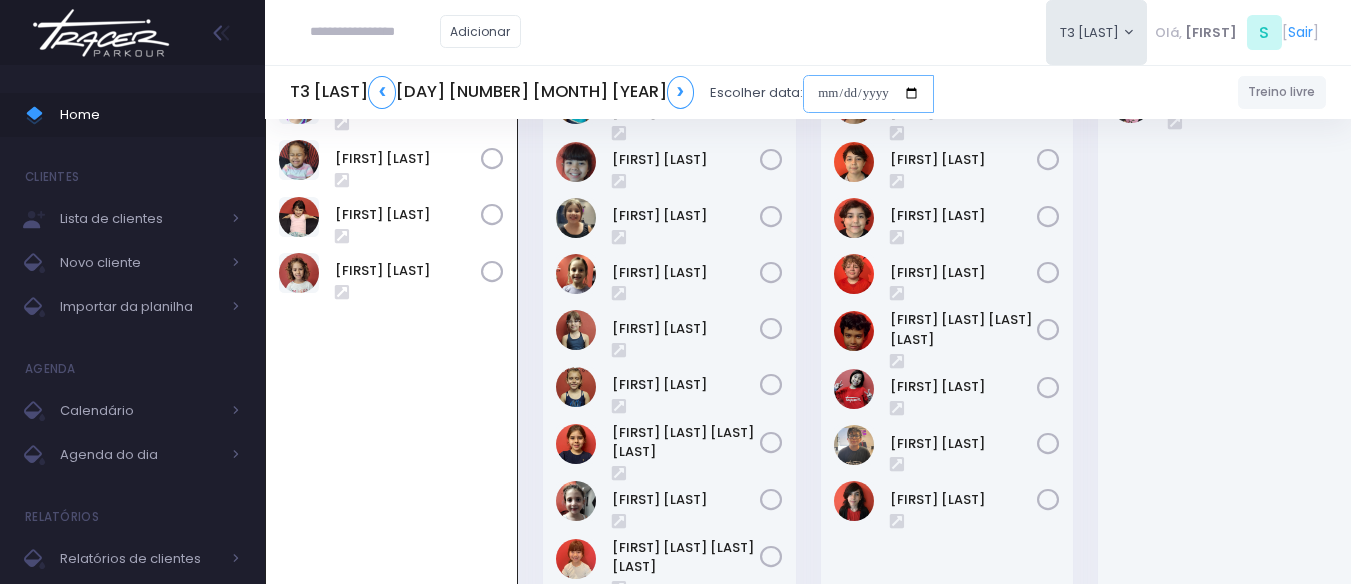 click at bounding box center (868, 94) 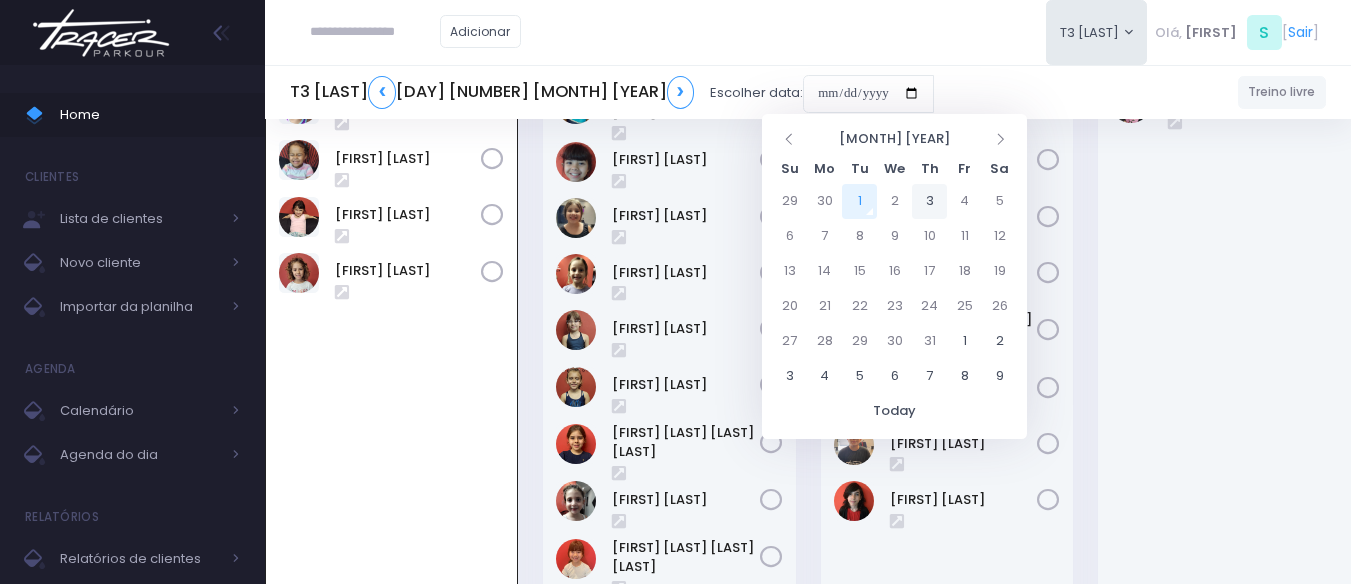 click on "3" at bounding box center [929, 201] 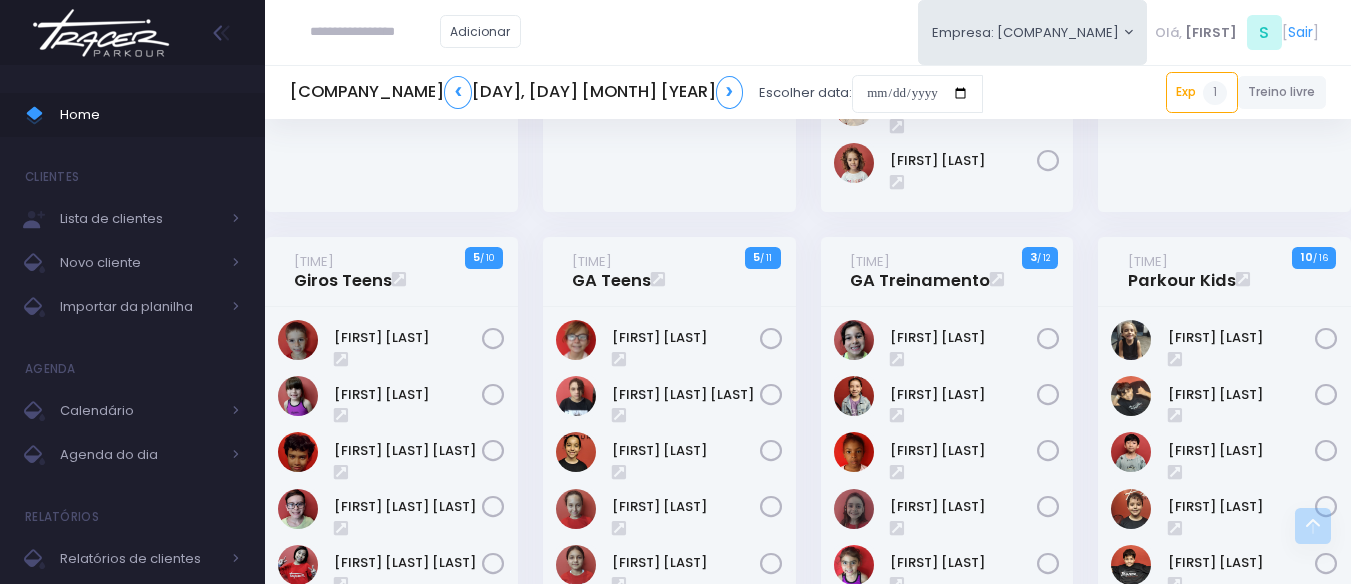 scroll, scrollTop: 600, scrollLeft: 0, axis: vertical 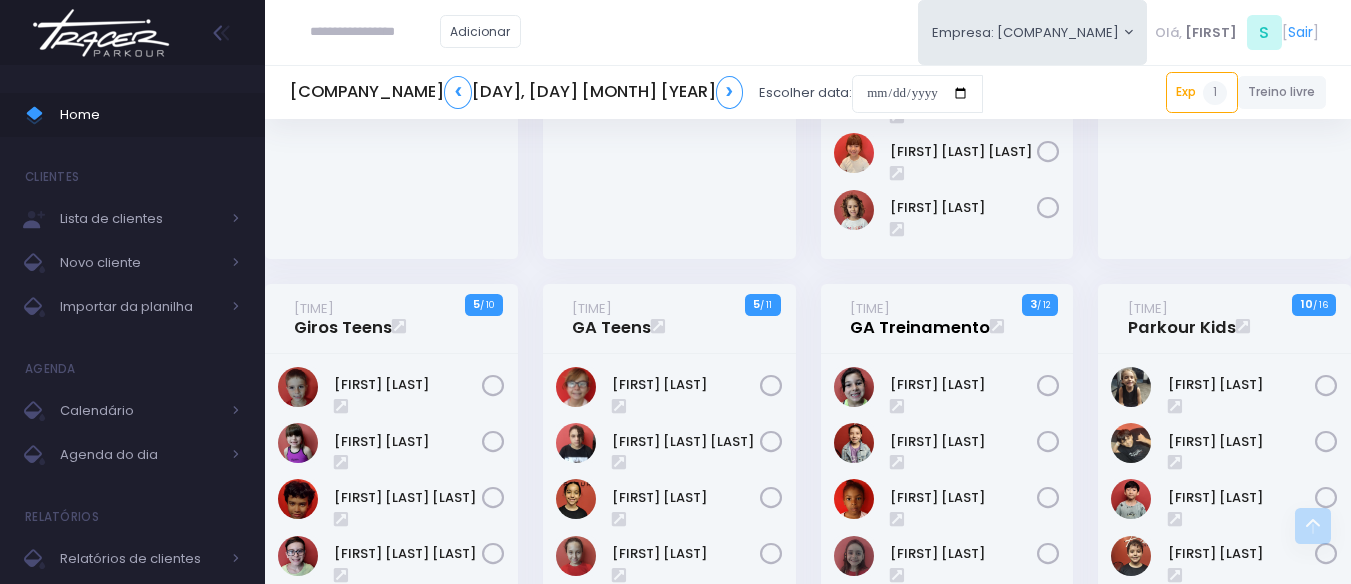 click on "18:30 GA Treinamento" at bounding box center (920, 318) 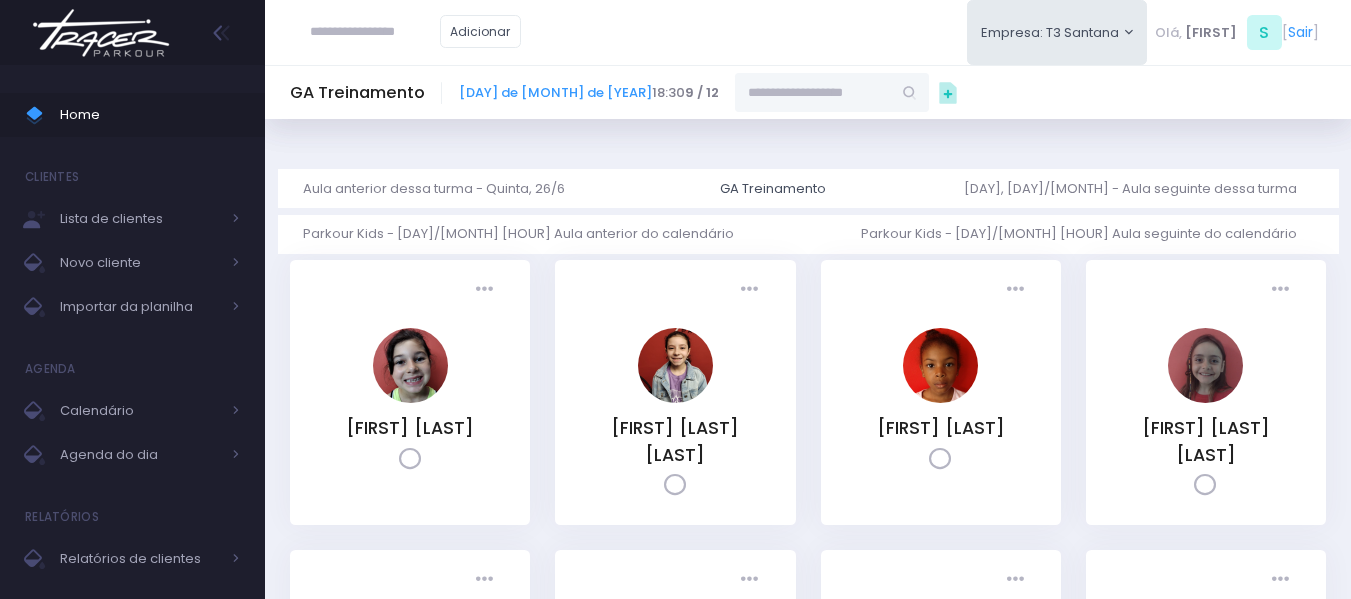 scroll, scrollTop: 0, scrollLeft: 0, axis: both 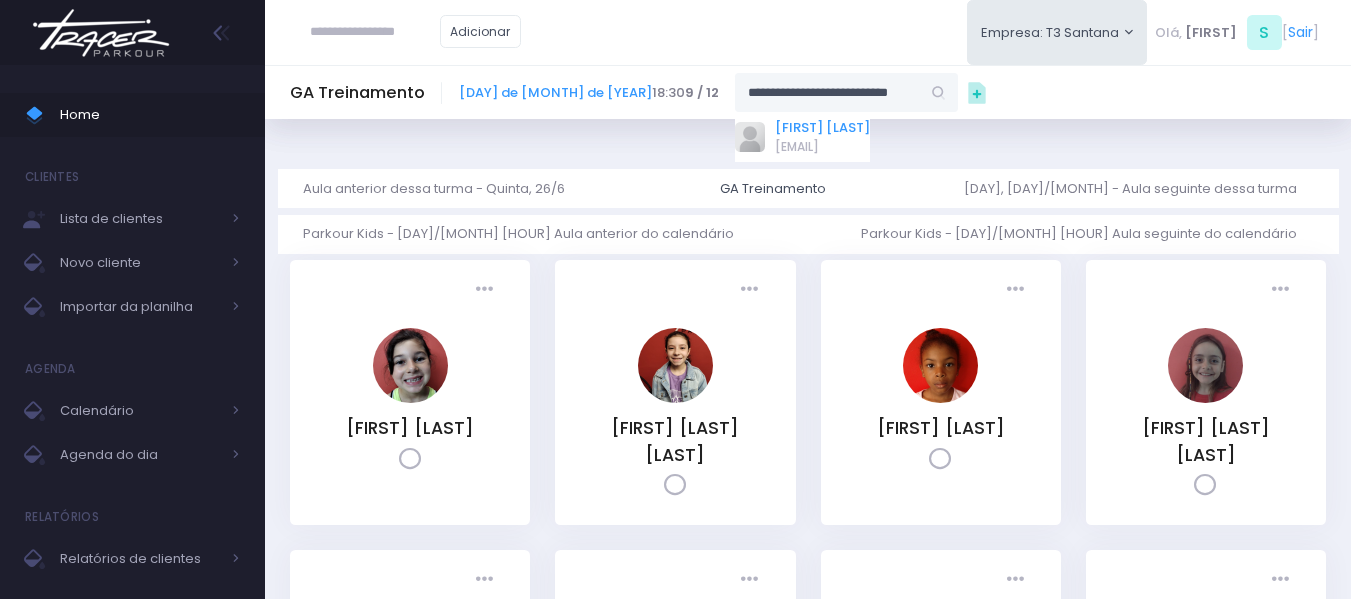 click on "Maria Eduarda Bianchi Moela" at bounding box center [822, 128] 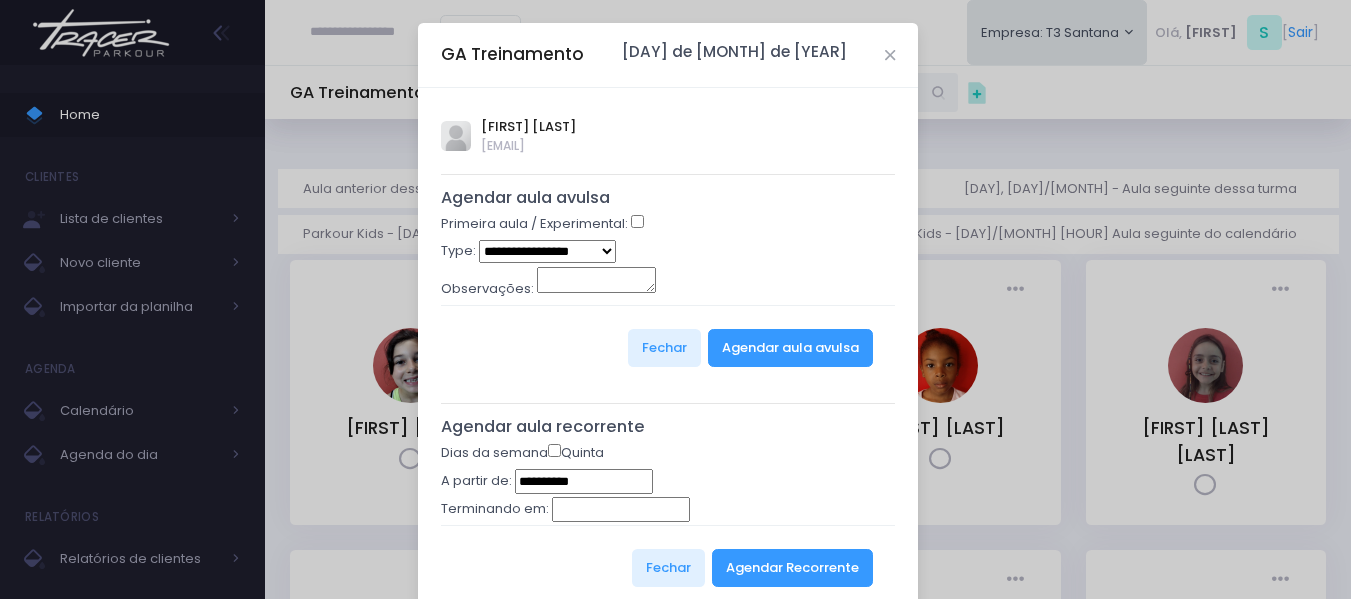 type on "**********" 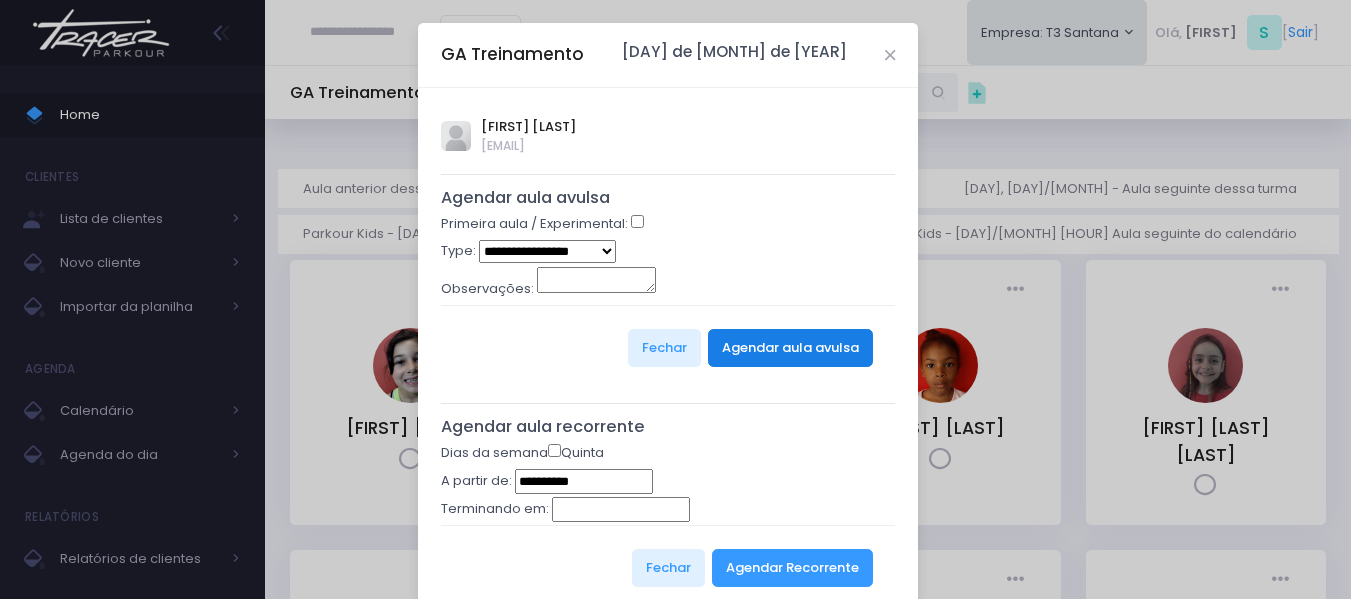 click on "Agendar aula avulsa" at bounding box center (790, 348) 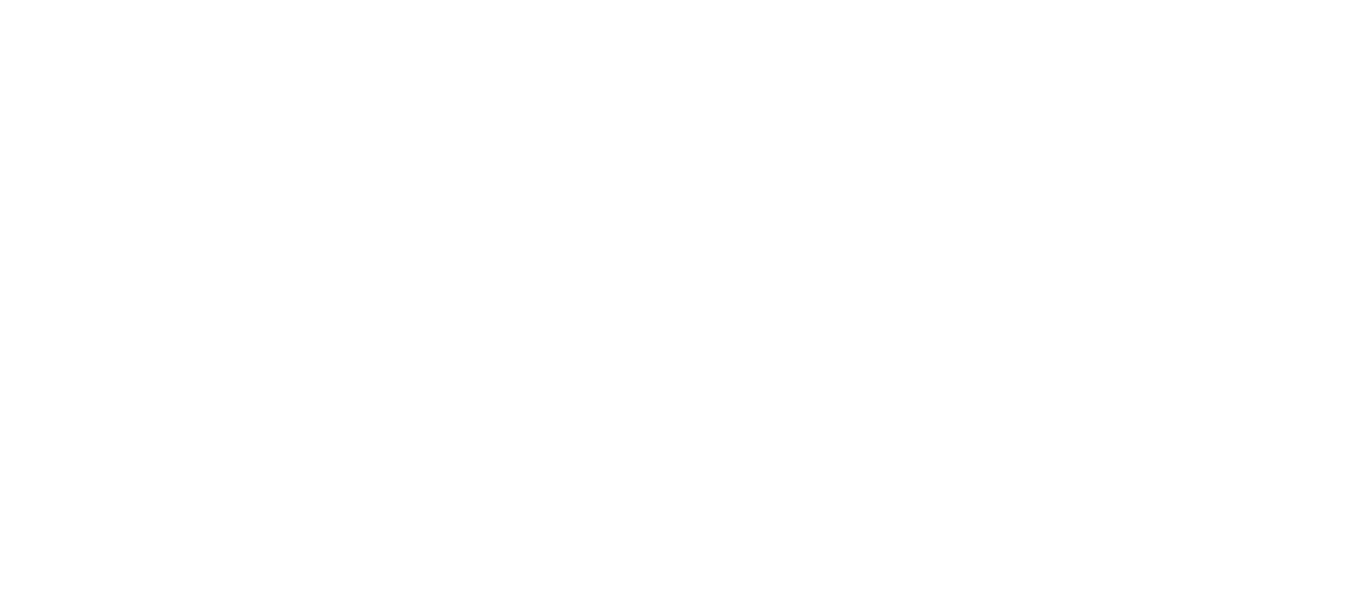 scroll, scrollTop: 0, scrollLeft: 0, axis: both 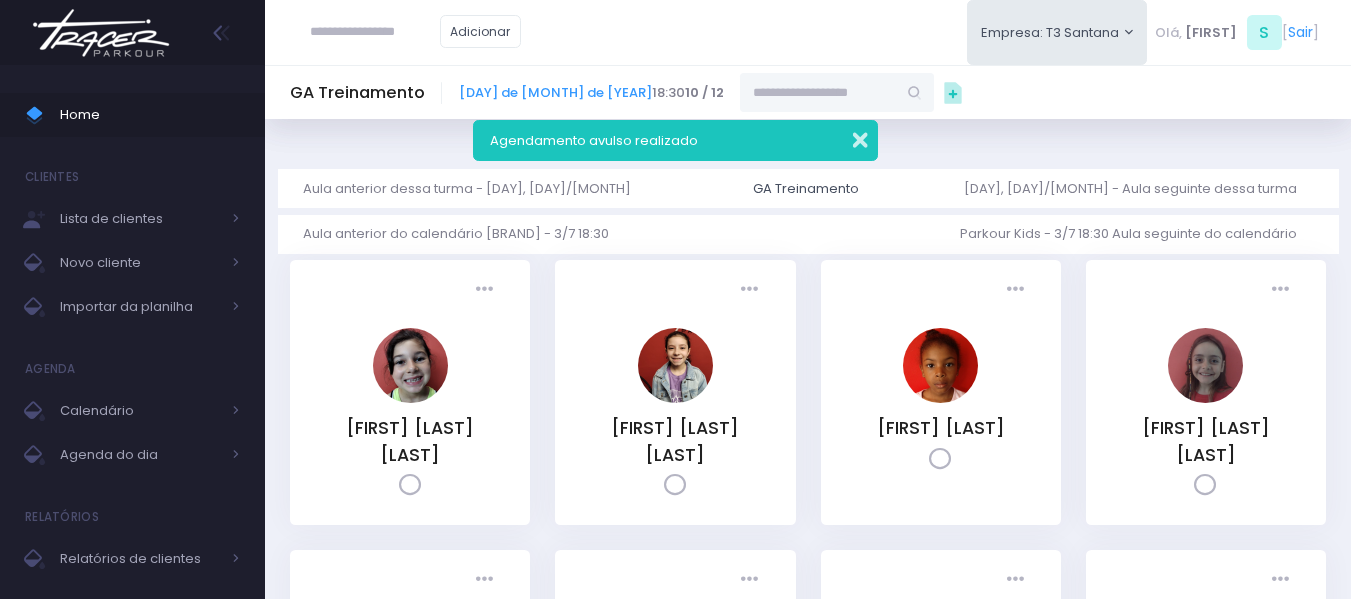 click at bounding box center [847, 137] 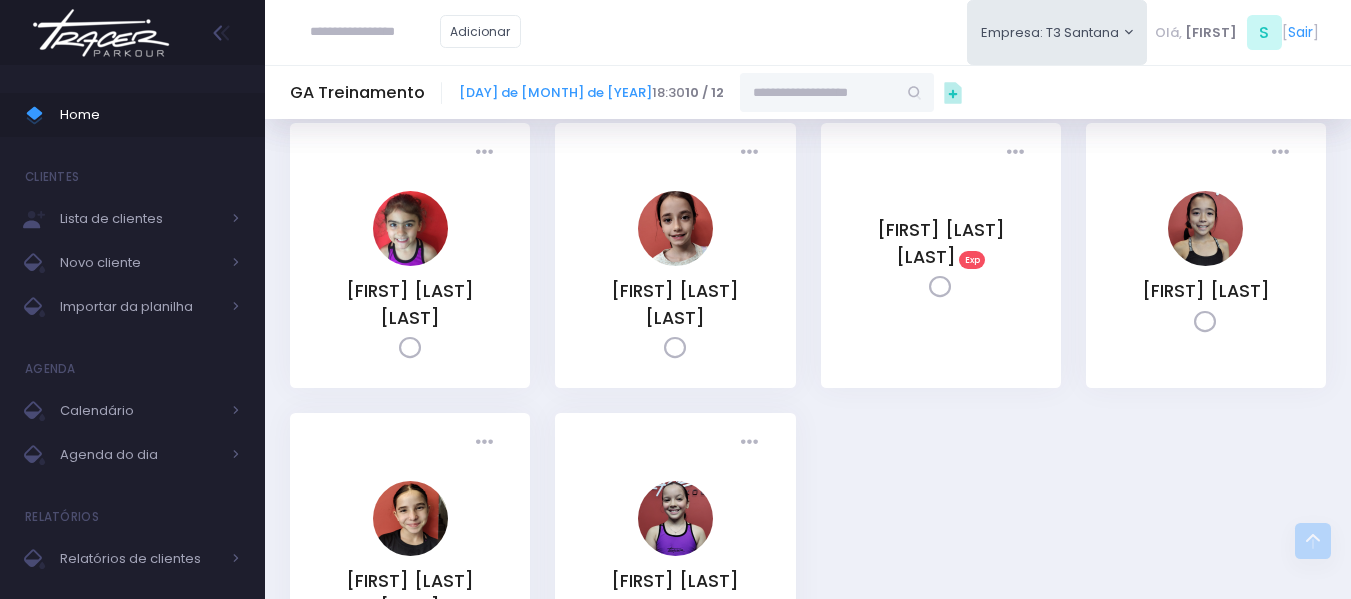 scroll, scrollTop: 500, scrollLeft: 0, axis: vertical 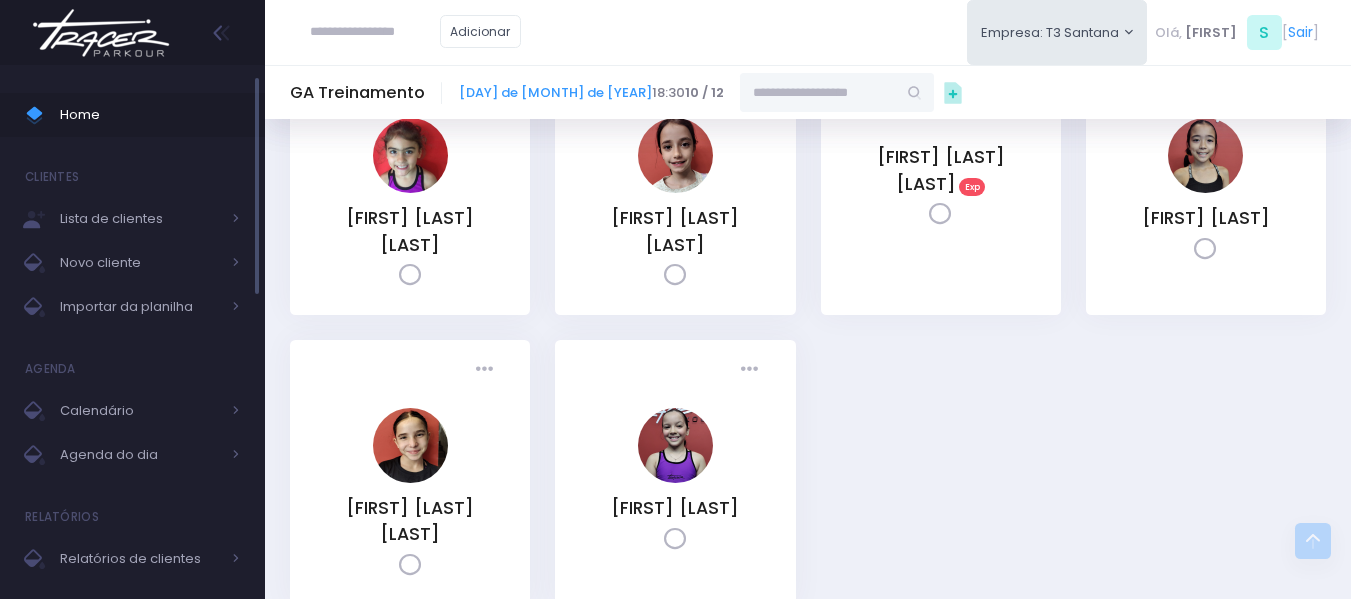 click at bounding box center (42, 115) 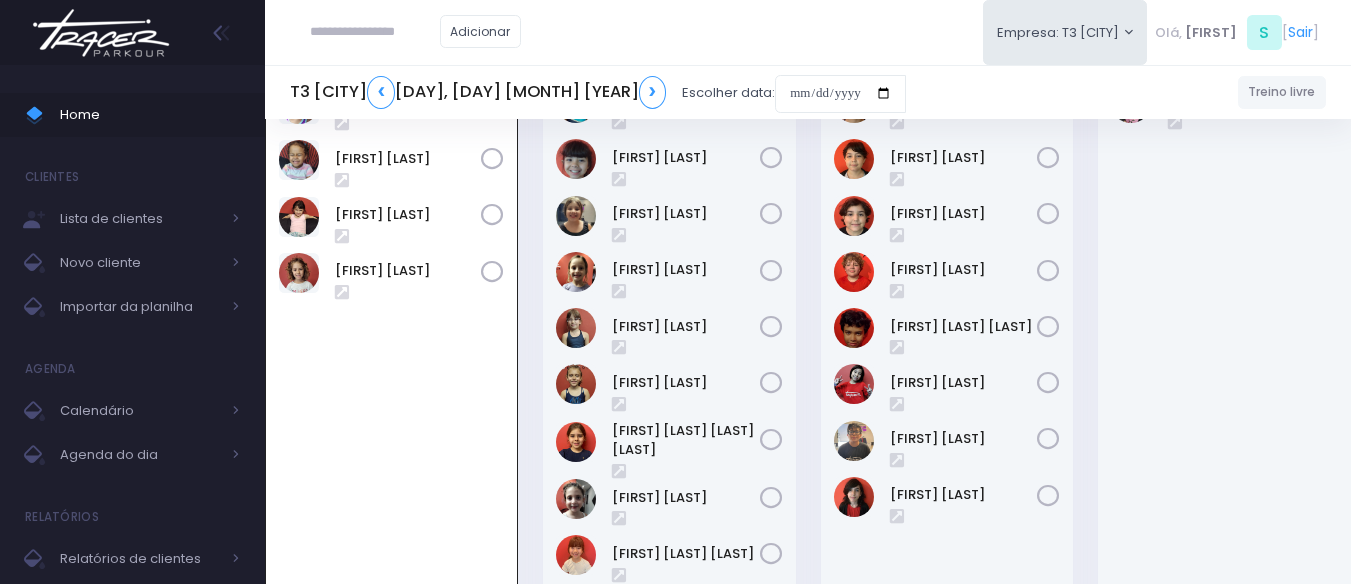 scroll, scrollTop: 144, scrollLeft: 0, axis: vertical 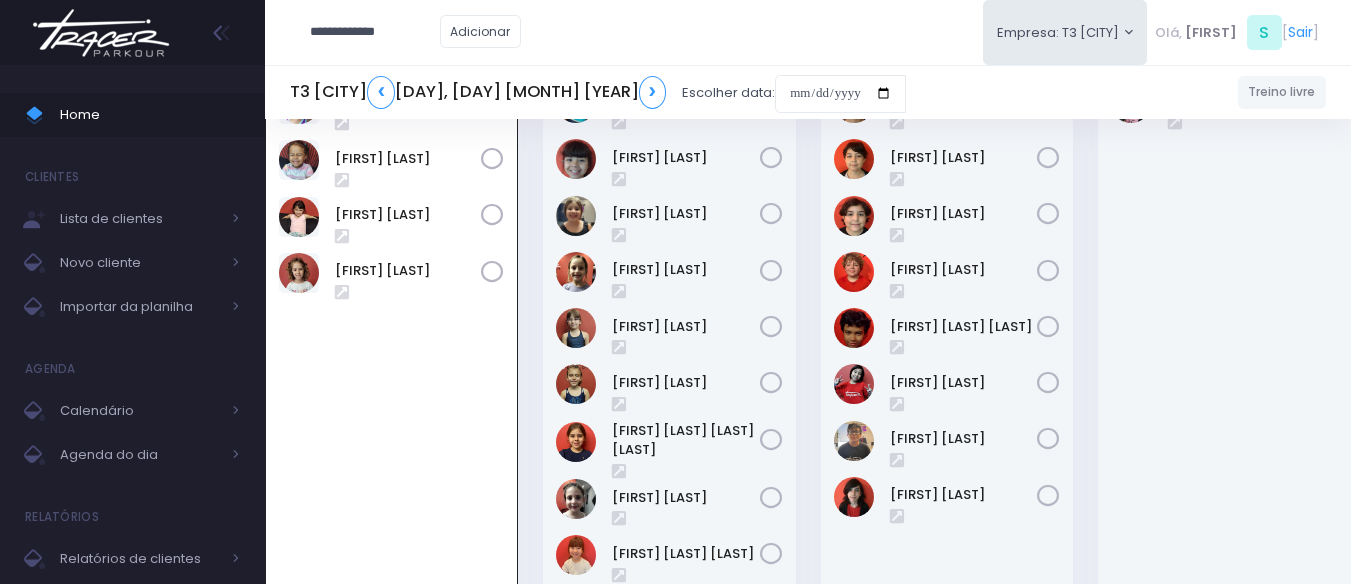 click on "**********" at bounding box center (375, 32) 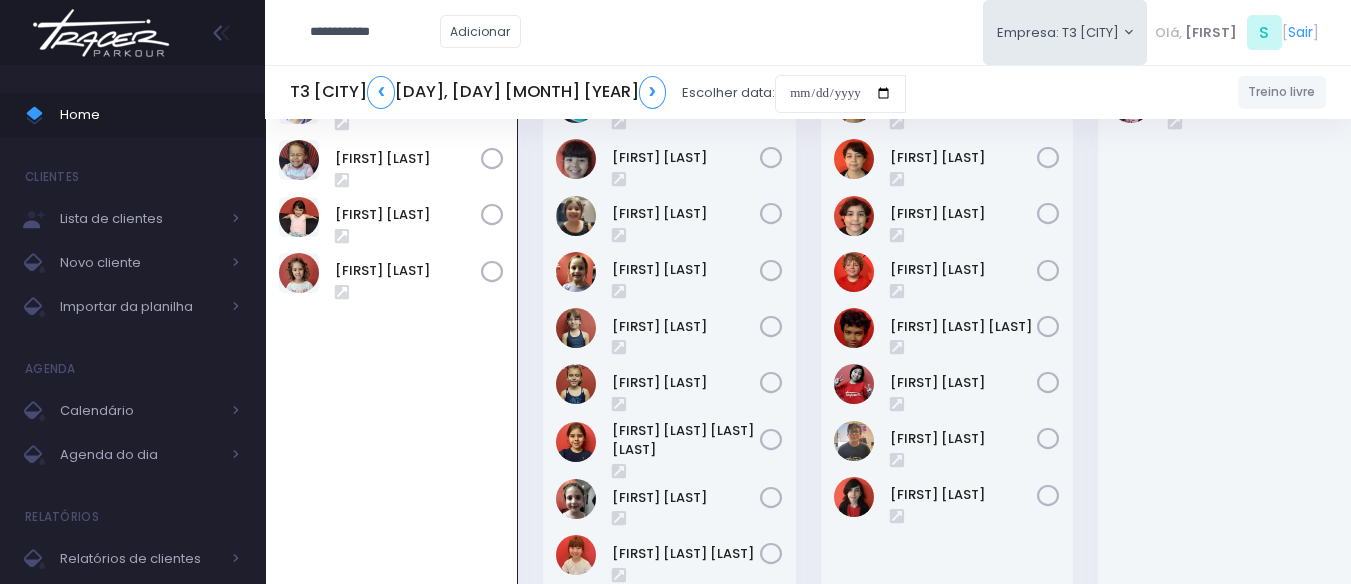 type on "**********" 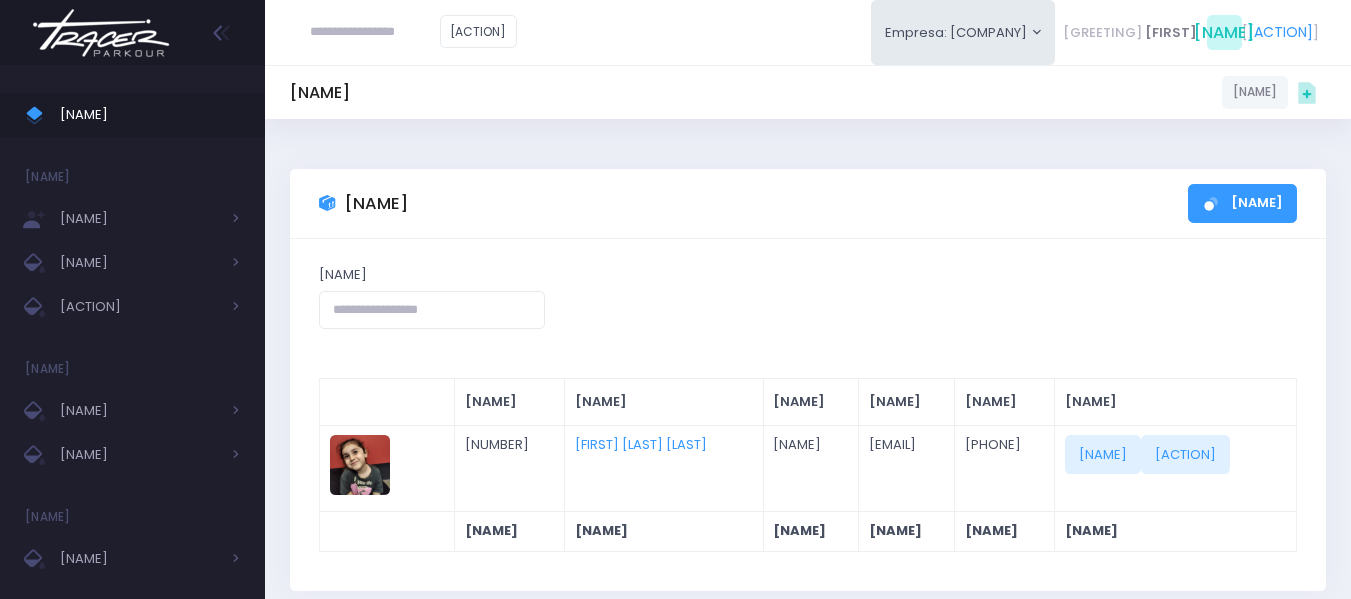 scroll, scrollTop: 0, scrollLeft: 0, axis: both 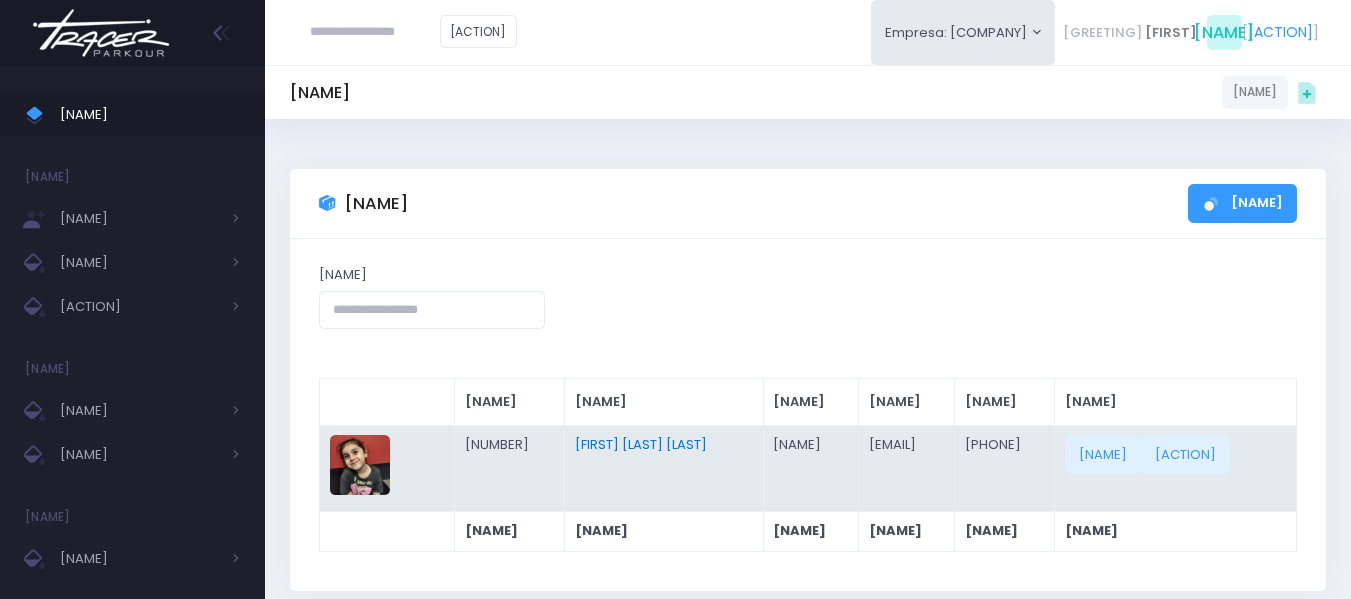 click on "[FIRST] [LAST] [LAST]" at bounding box center (641, 444) 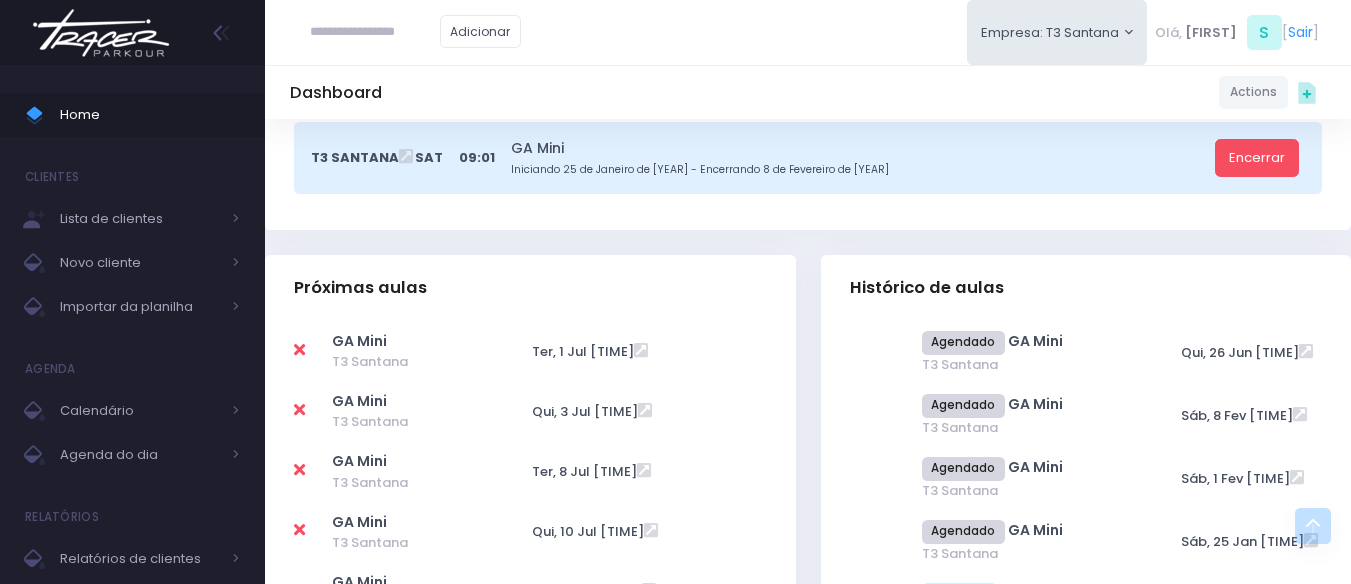 scroll, scrollTop: 500, scrollLeft: 0, axis: vertical 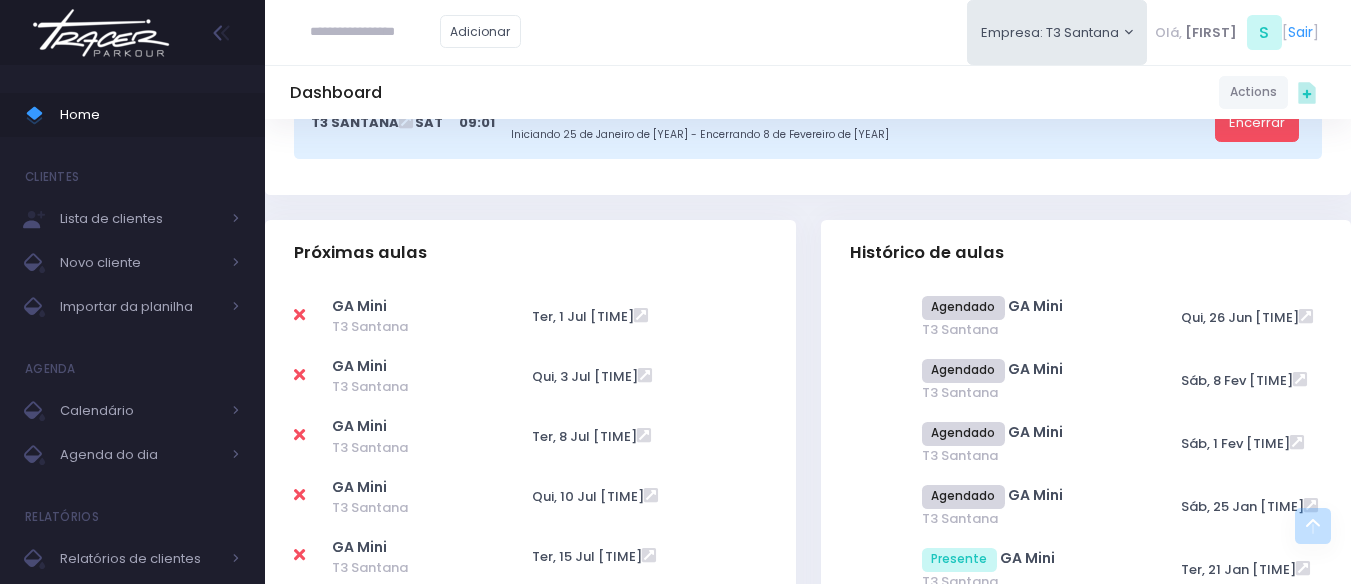 click on "Histórico de aulas
Agendado
GA Mini" at bounding box center [1086, 965] 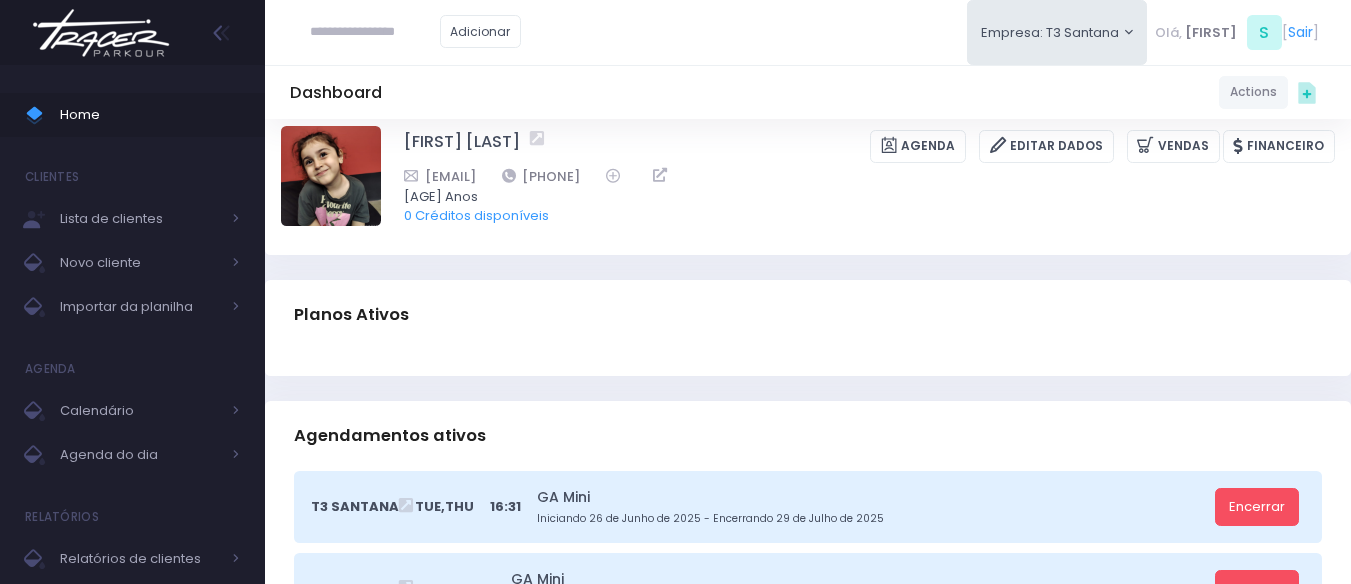 scroll, scrollTop: 0, scrollLeft: 0, axis: both 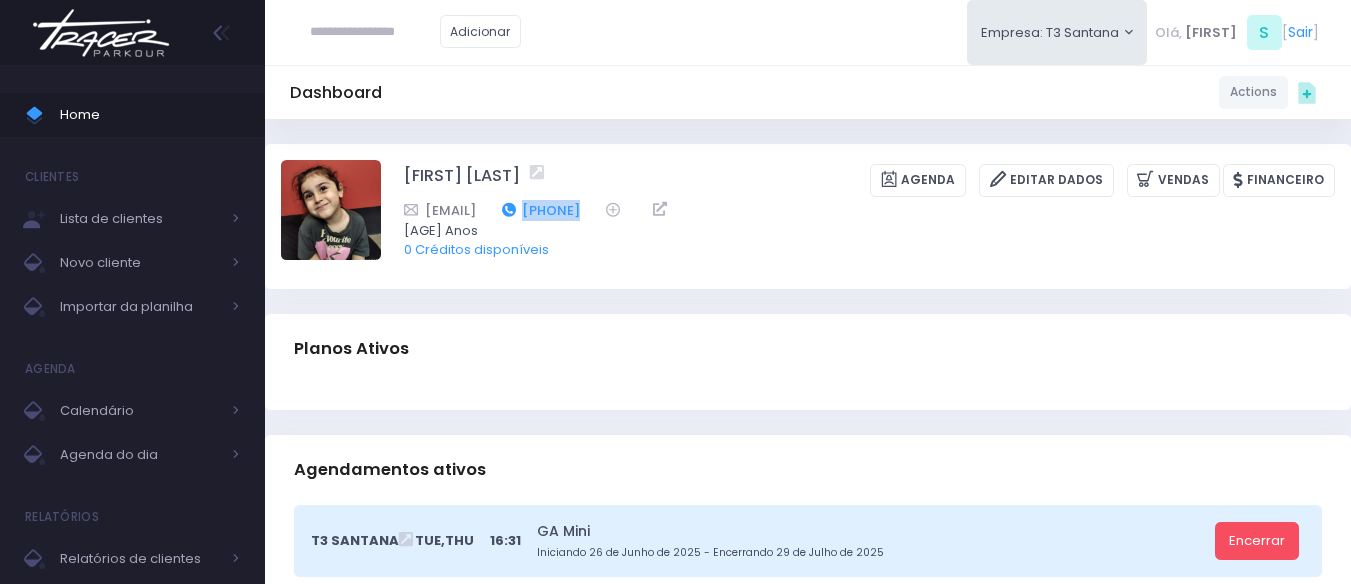 drag, startPoint x: 708, startPoint y: 207, endPoint x: 608, endPoint y: 212, distance: 100.12492 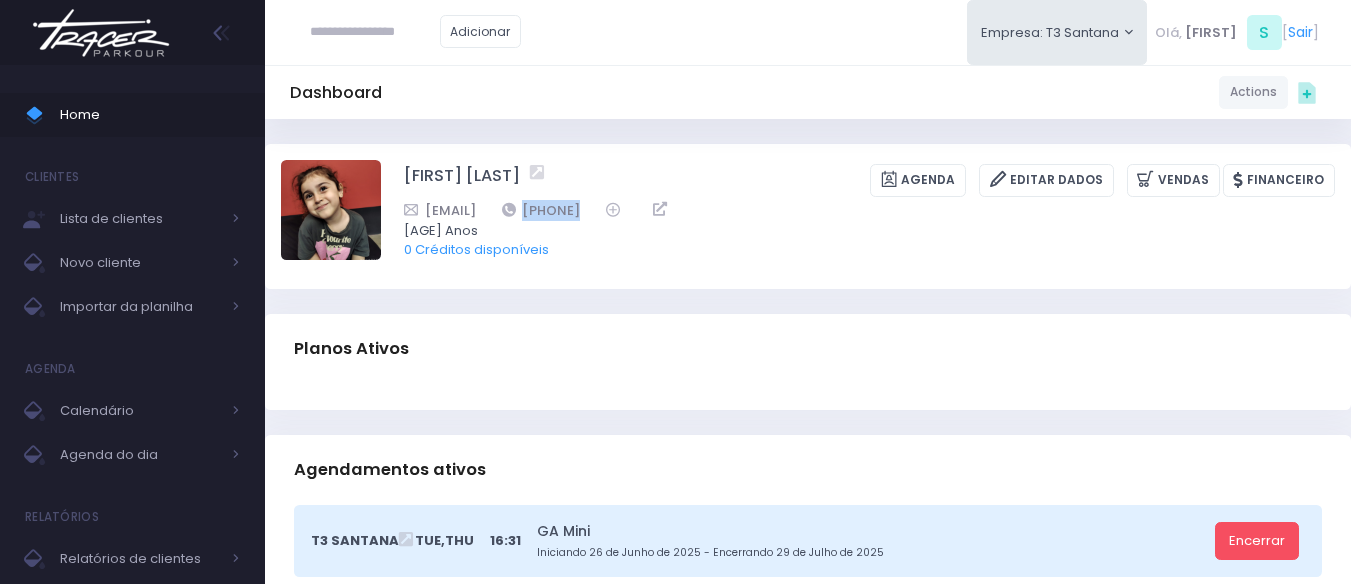 copy on "[PHONE]" 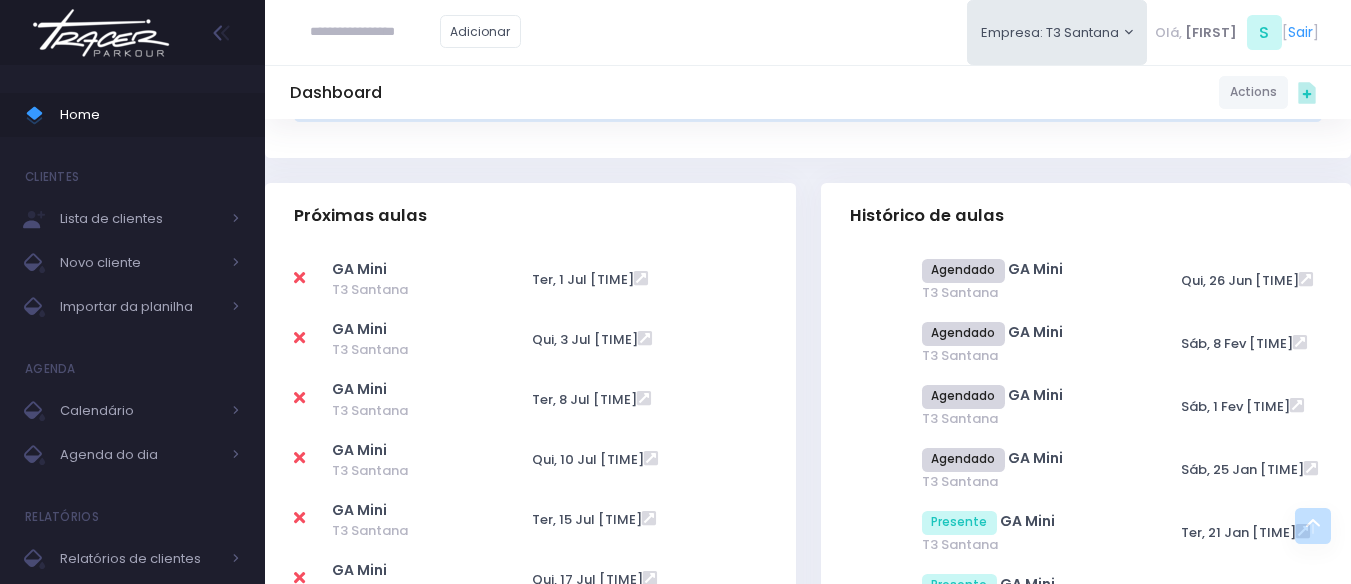 scroll, scrollTop: 600, scrollLeft: 0, axis: vertical 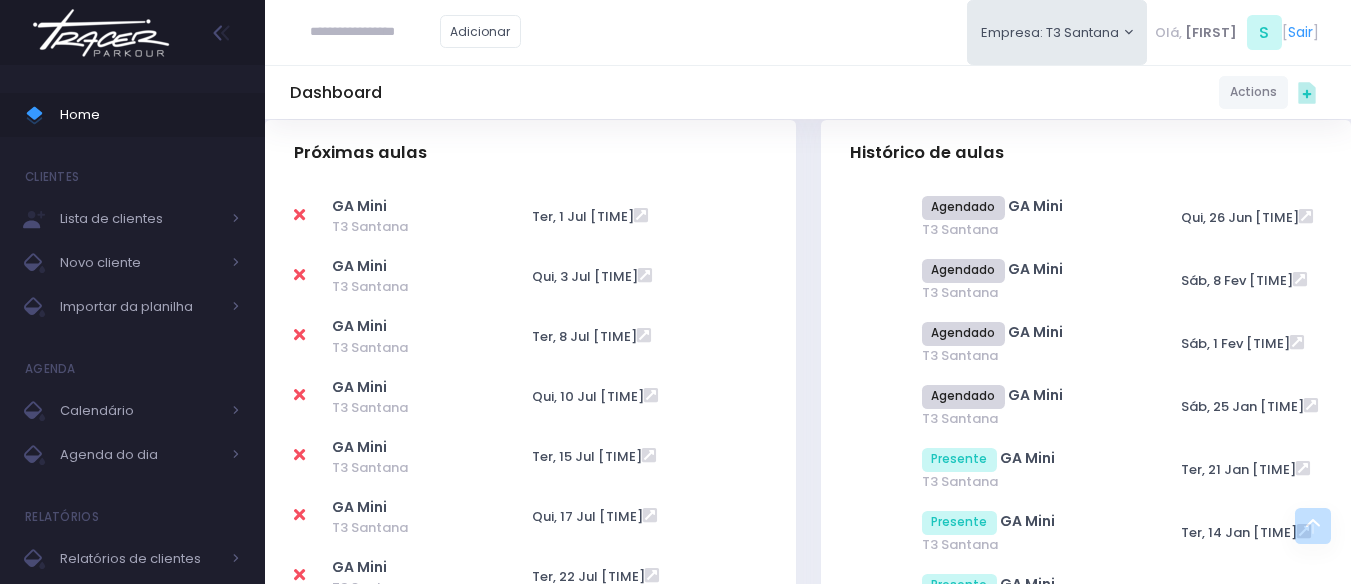 click on "GA Mini T3 Santana" at bounding box center (530, 883) 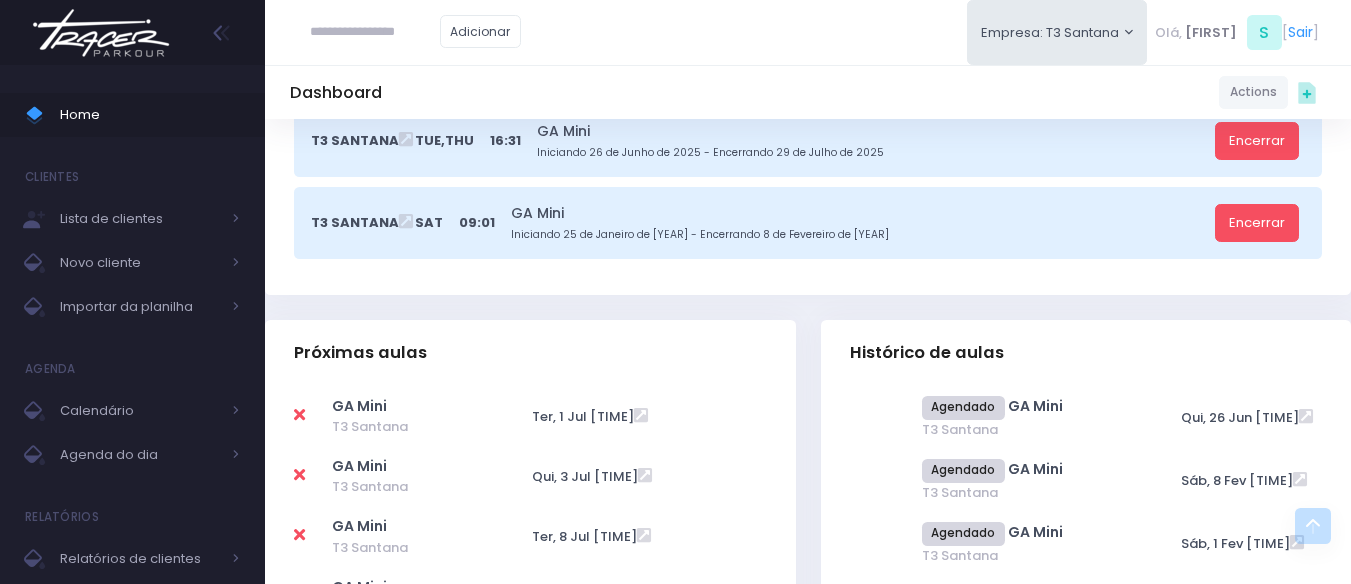 scroll, scrollTop: 0, scrollLeft: 0, axis: both 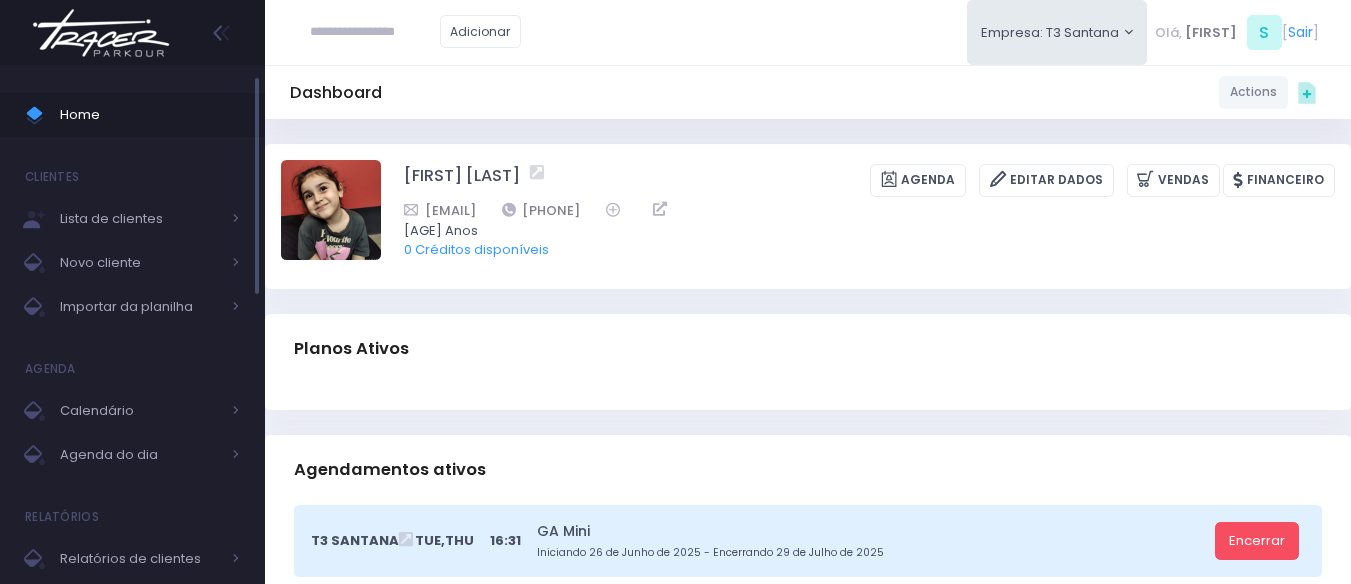 click on "Home" at bounding box center (150, 115) 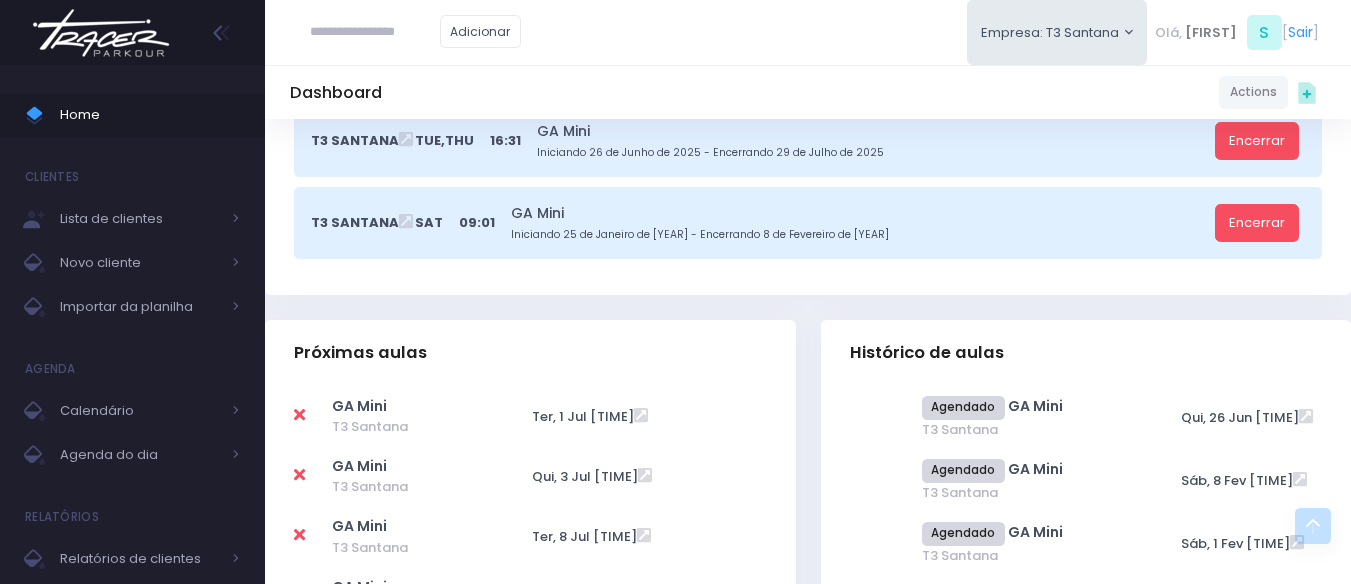 scroll, scrollTop: 0, scrollLeft: 0, axis: both 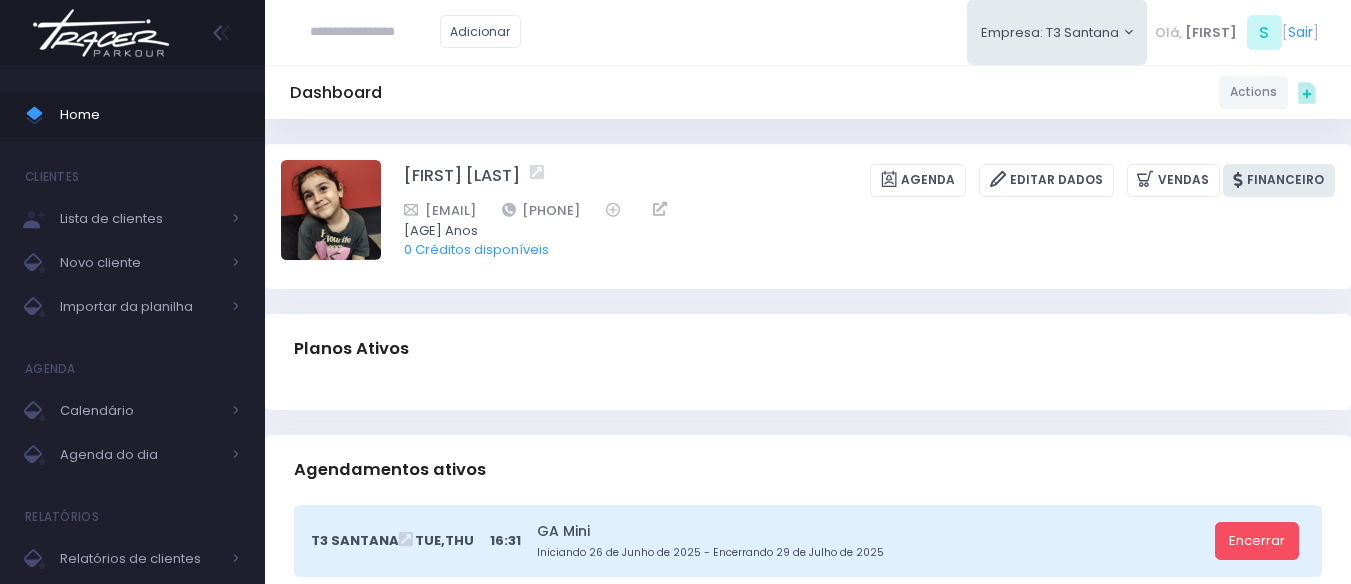 click on "Financeiro" at bounding box center (1279, 180) 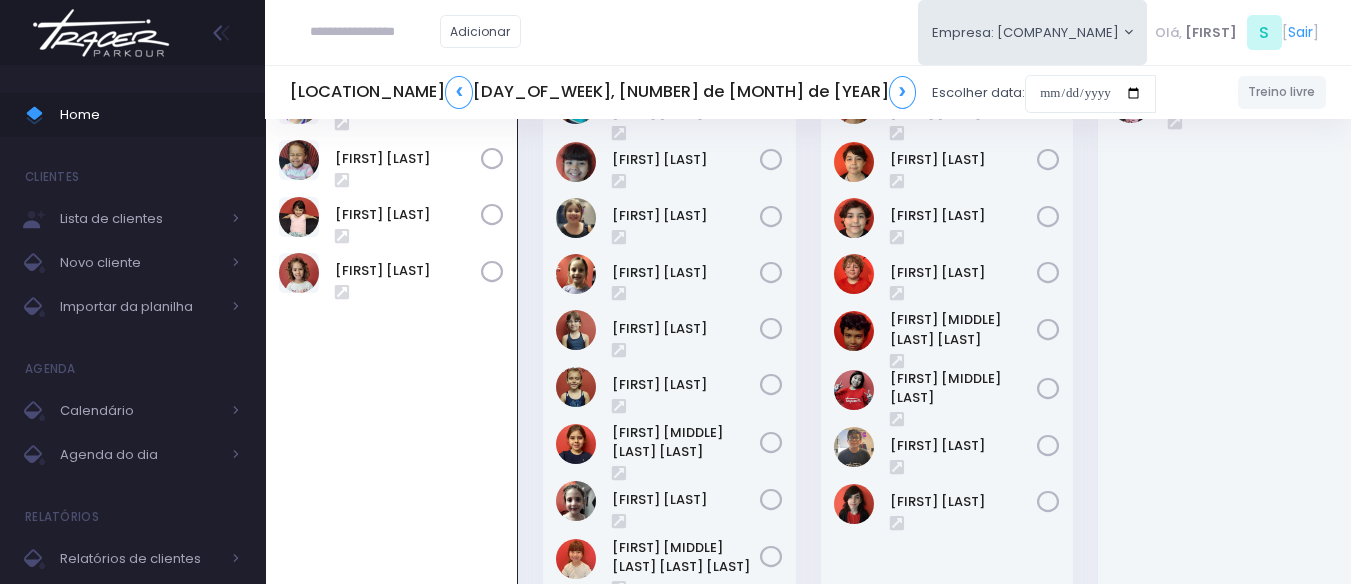 scroll, scrollTop: 0, scrollLeft: 0, axis: both 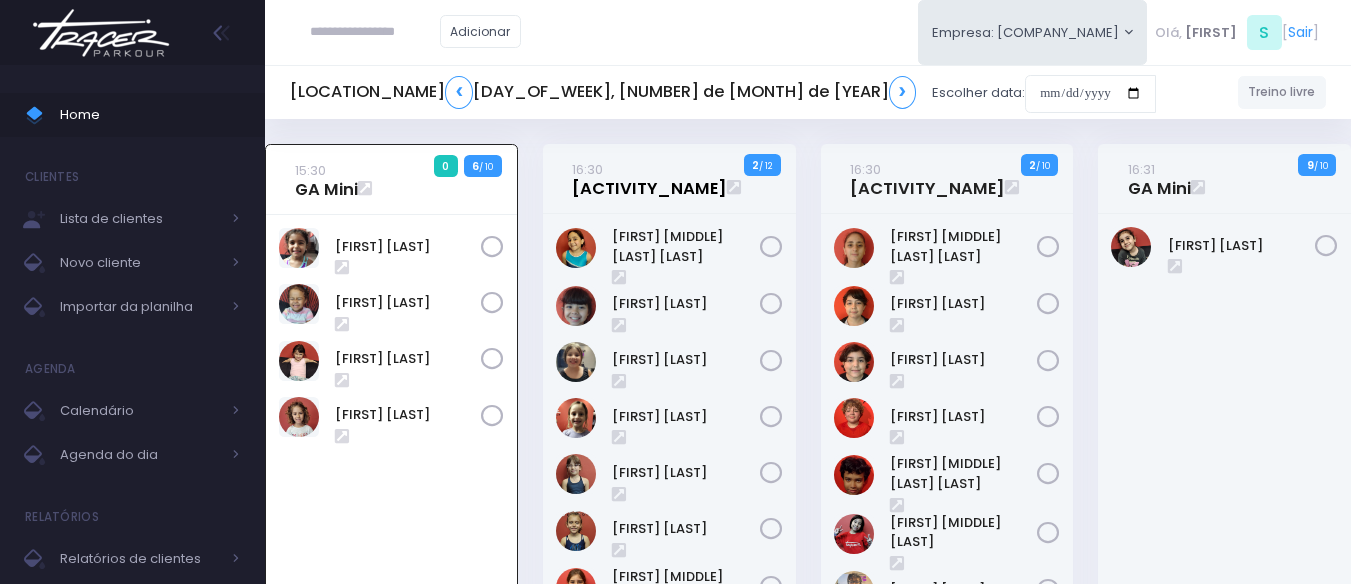 click on "16:30 GA Kids" at bounding box center [649, 179] 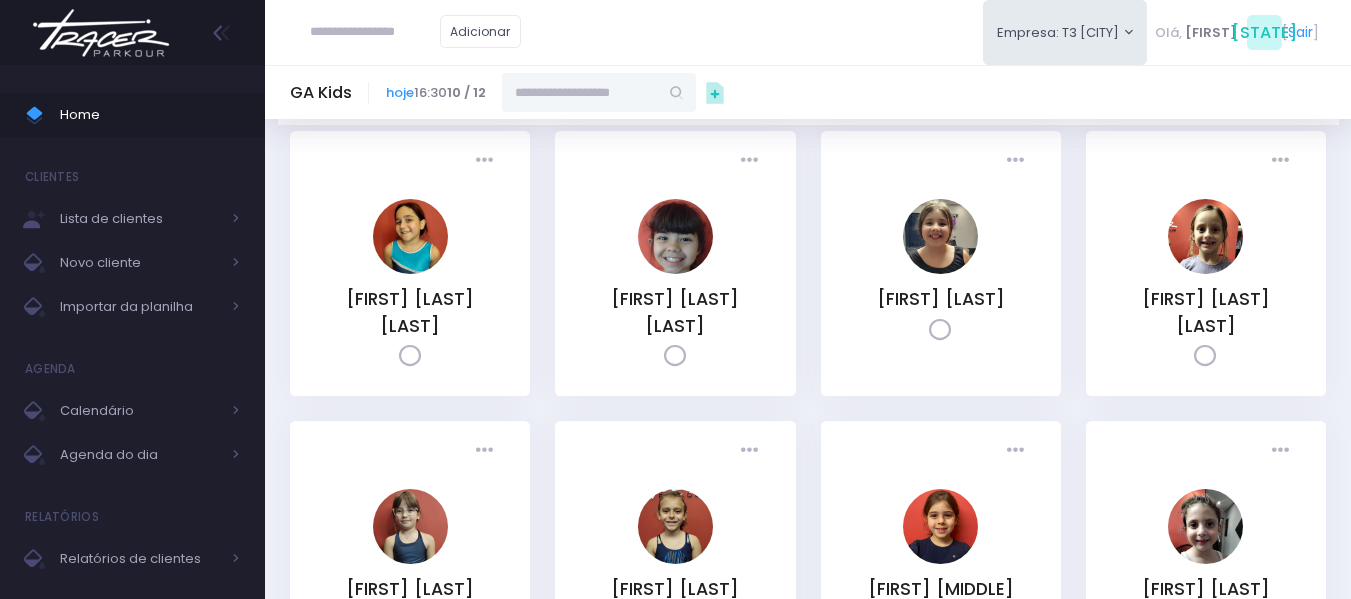 scroll, scrollTop: 100, scrollLeft: 0, axis: vertical 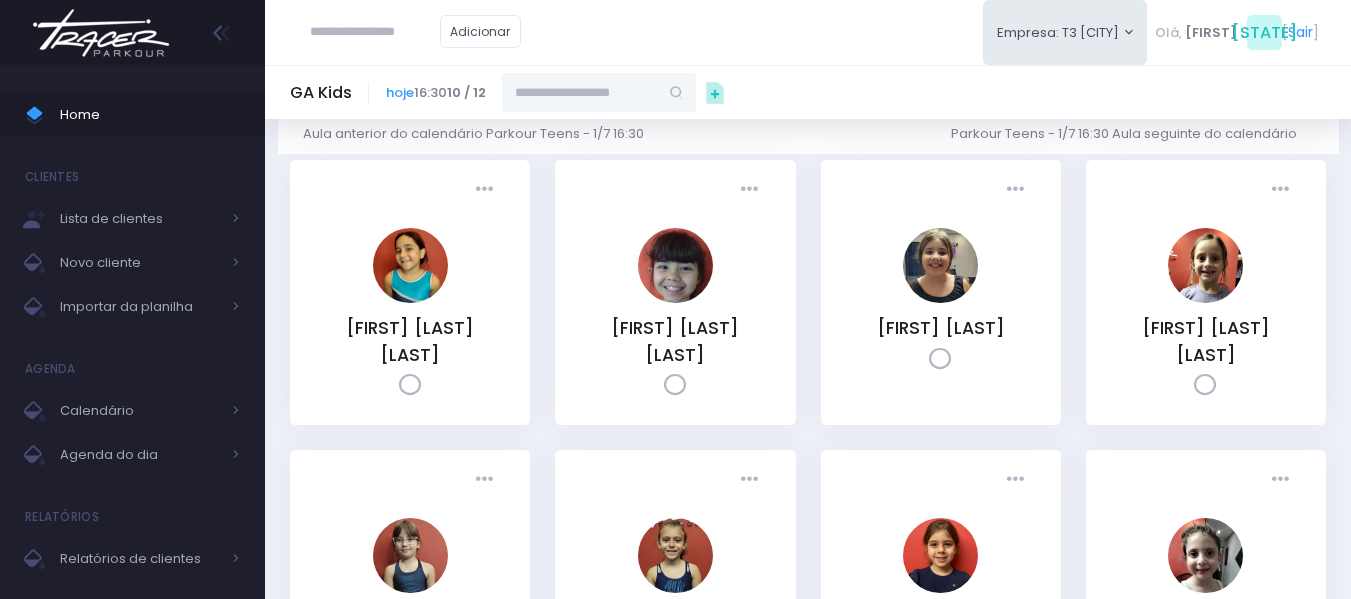 click at bounding box center [580, 92] 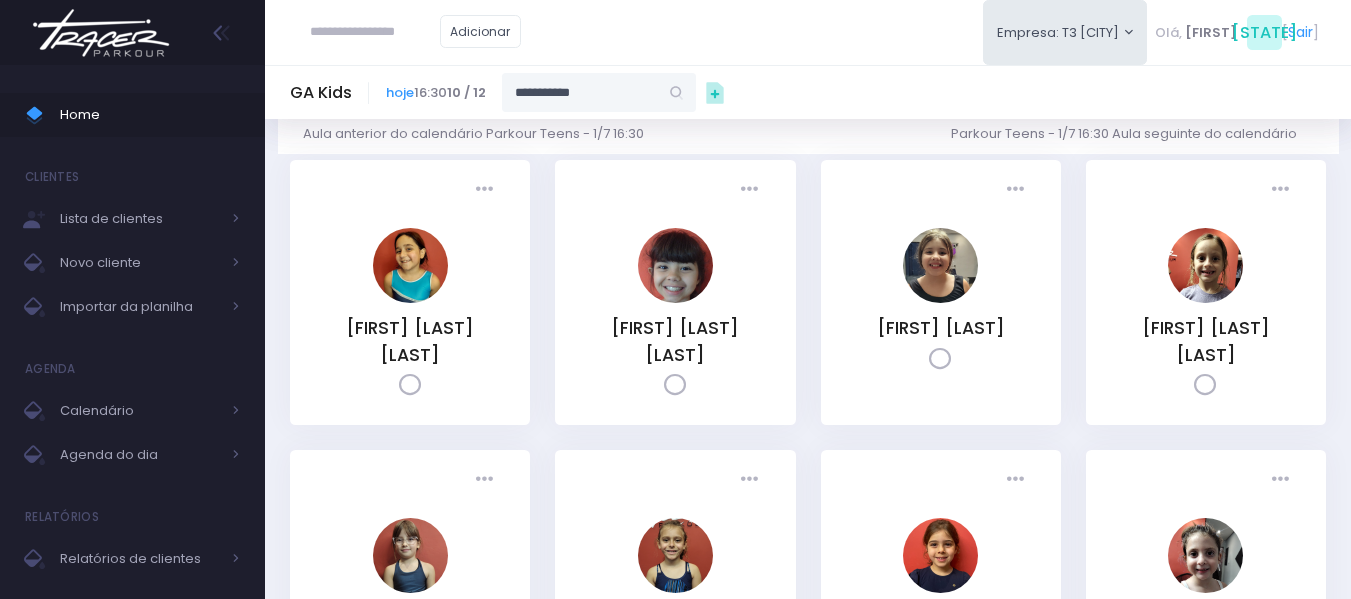 click on "**********" at bounding box center [580, 92] 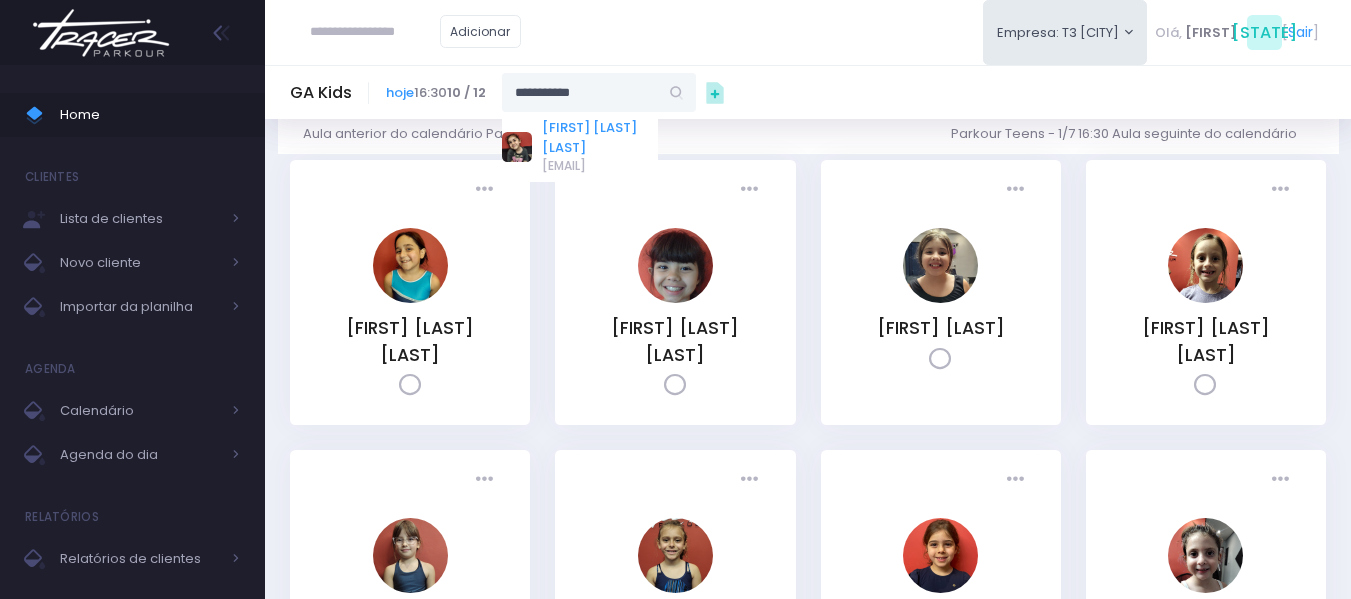 click on "Jessica ussama al assad" at bounding box center (600, 137) 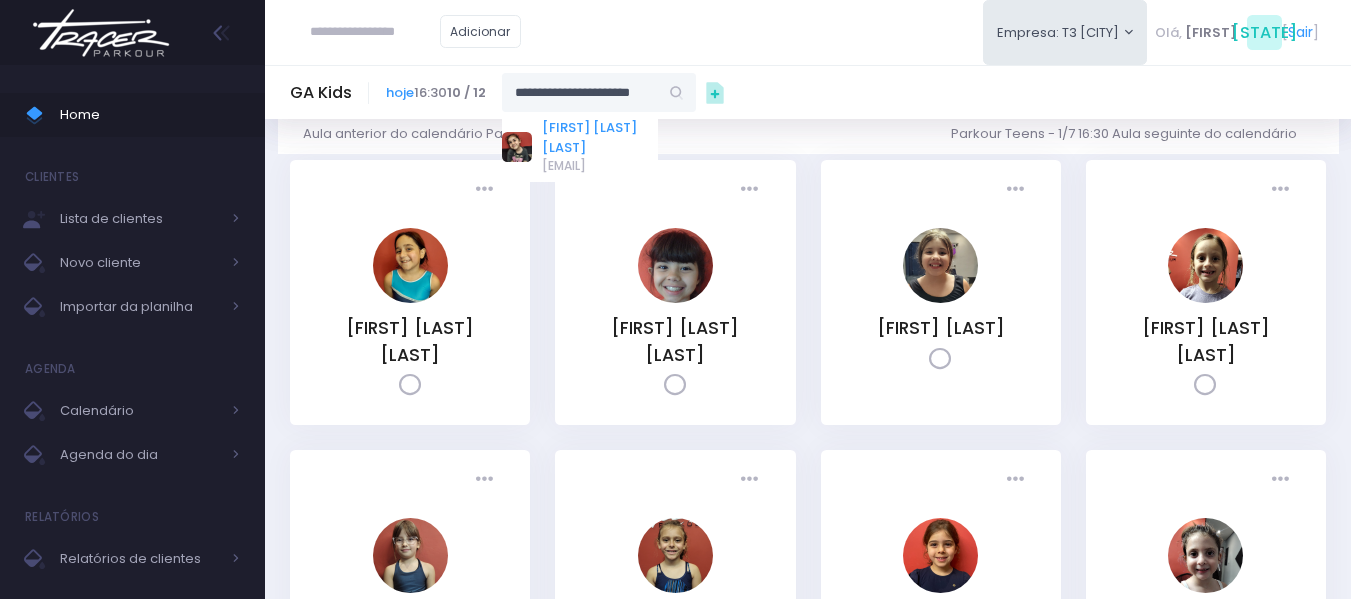 scroll, scrollTop: 0, scrollLeft: 0, axis: both 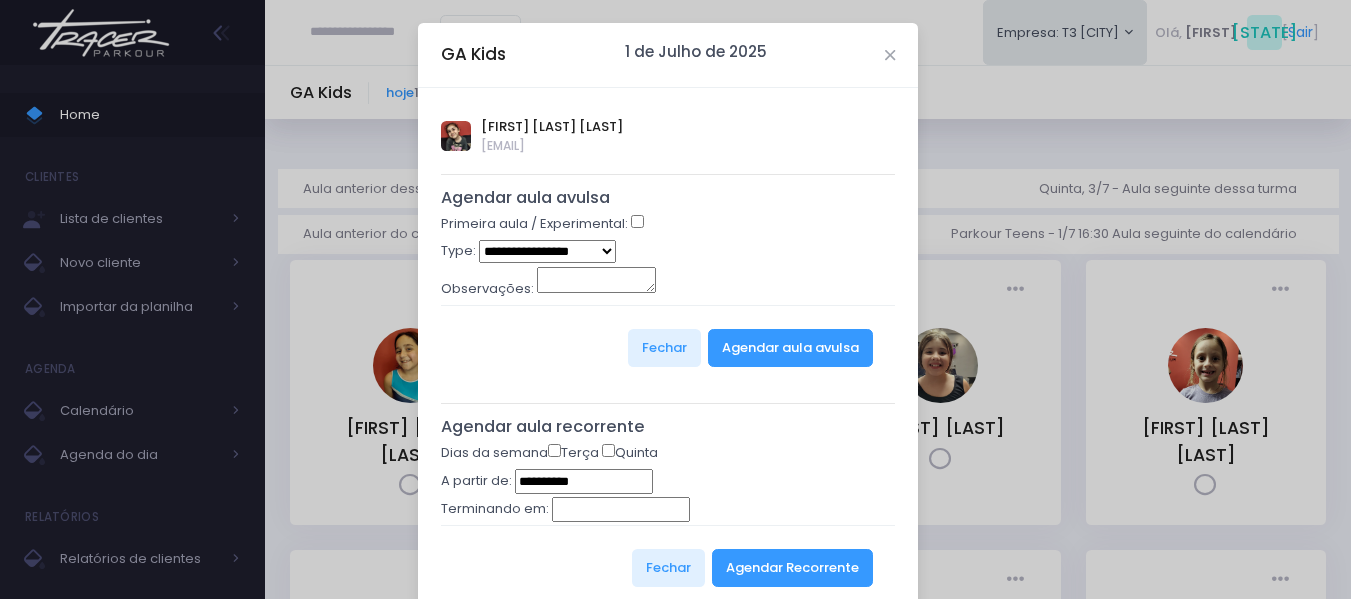 type on "**********" 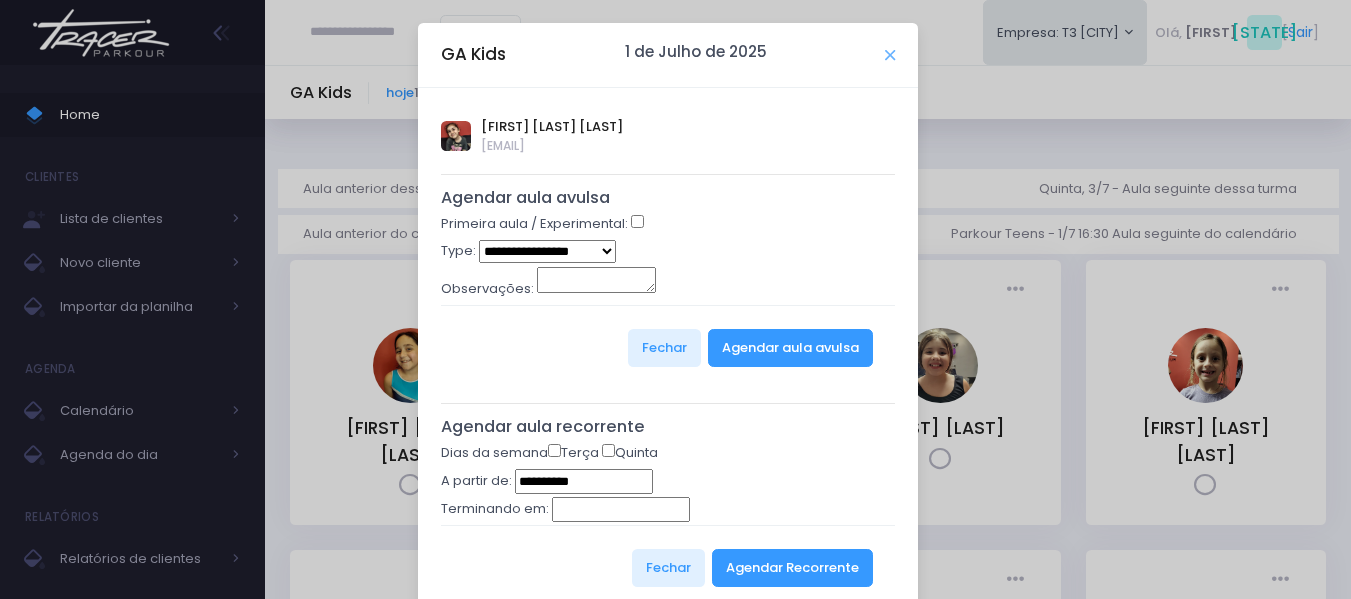 click at bounding box center (890, 55) 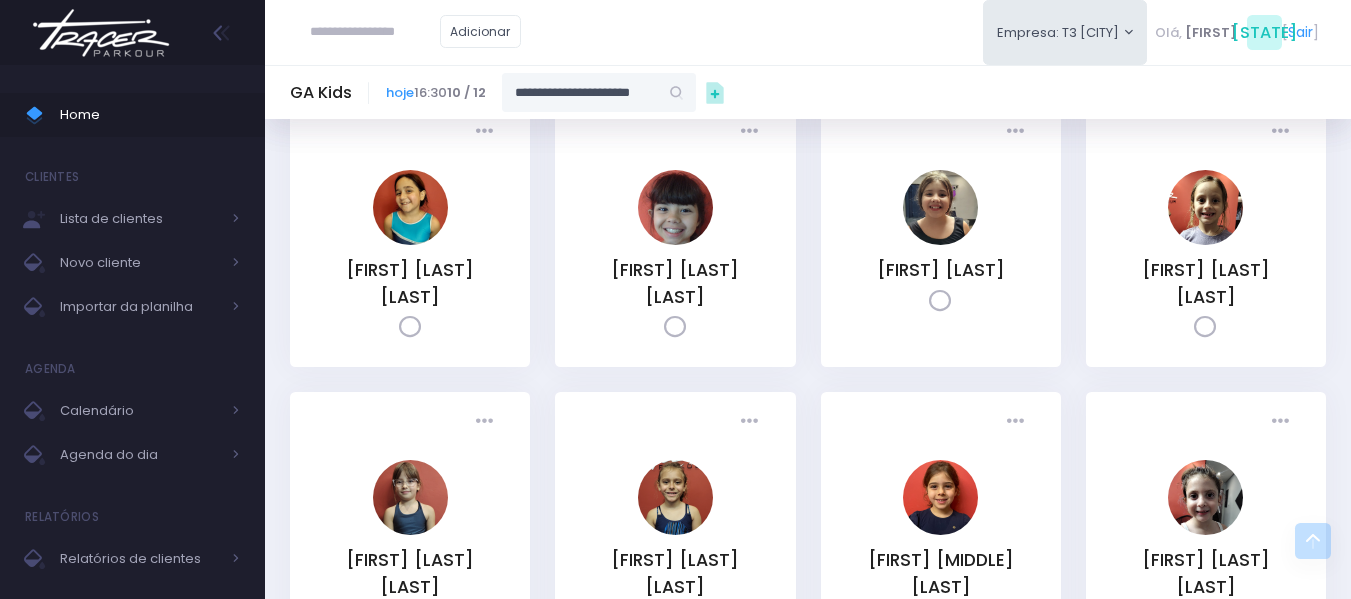 scroll, scrollTop: 0, scrollLeft: 0, axis: both 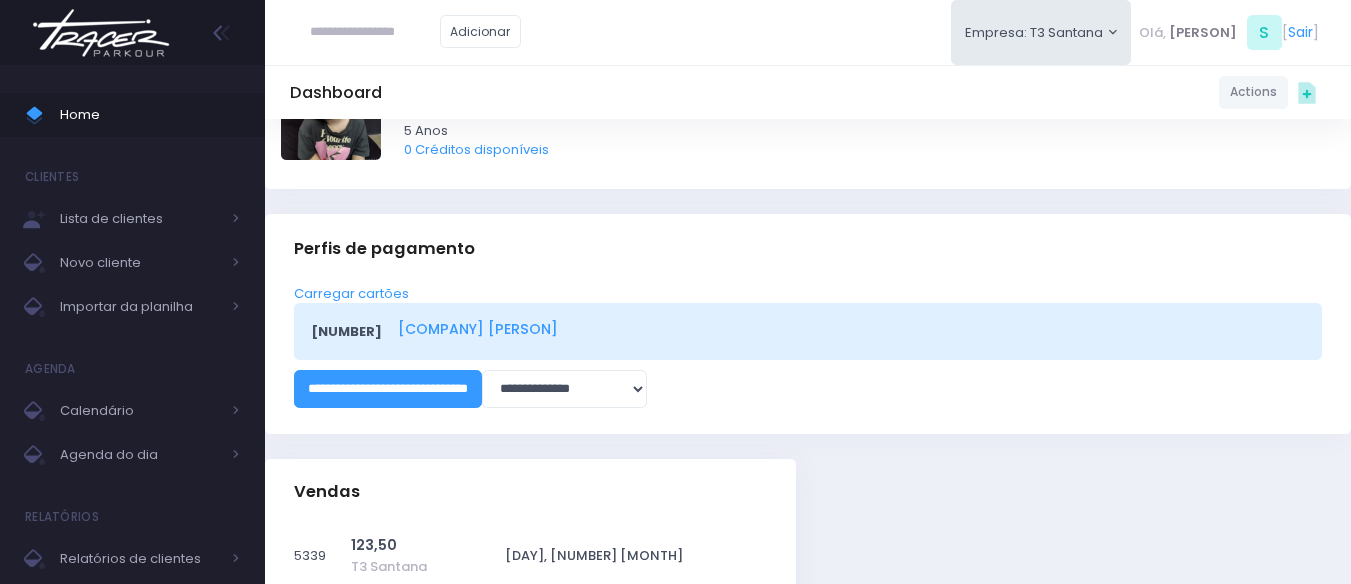 click on "[COMPANY] [PERSON]" at bounding box center (848, 329) 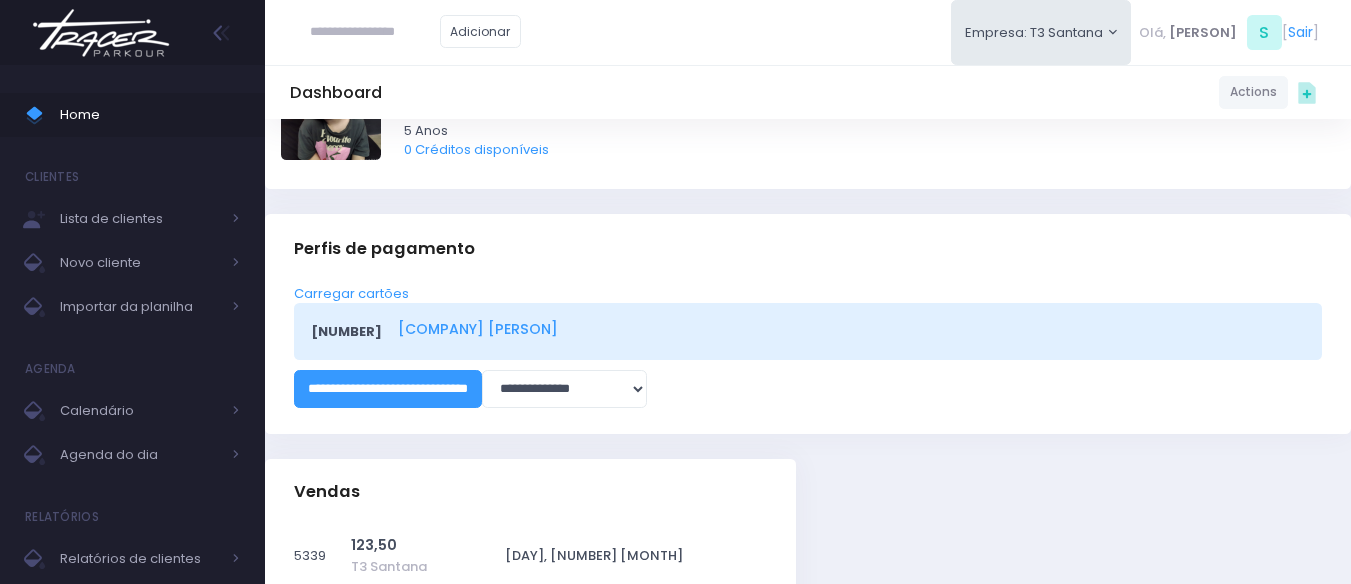click on "[NUMBER]
[COMPANY] [PERSON]" at bounding box center (808, 331) 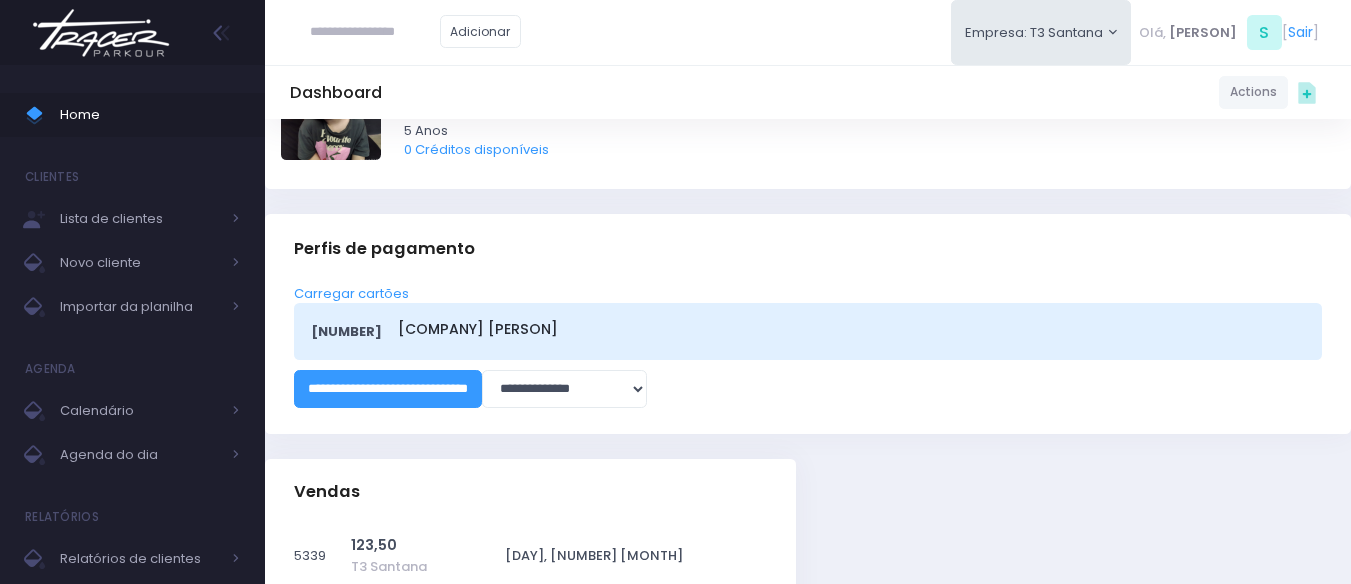 scroll, scrollTop: 0, scrollLeft: 0, axis: both 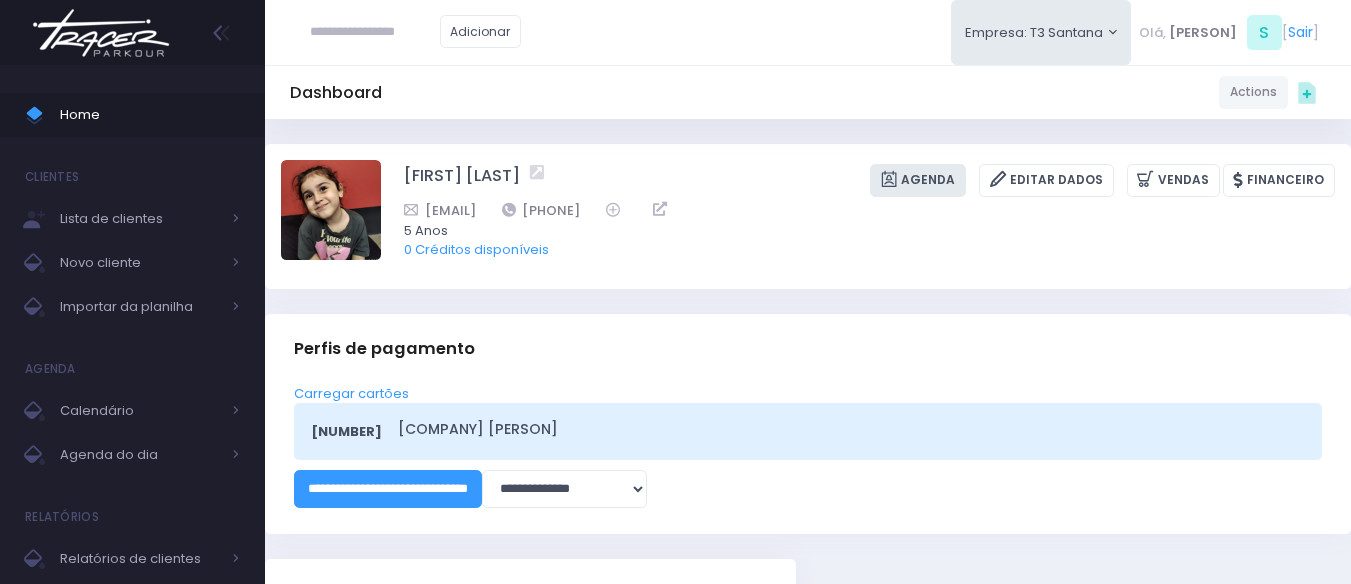click on "Agenda" at bounding box center (918, 180) 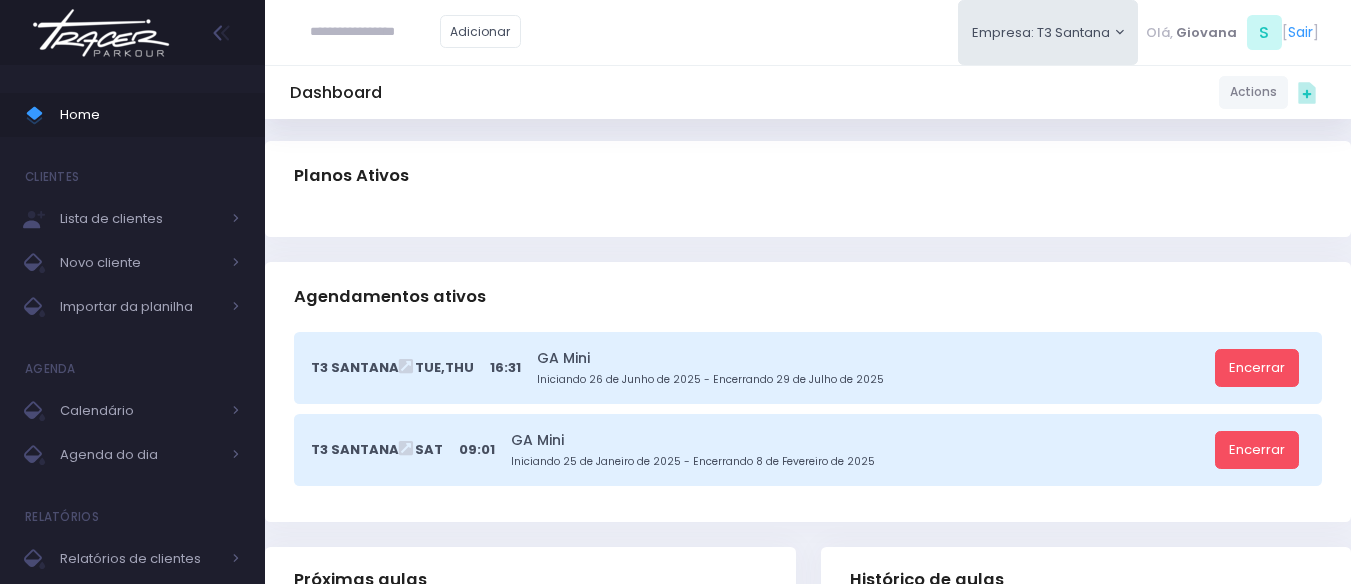 scroll, scrollTop: 200, scrollLeft: 0, axis: vertical 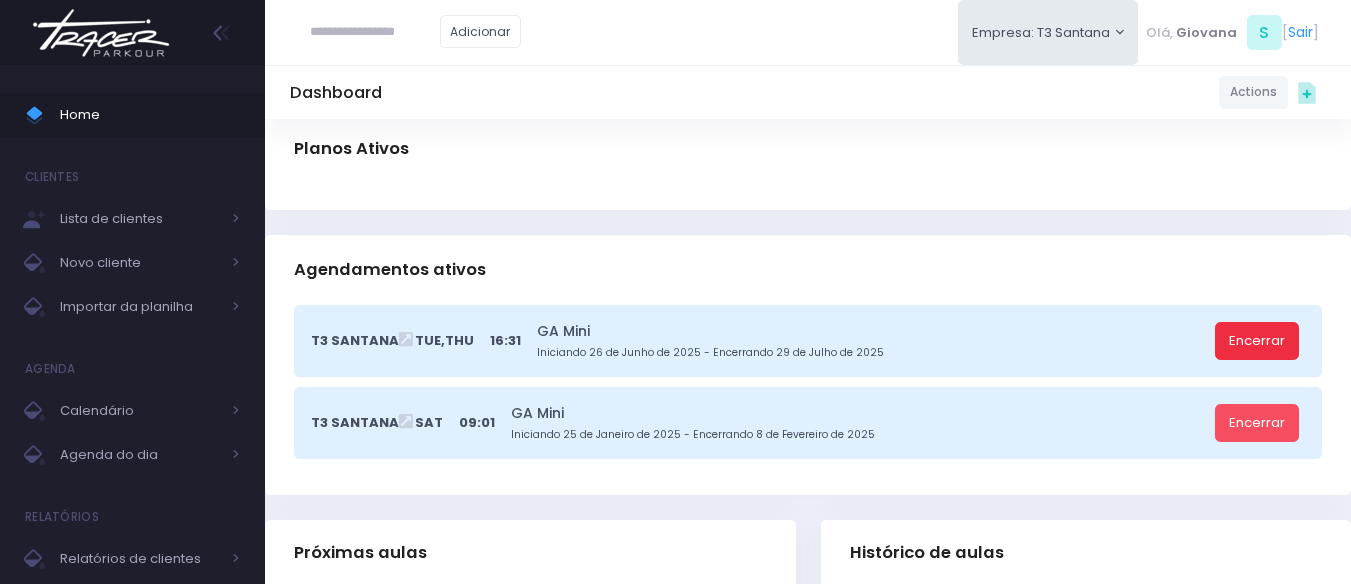 click on "Encerrar" at bounding box center [1257, 341] 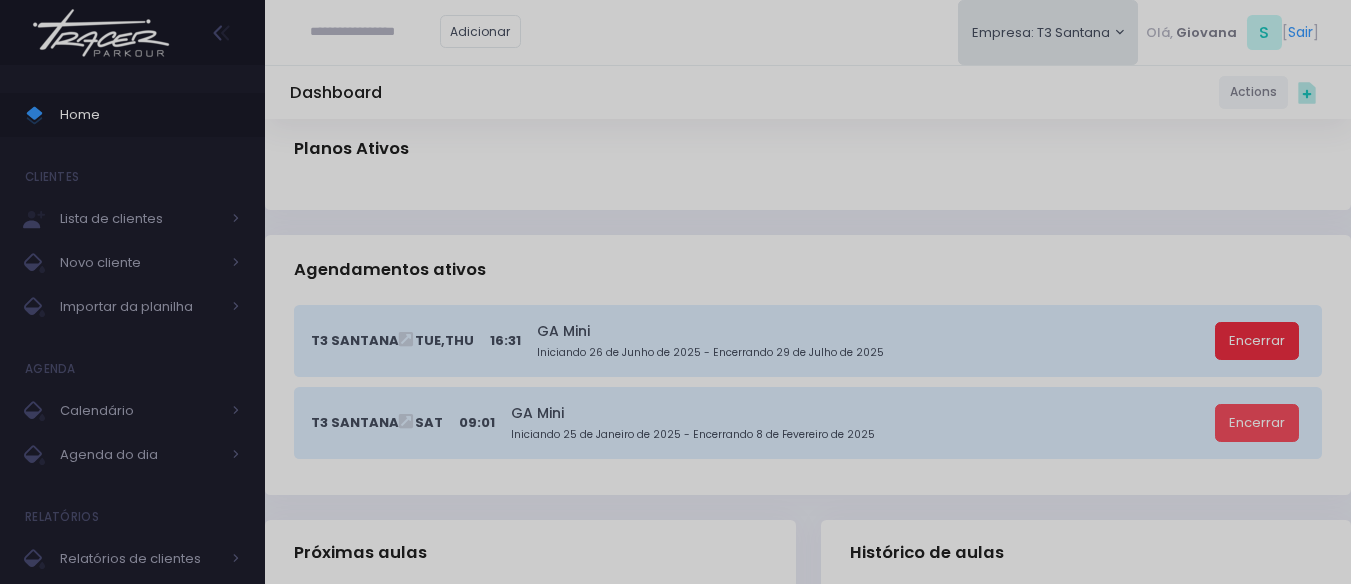 scroll, scrollTop: 0, scrollLeft: 0, axis: both 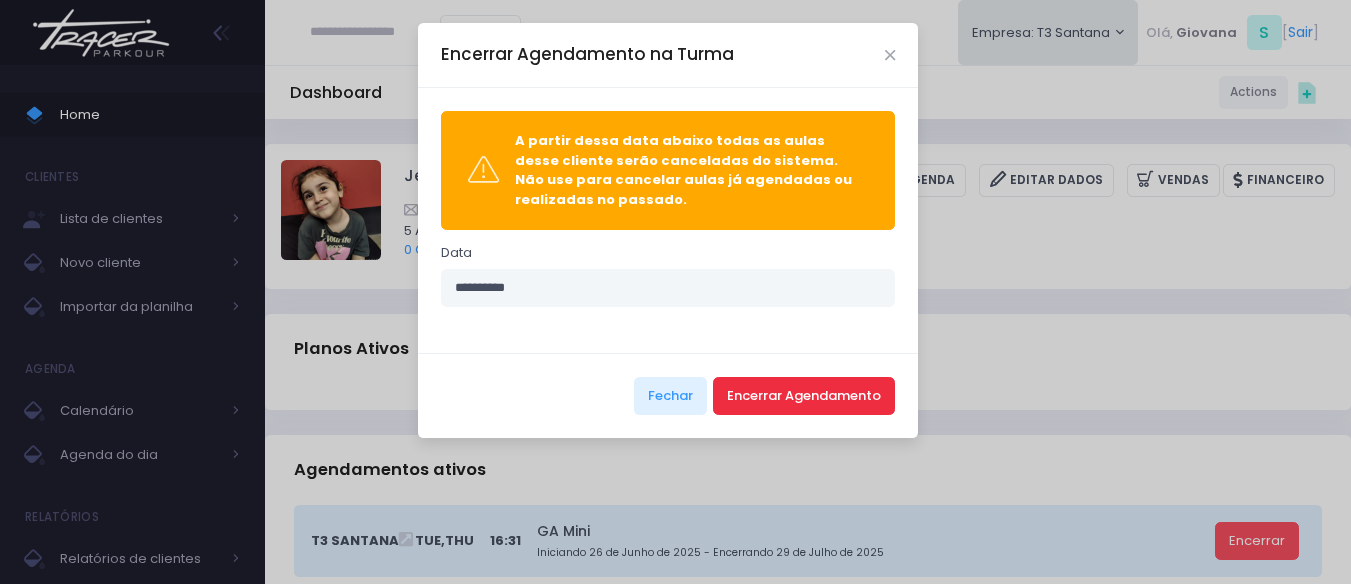 click on "Encerrar Agendamento" at bounding box center (804, 396) 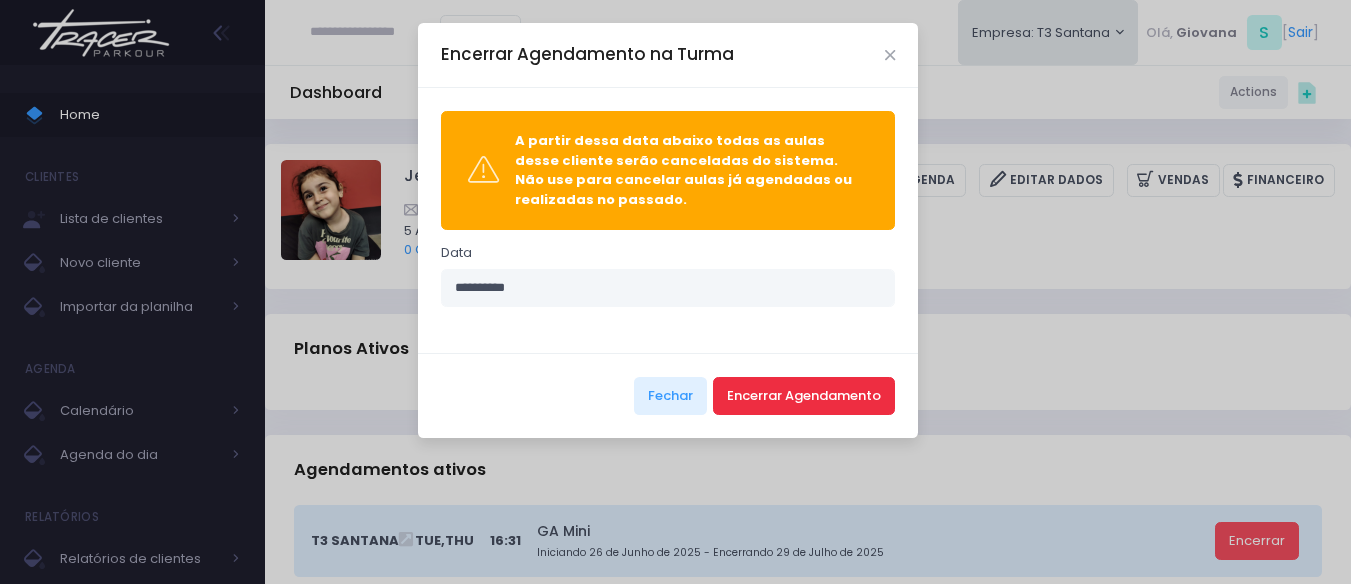 scroll, scrollTop: 100, scrollLeft: 0, axis: vertical 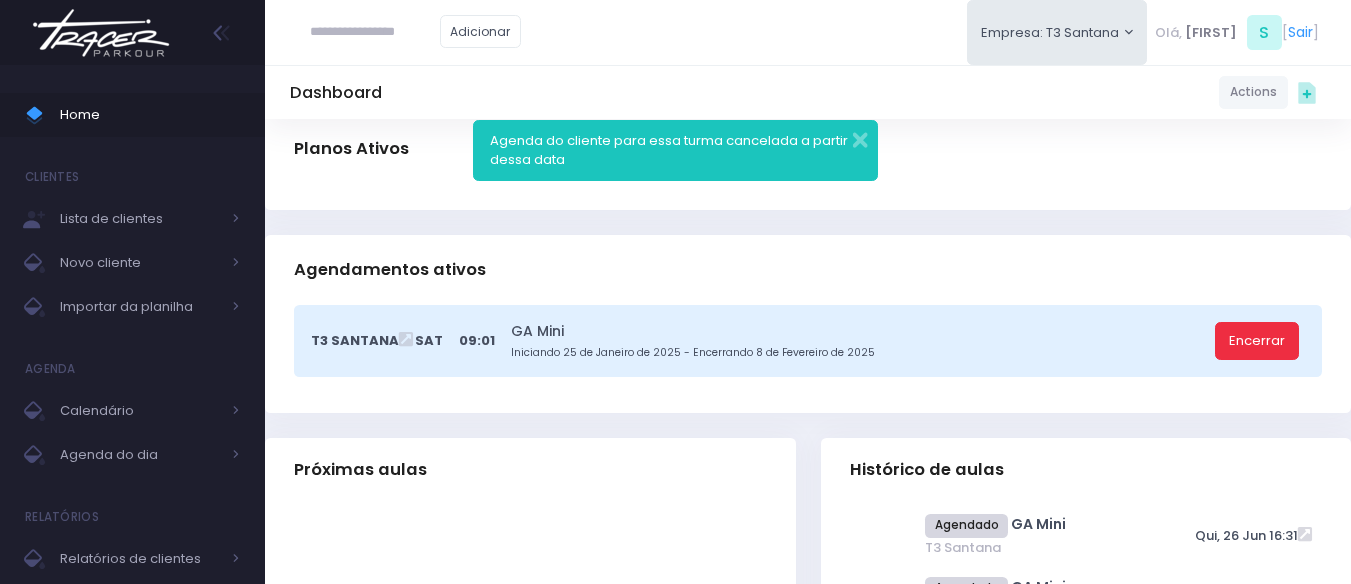 click on "Encerrar" at bounding box center [1257, 341] 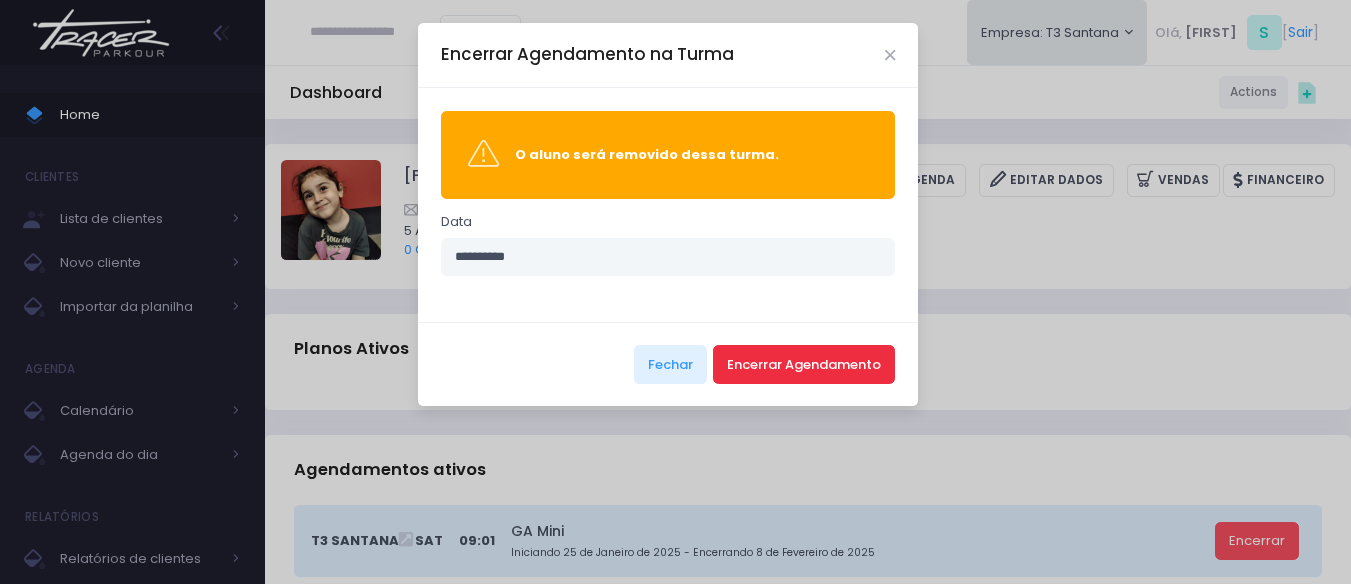 click on "Encerrar Agendamento" at bounding box center (804, 364) 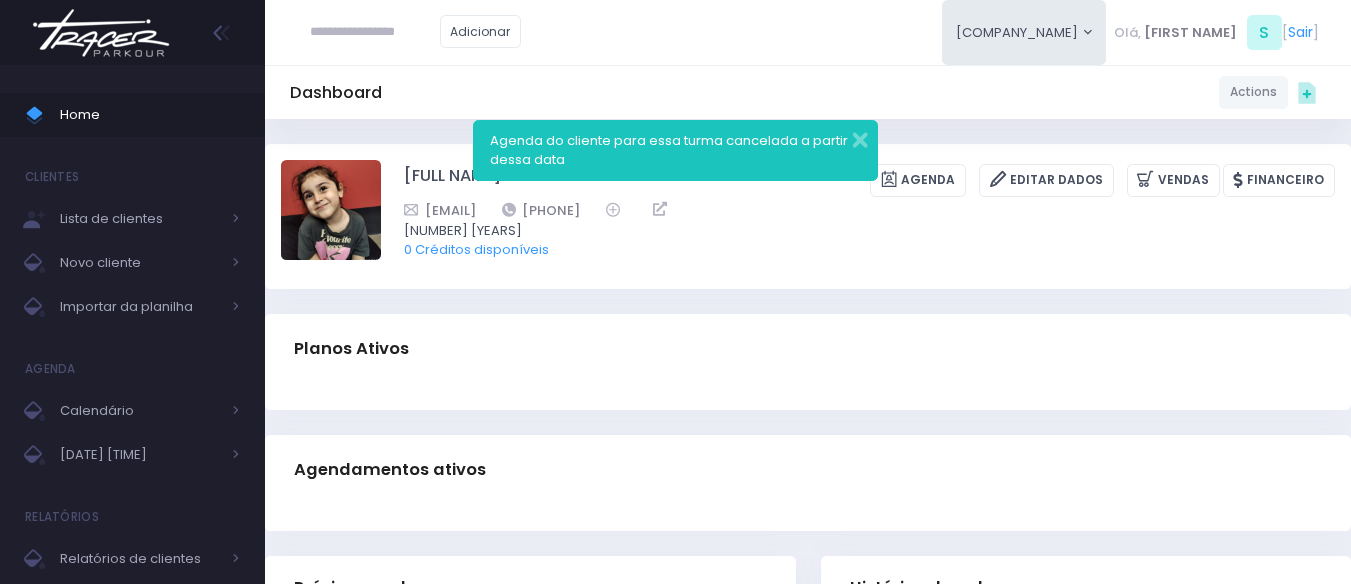 scroll, scrollTop: 0, scrollLeft: 0, axis: both 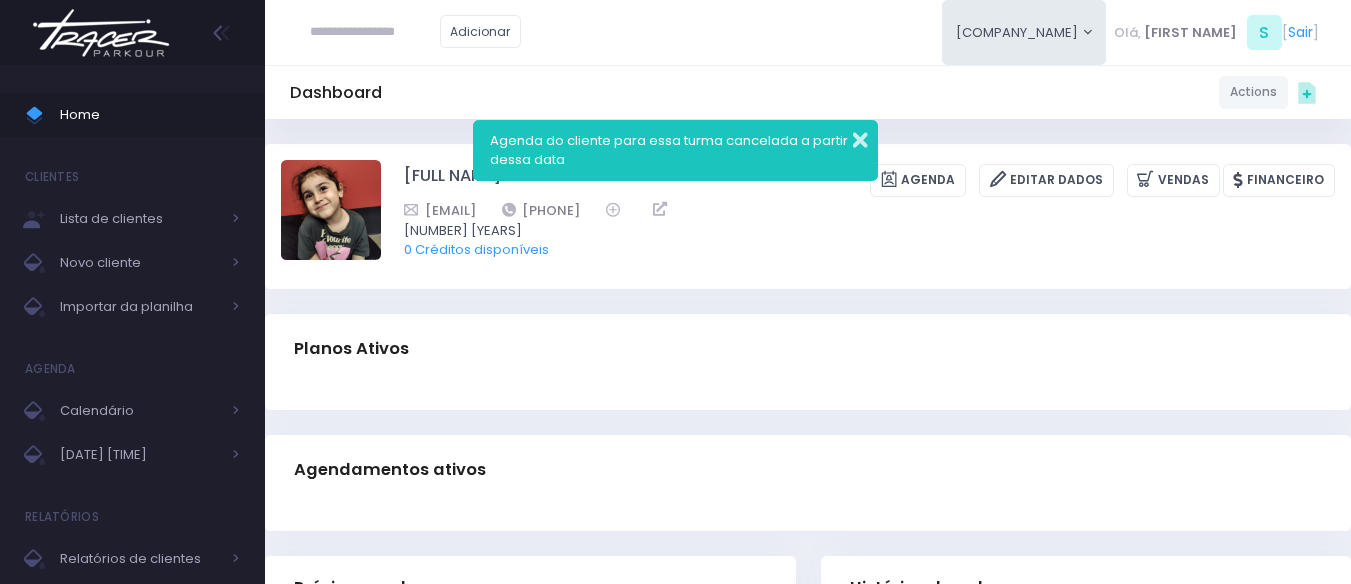 click at bounding box center [847, 137] 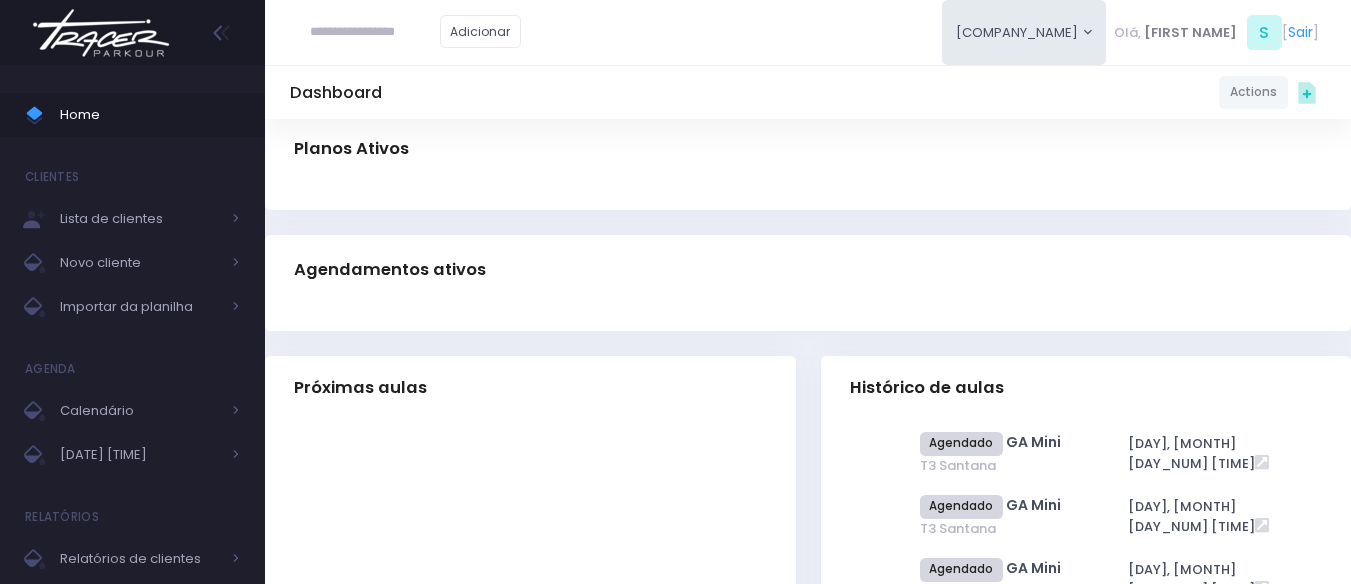 scroll, scrollTop: 0, scrollLeft: 0, axis: both 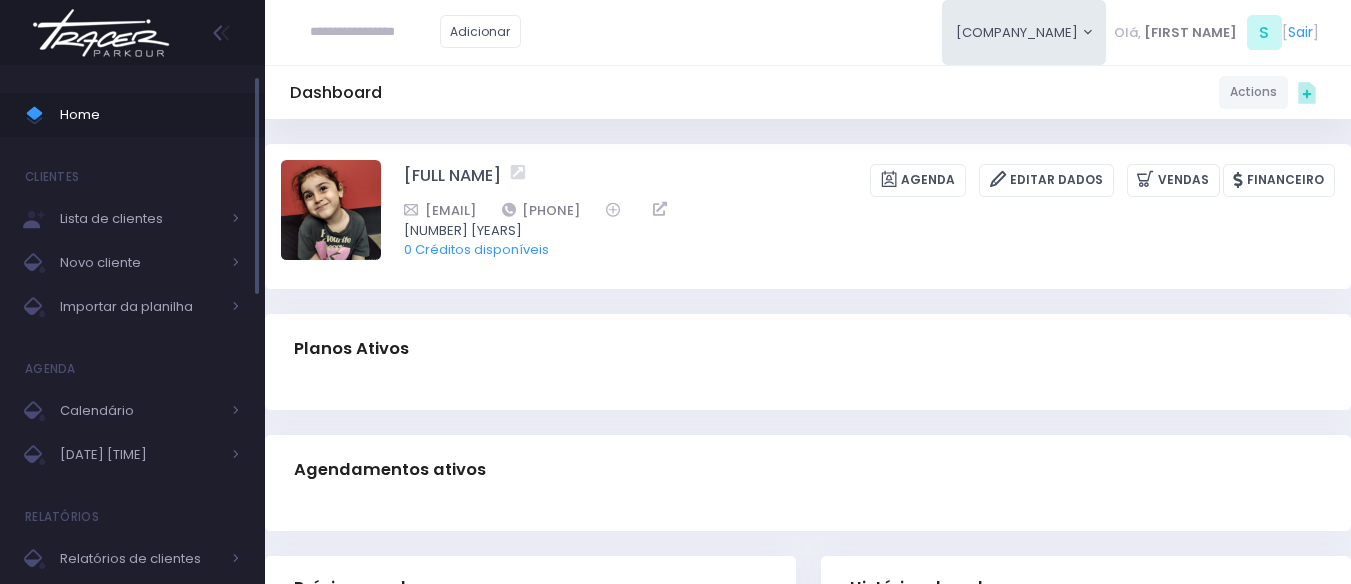 click on "Home" at bounding box center (150, 115) 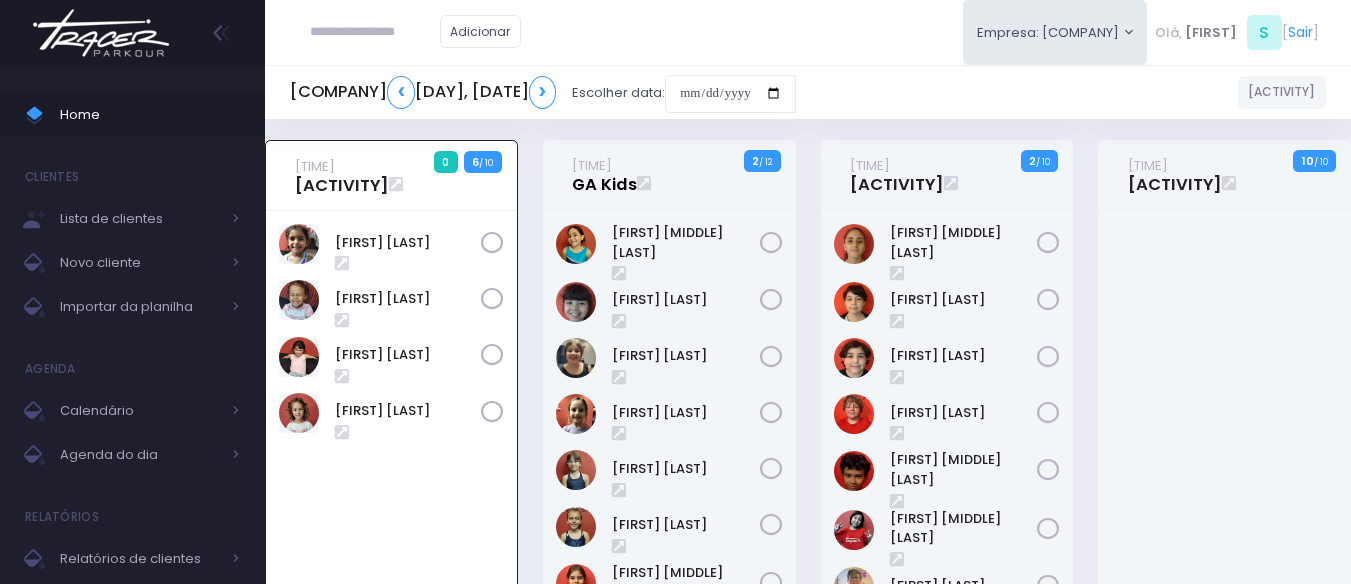 scroll, scrollTop: 0, scrollLeft: 0, axis: both 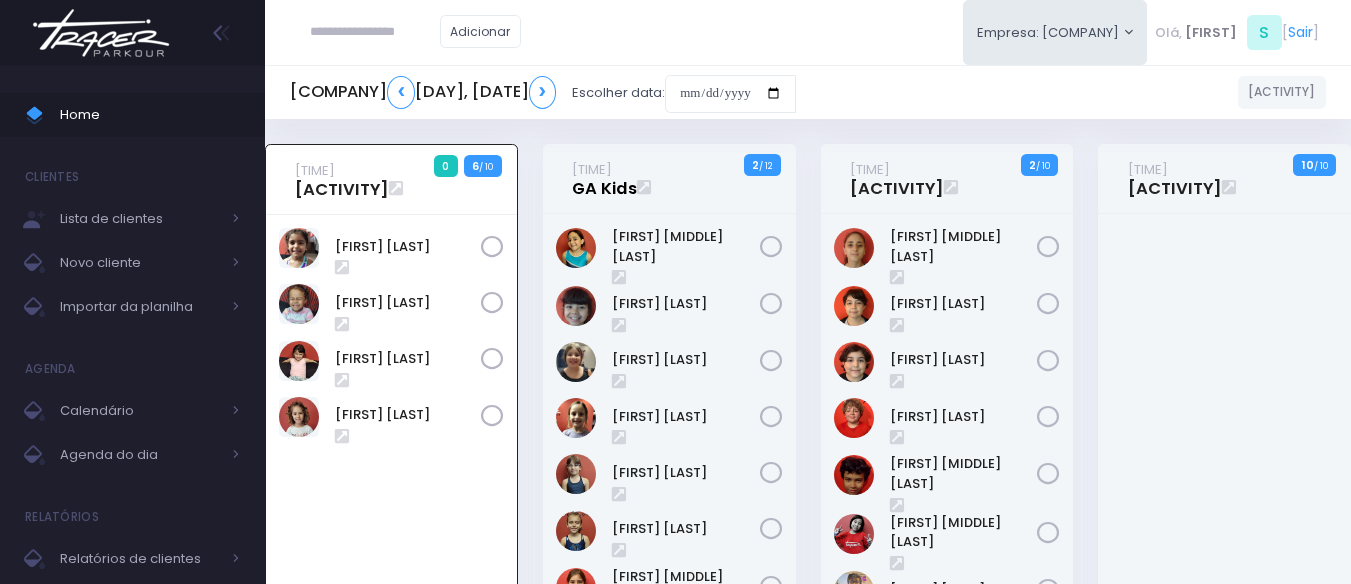 click on "16:30 GA Kids" at bounding box center [604, 179] 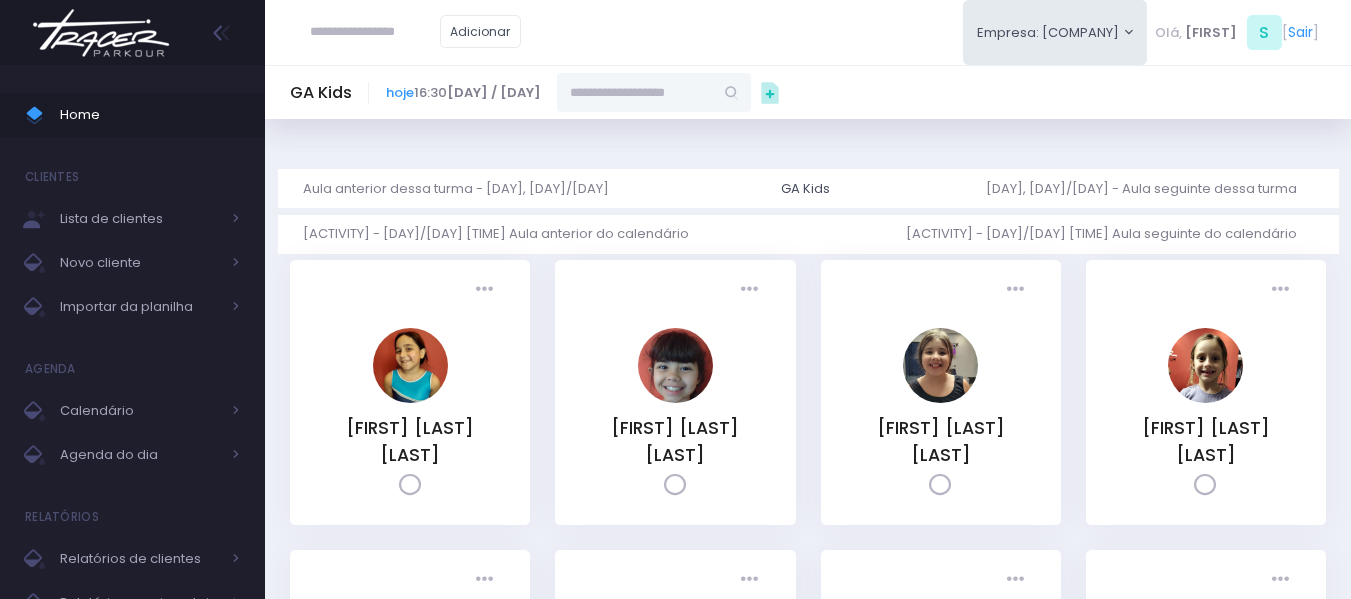 scroll, scrollTop: 0, scrollLeft: 0, axis: both 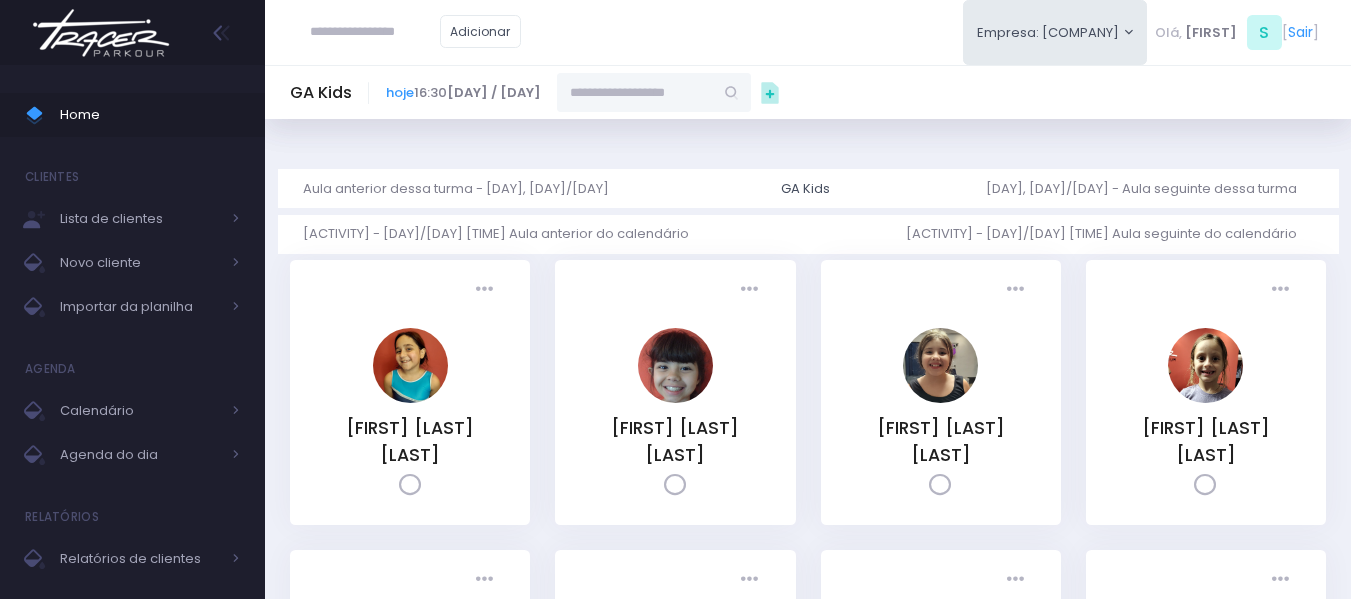 click at bounding box center (635, 92) 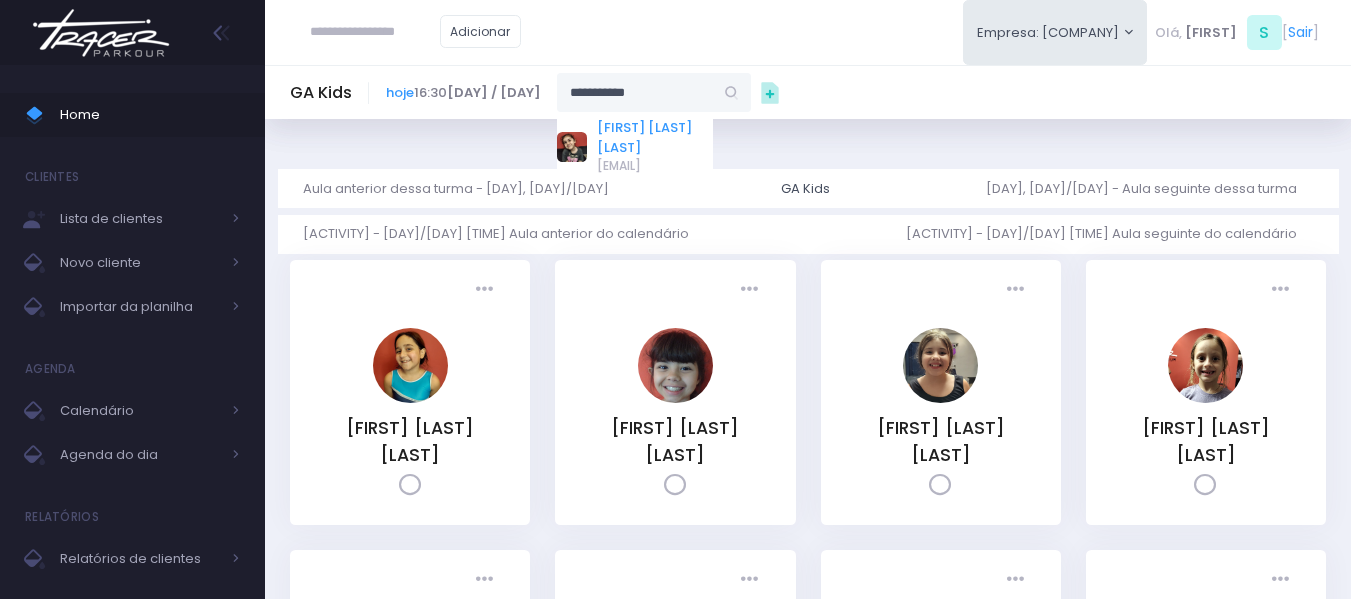 click on "[FIRST] [LAST] [LAST]" at bounding box center [655, 137] 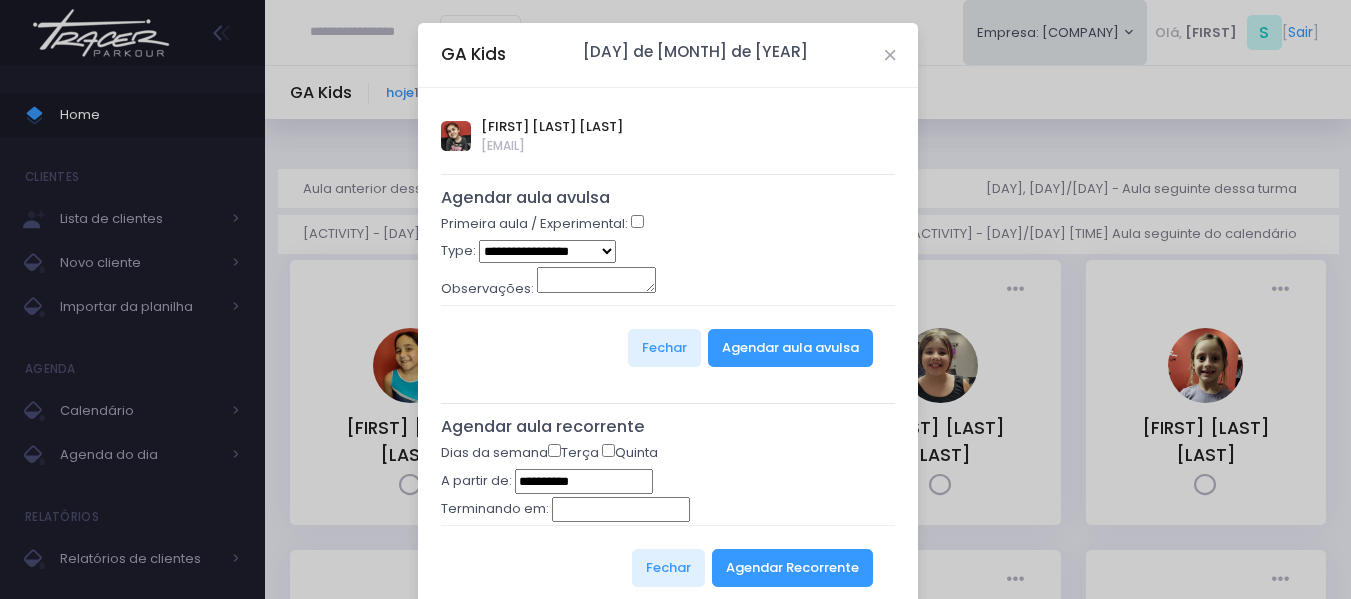 type on "**********" 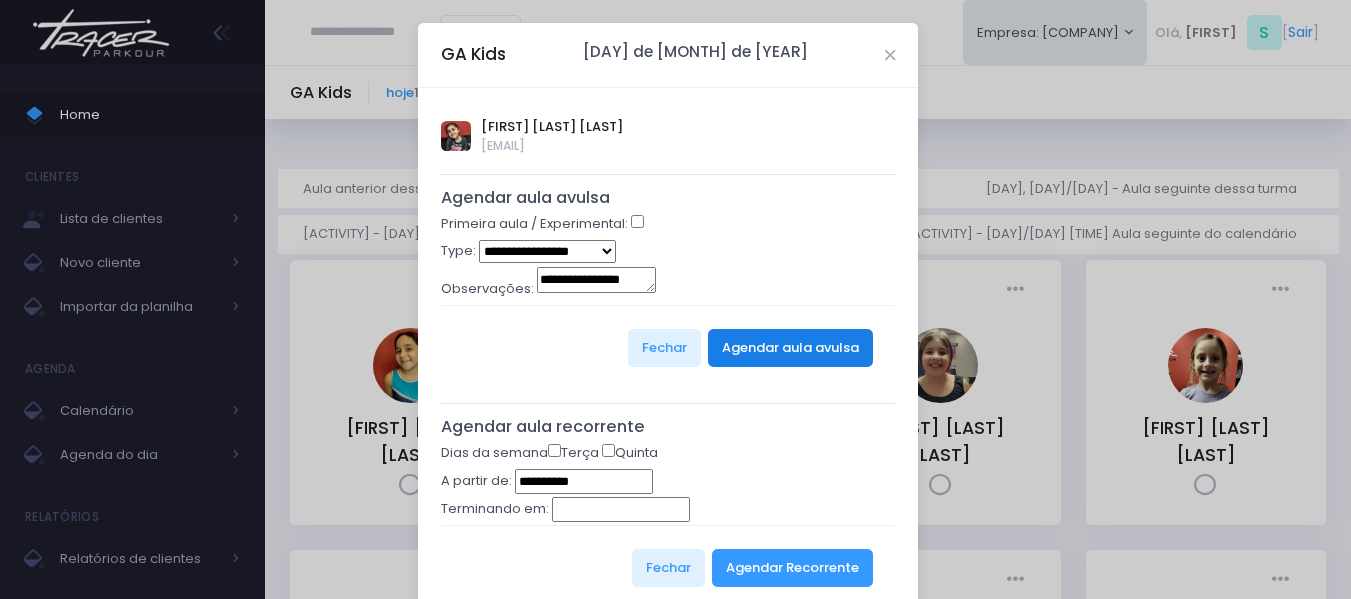 type on "**********" 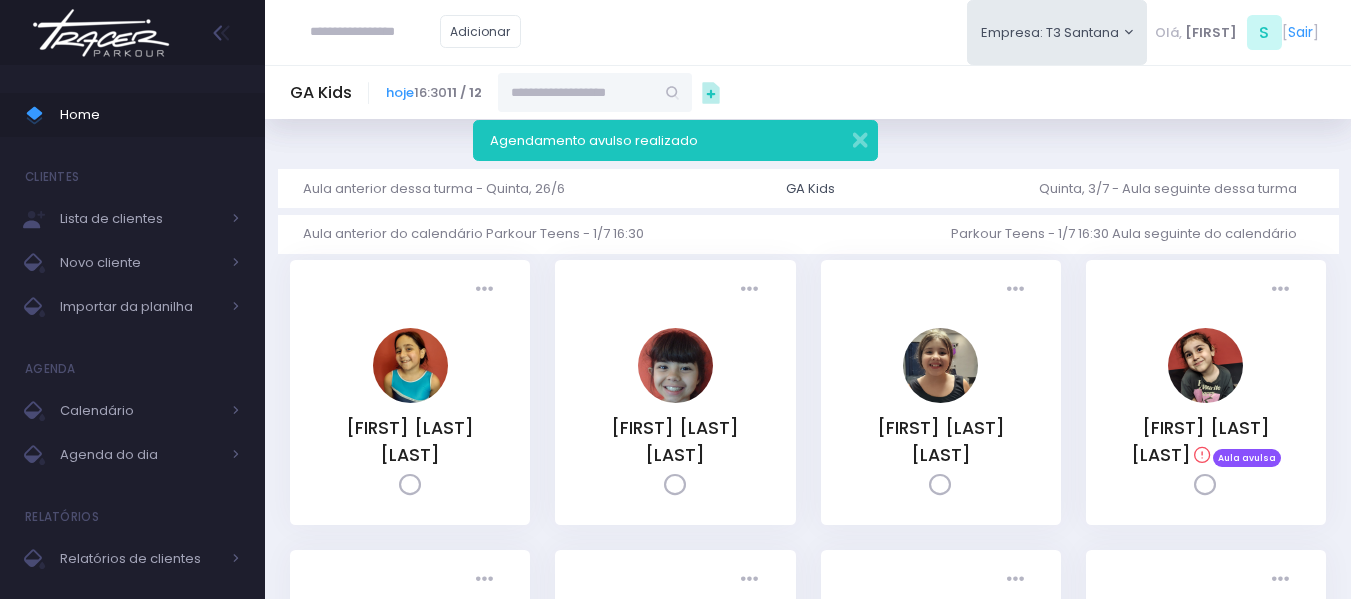 scroll, scrollTop: 0, scrollLeft: 0, axis: both 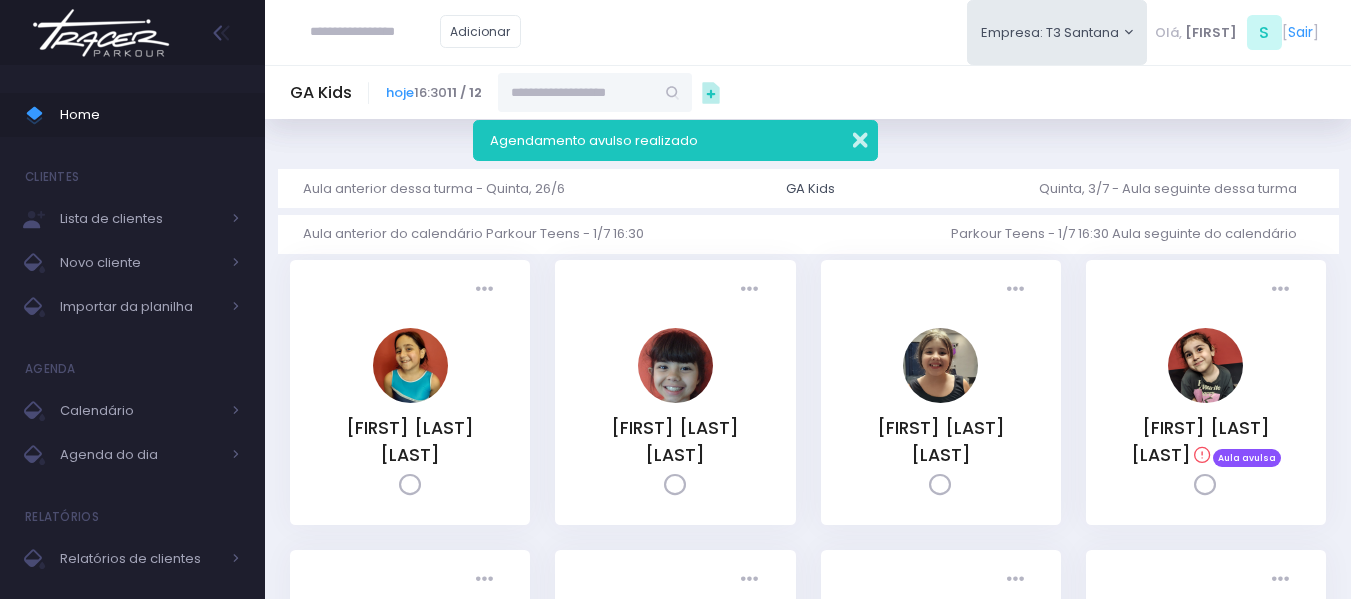 click at bounding box center [847, 137] 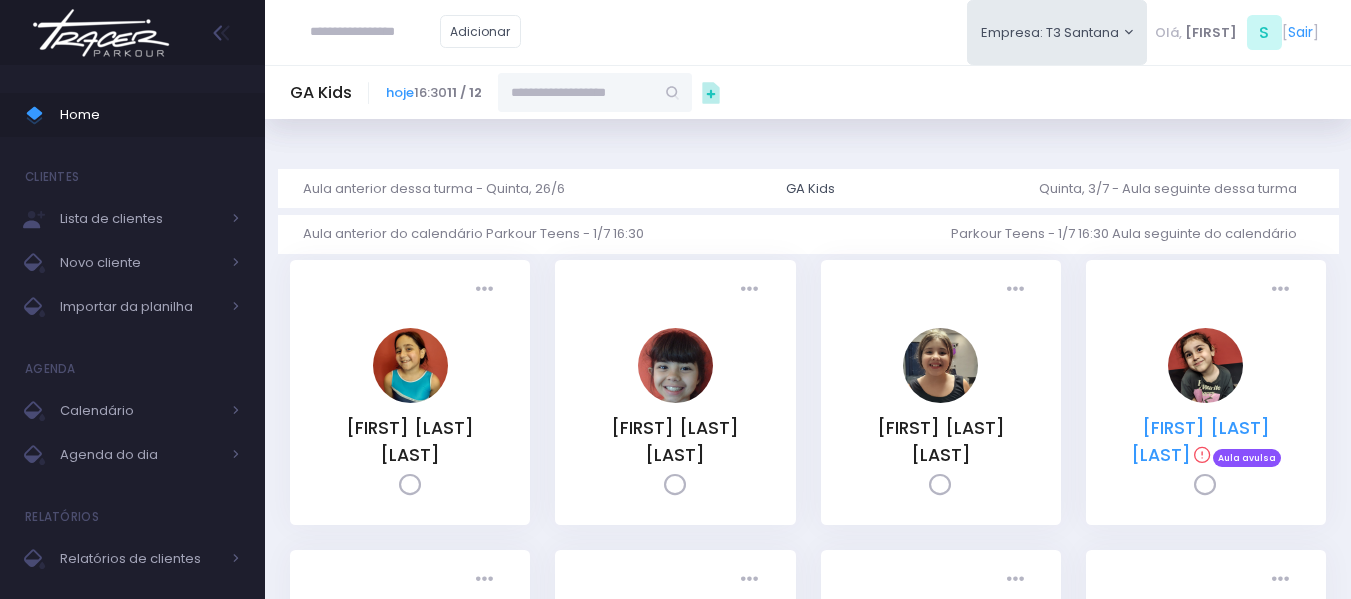click on "Jessica ussama al assad" at bounding box center [1200, 441] 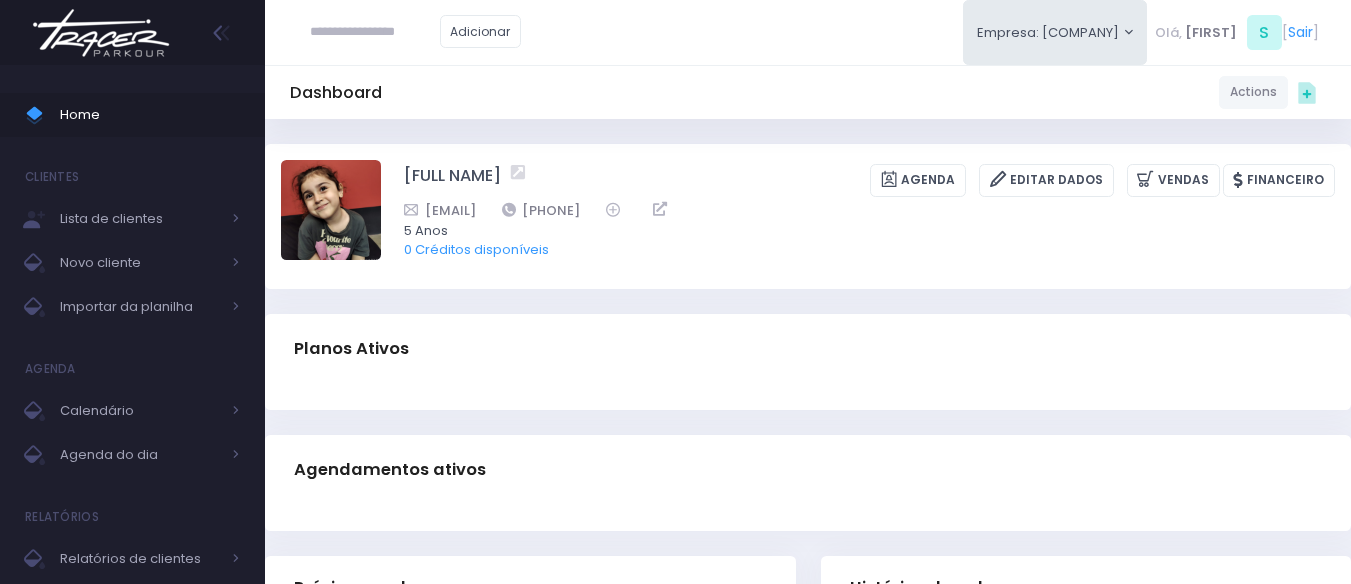 scroll, scrollTop: 0, scrollLeft: 0, axis: both 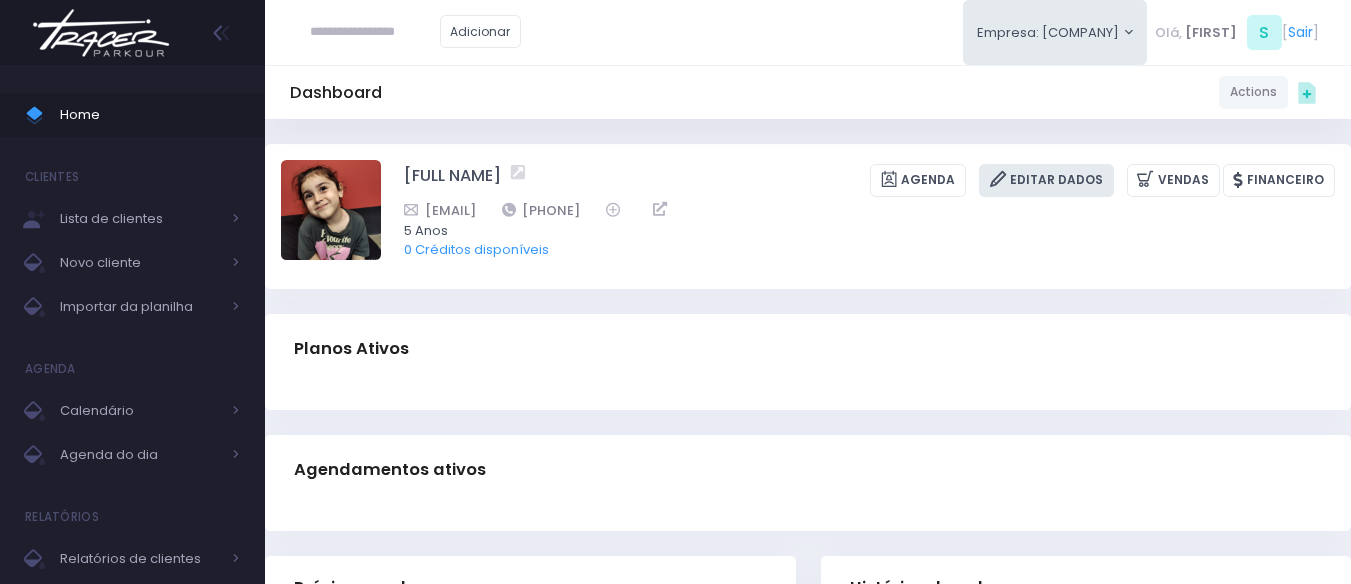 click on "Editar Dados" at bounding box center [1046, 180] 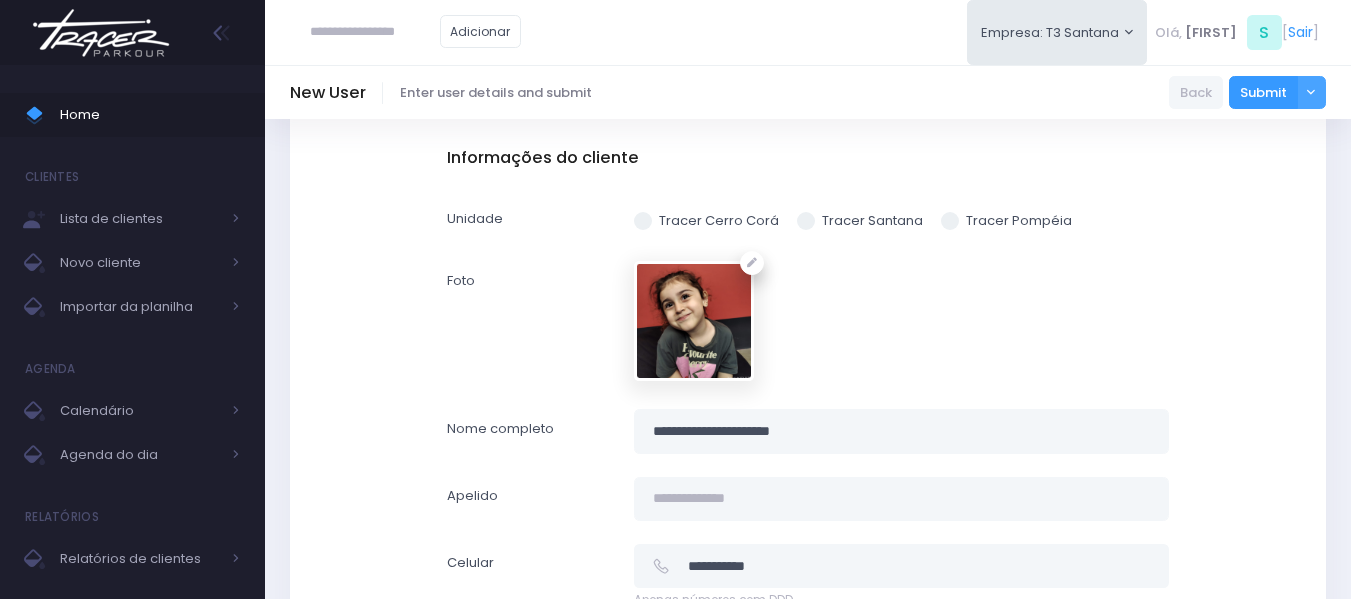 scroll, scrollTop: 200, scrollLeft: 0, axis: vertical 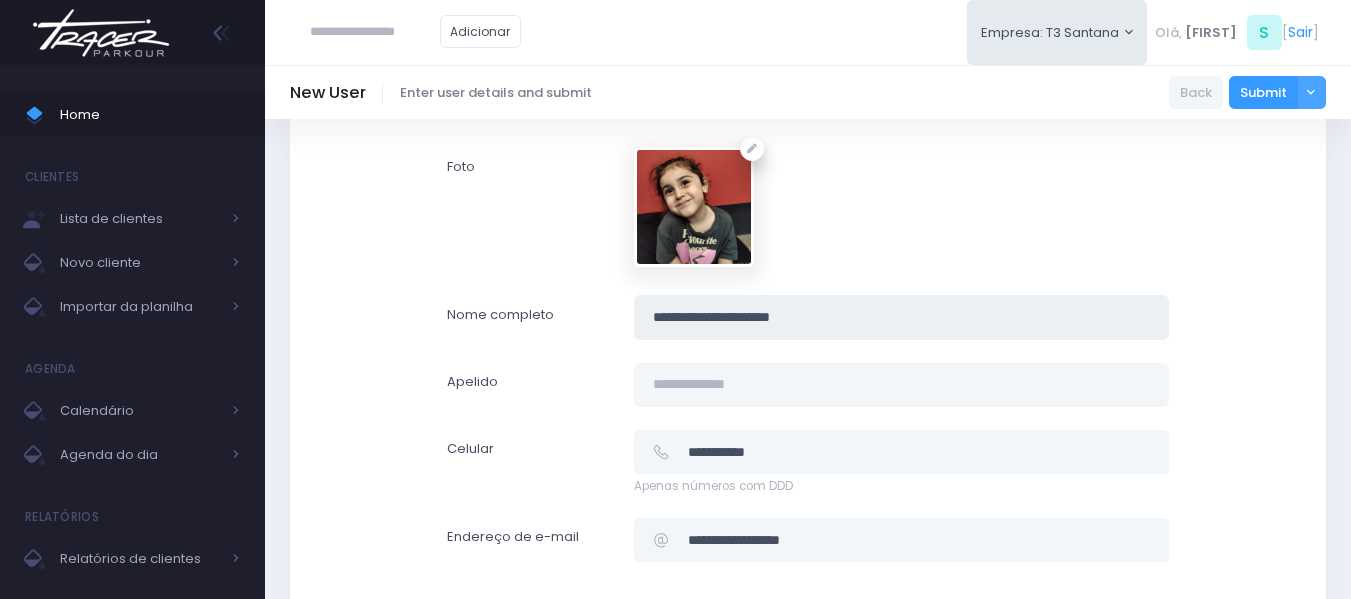 drag, startPoint x: 848, startPoint y: 325, endPoint x: 632, endPoint y: 337, distance: 216.33308 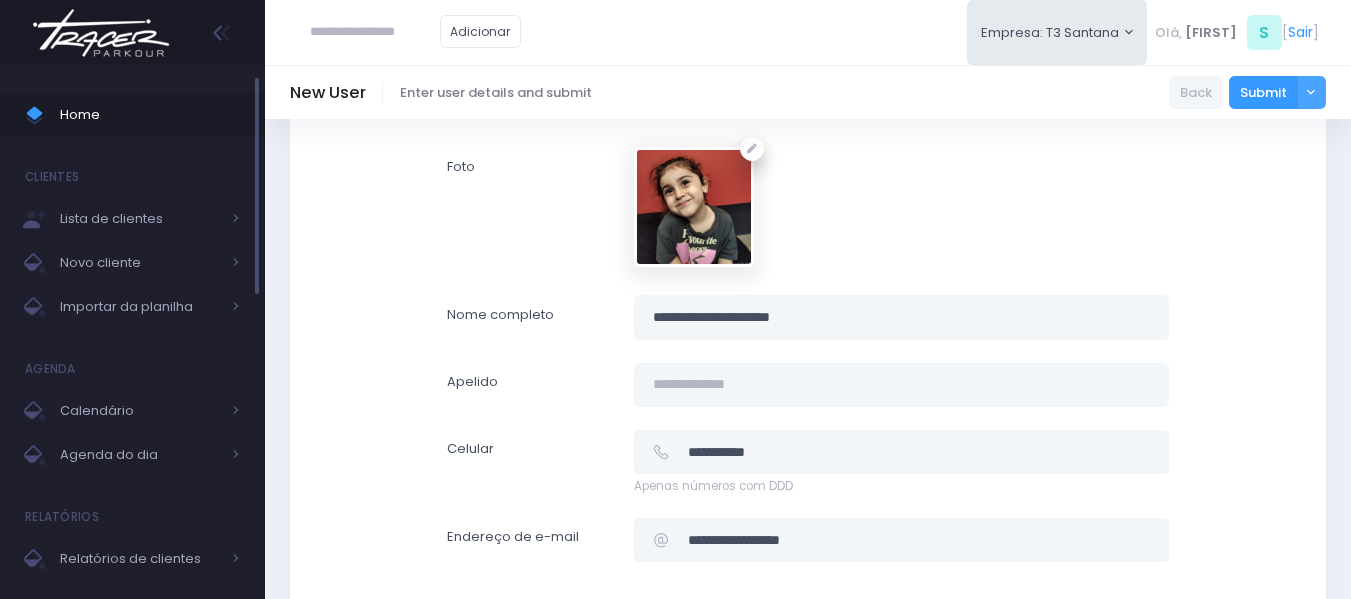 click on "Home" at bounding box center [150, 115] 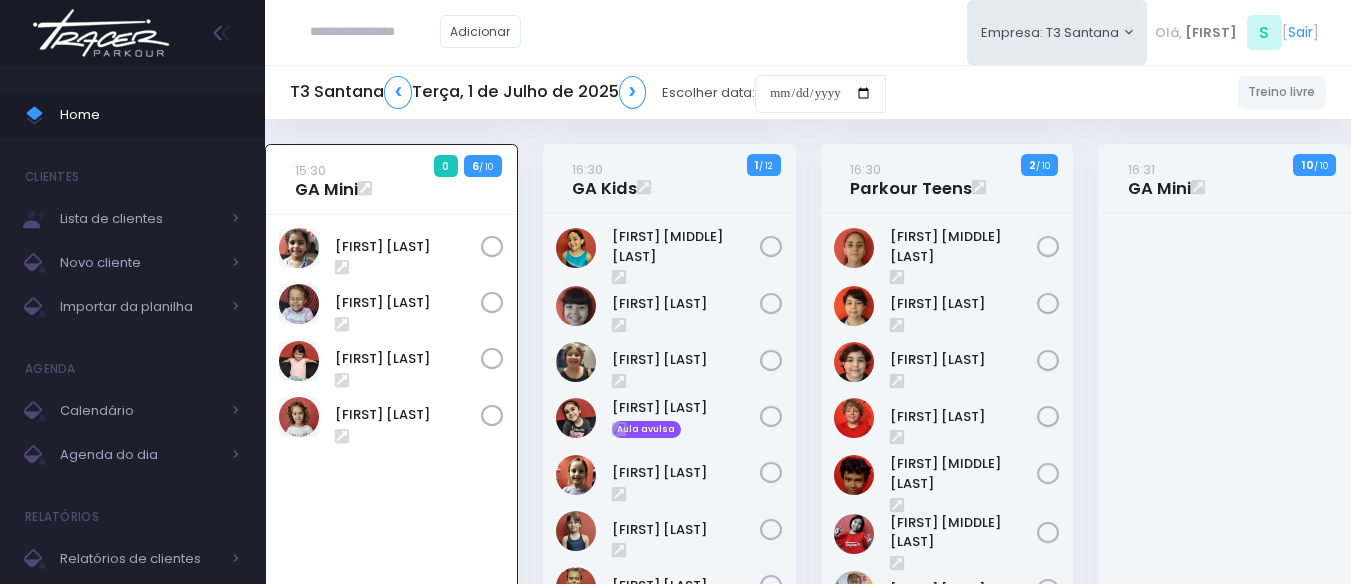 scroll, scrollTop: 144, scrollLeft: 0, axis: vertical 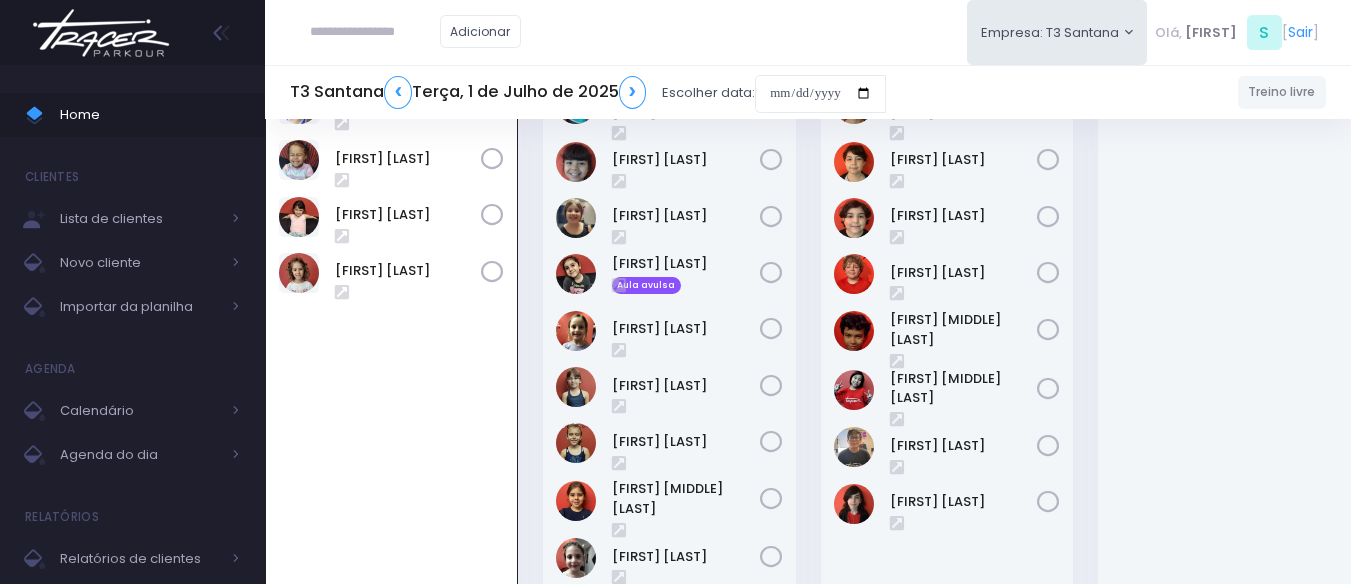 click on "15:30 GA Mini
0
6  / 10" at bounding box center (392, 373) 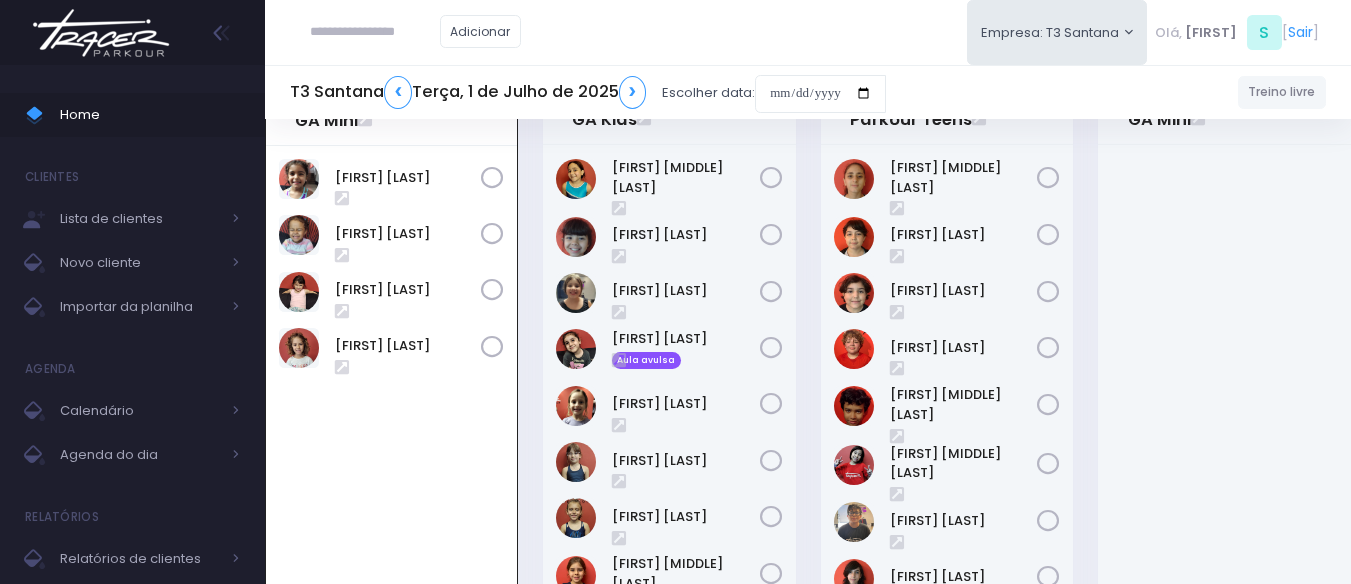 scroll, scrollTop: 0, scrollLeft: 0, axis: both 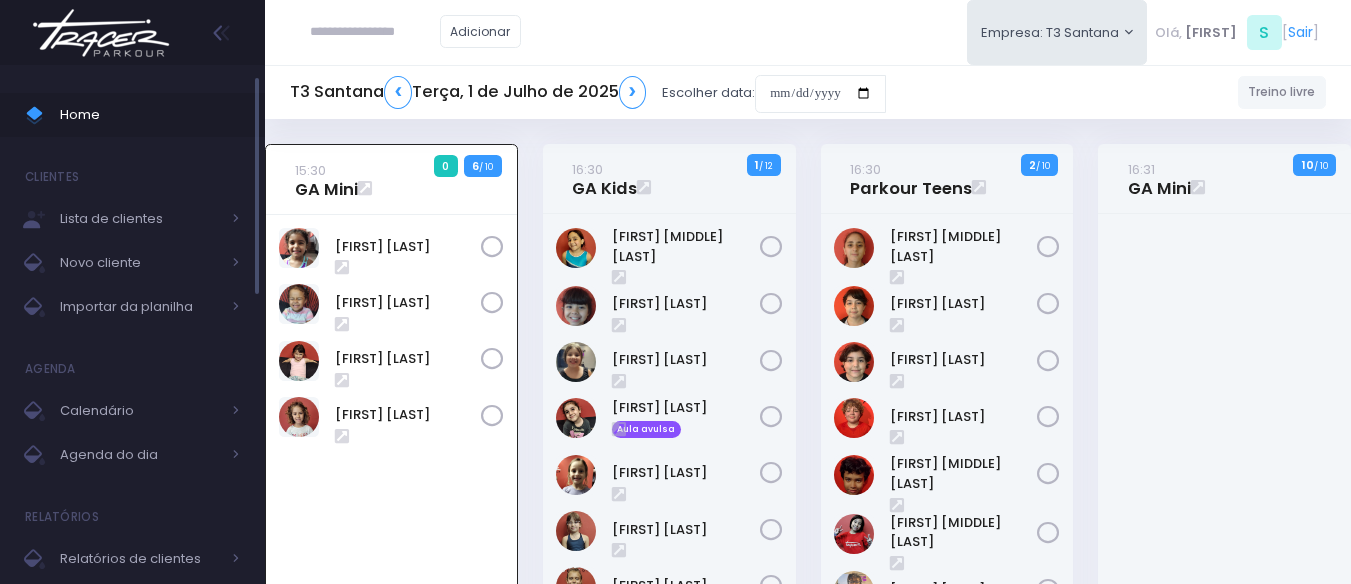 click on "Home" at bounding box center (150, 115) 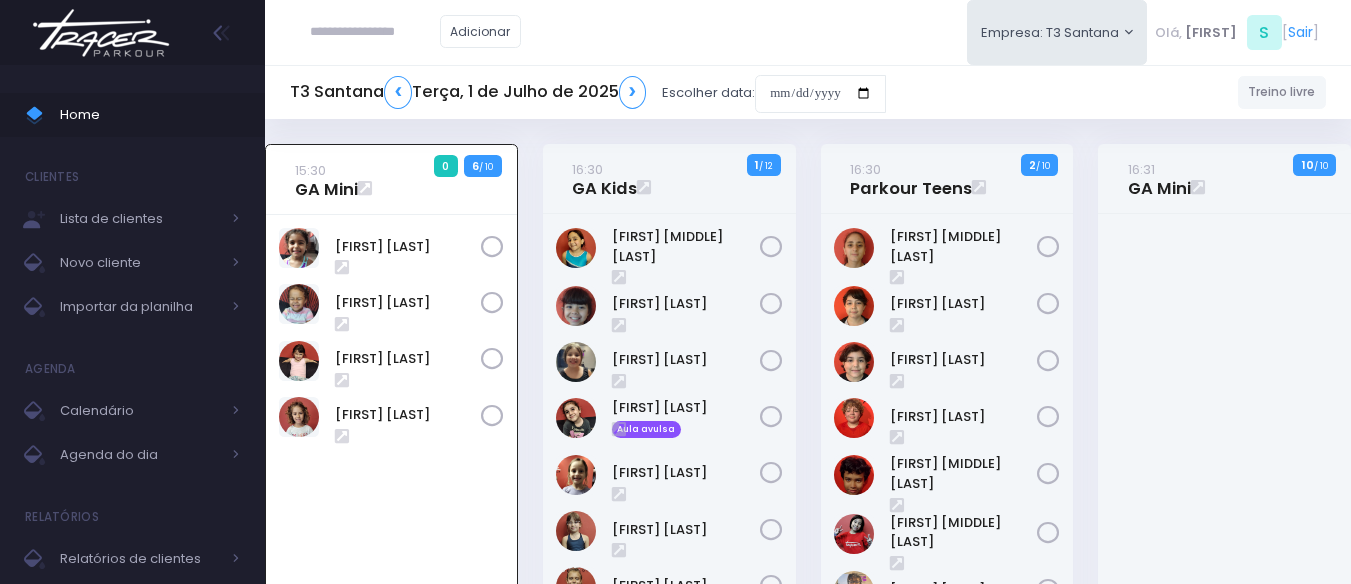 click on "16:30 GA Kids
1  / 12" at bounding box center [669, 517] 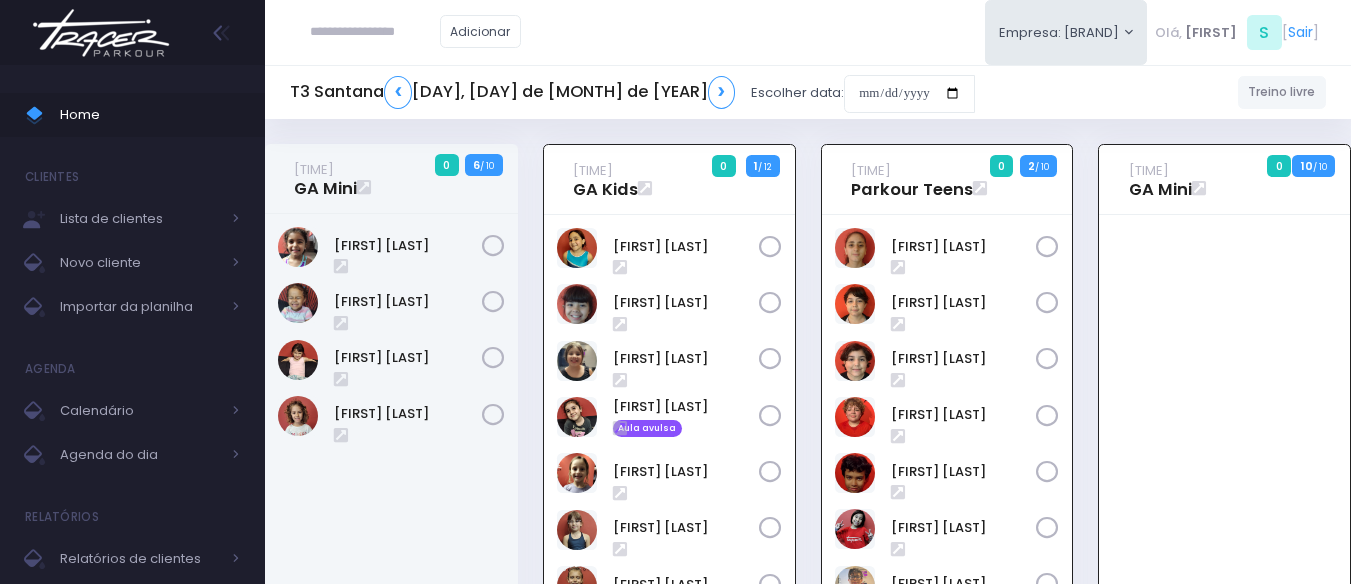 scroll, scrollTop: 144, scrollLeft: 0, axis: vertical 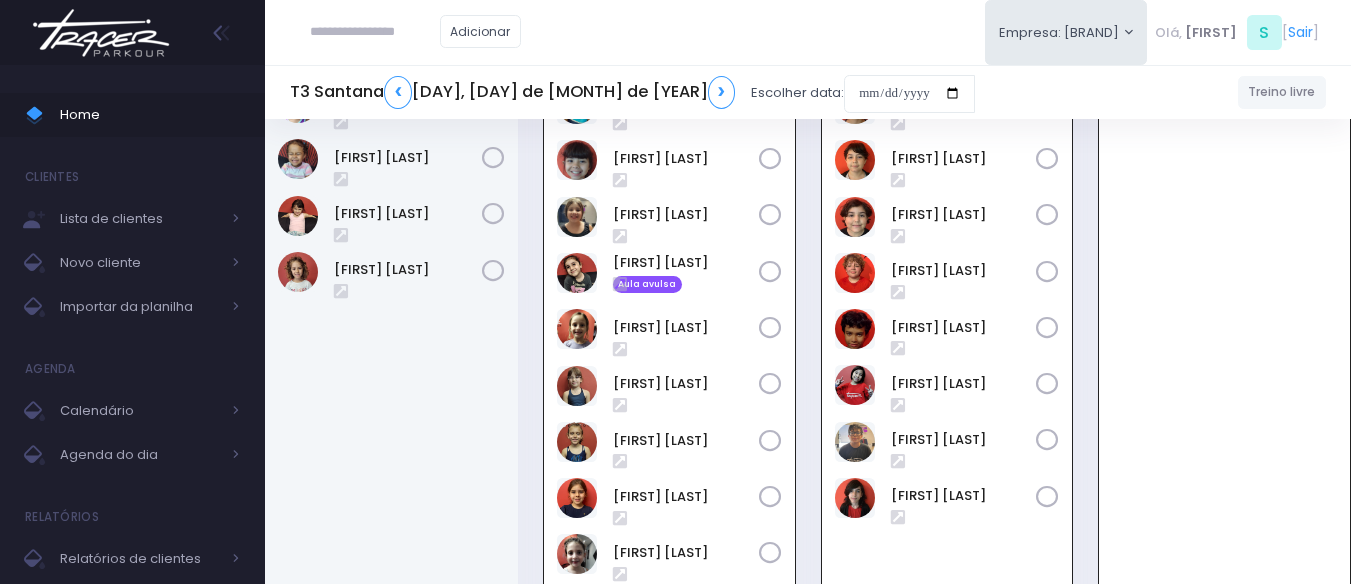 click on "16:30 GA Kids
0
1  / 12" at bounding box center (669, 371) 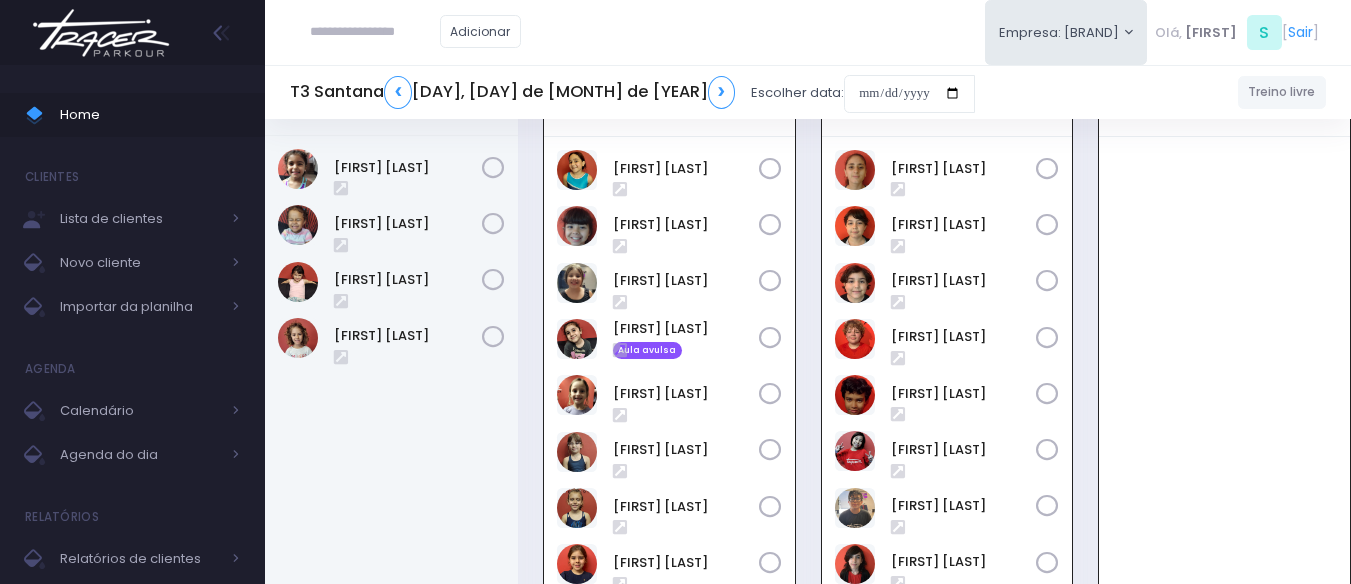 scroll, scrollTop: 0, scrollLeft: 0, axis: both 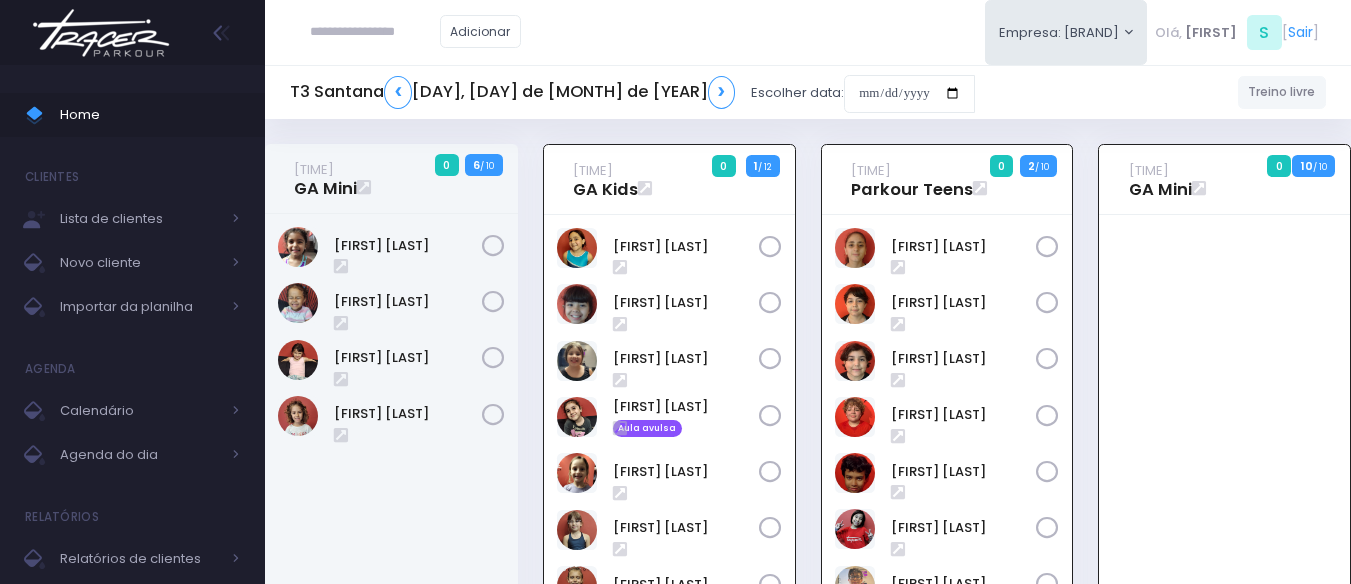 click on "16:30 Parkour Teens
0
2  / 10" at bounding box center [947, 515] 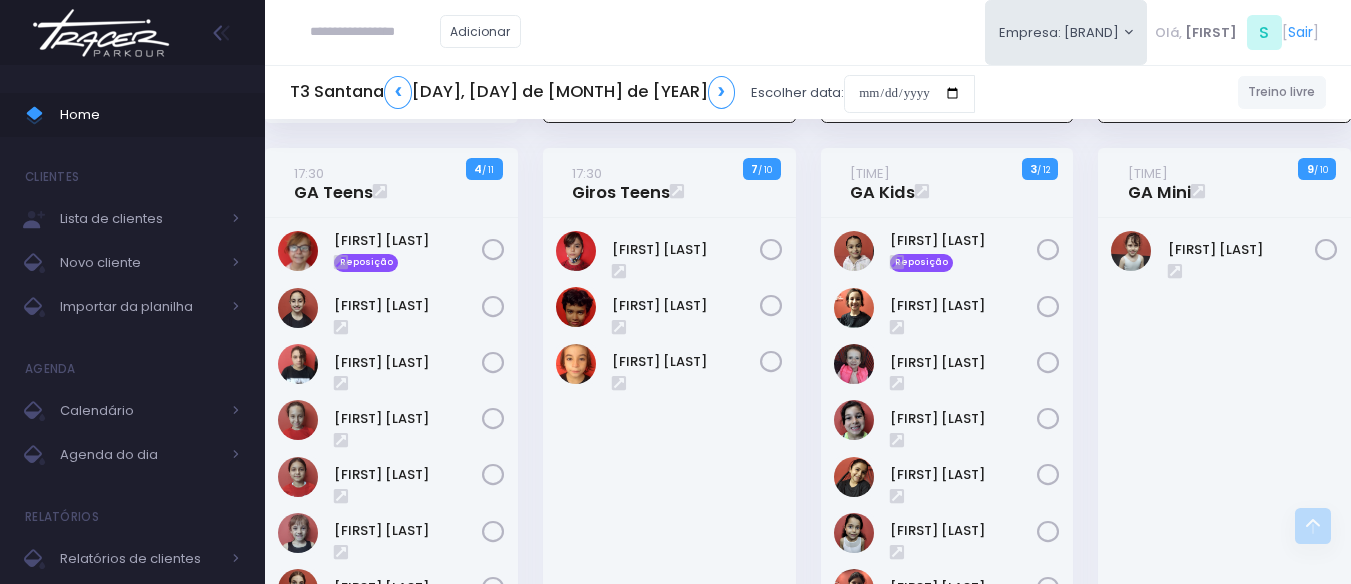 scroll, scrollTop: 800, scrollLeft: 0, axis: vertical 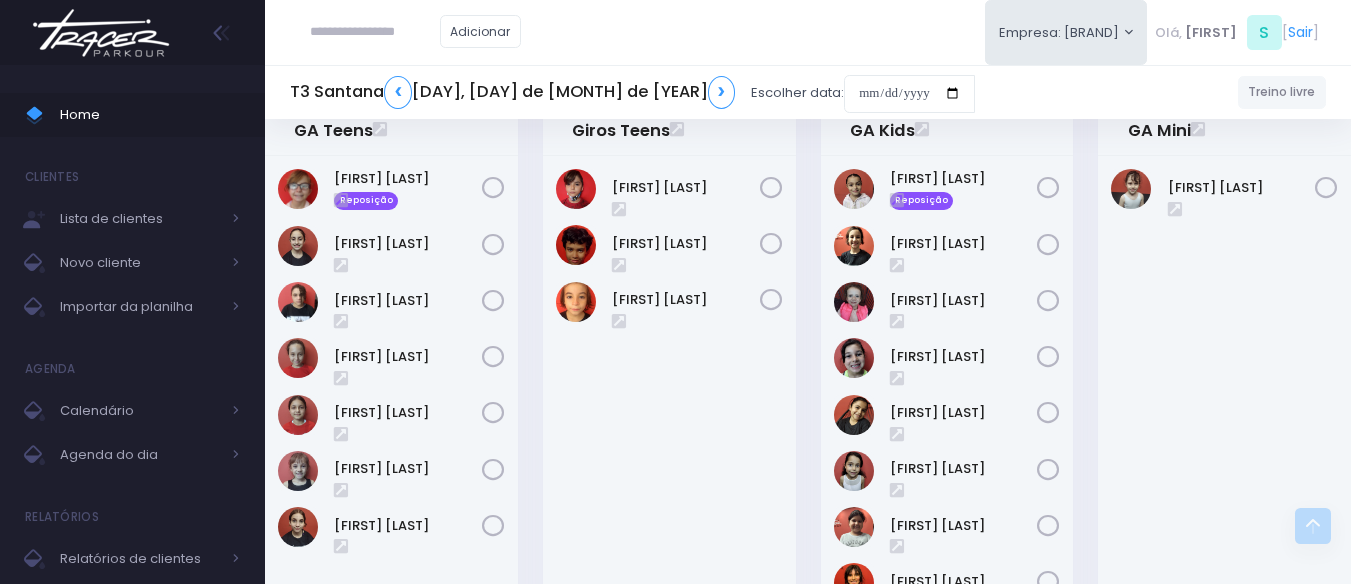 click on "18:30 GA Mini
9  / 10" at bounding box center [1225, 400] 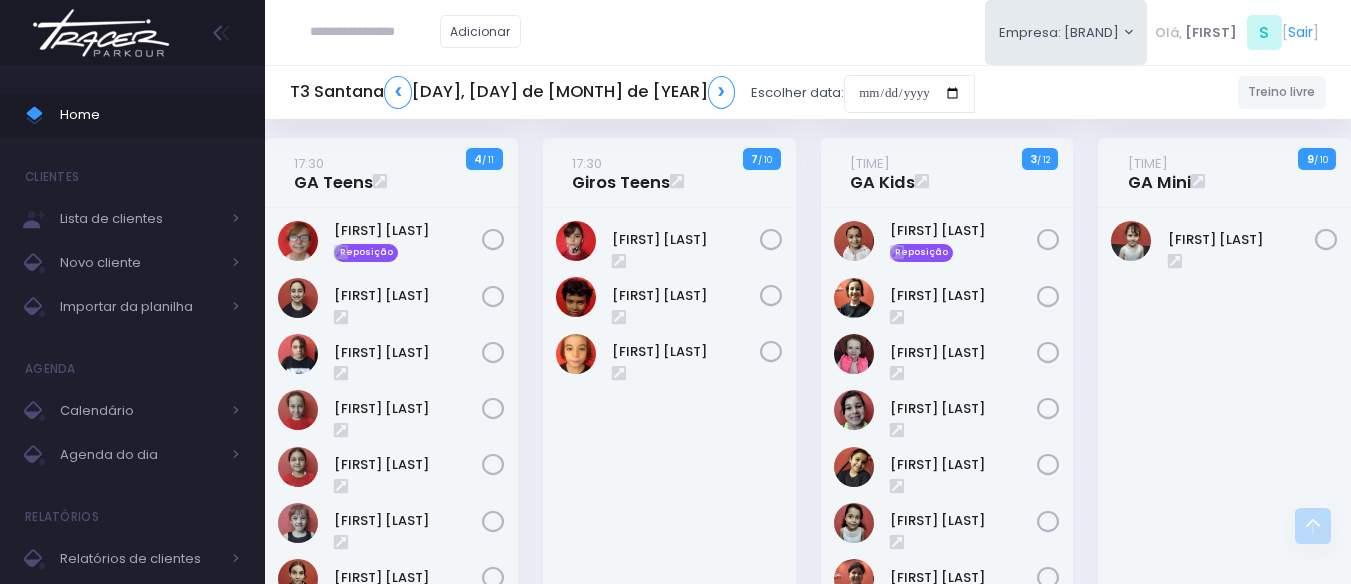 scroll, scrollTop: 700, scrollLeft: 0, axis: vertical 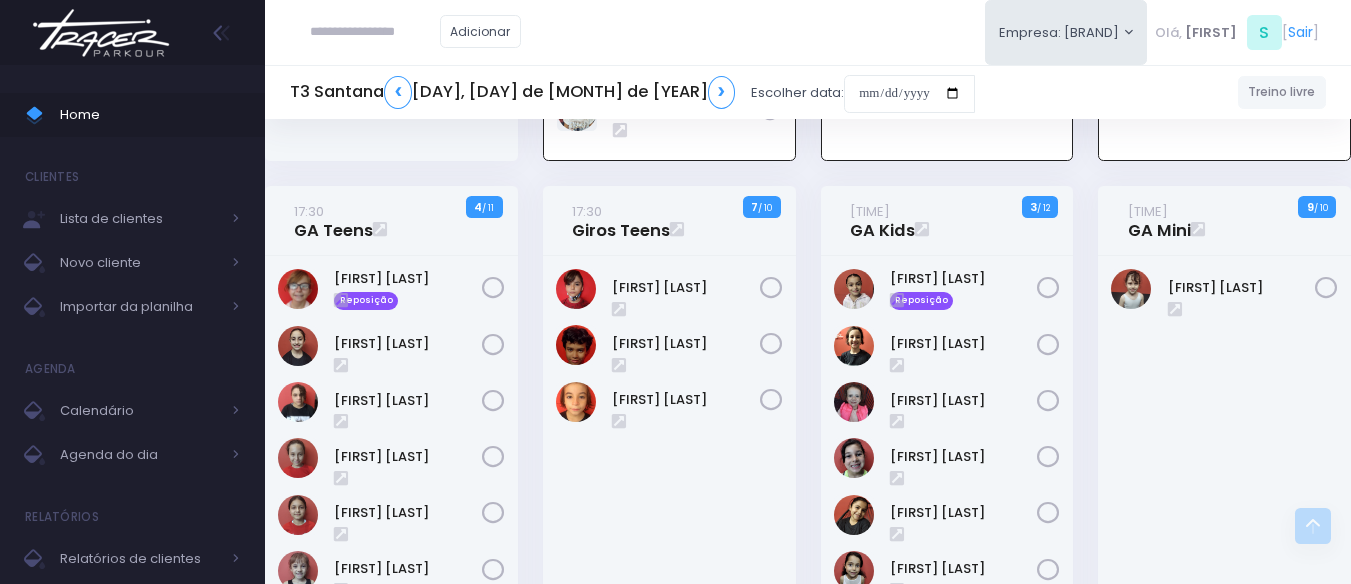 click on "18:30 GA Mini
9  / 10" at bounding box center [1225, 500] 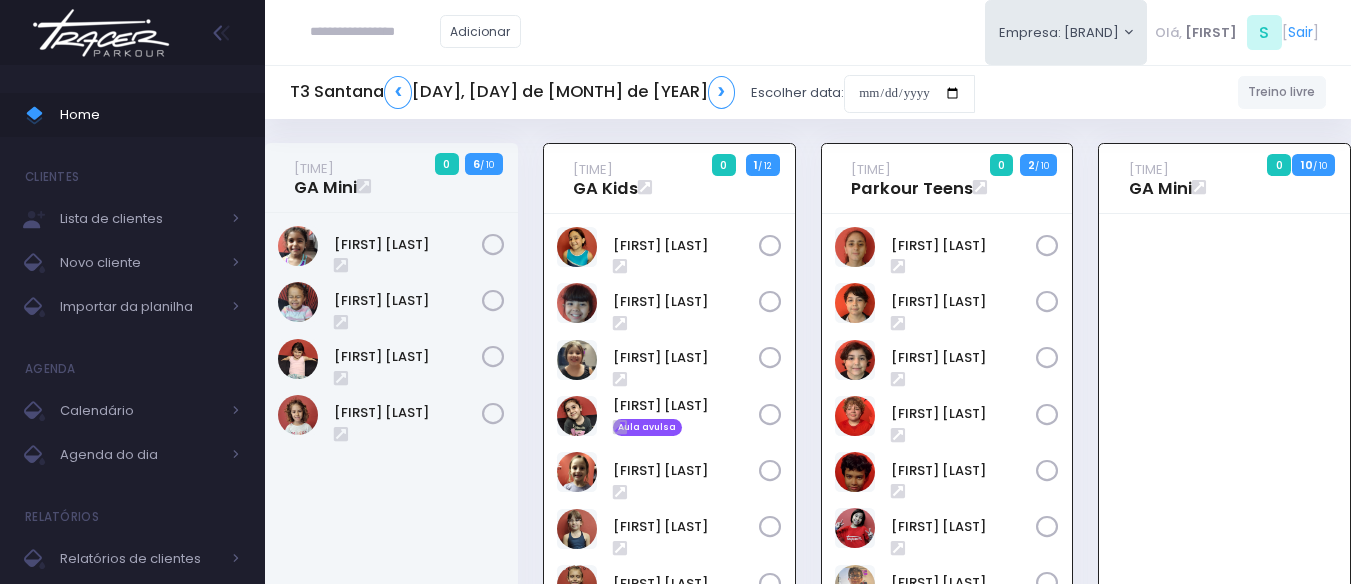 scroll, scrollTop: 0, scrollLeft: 0, axis: both 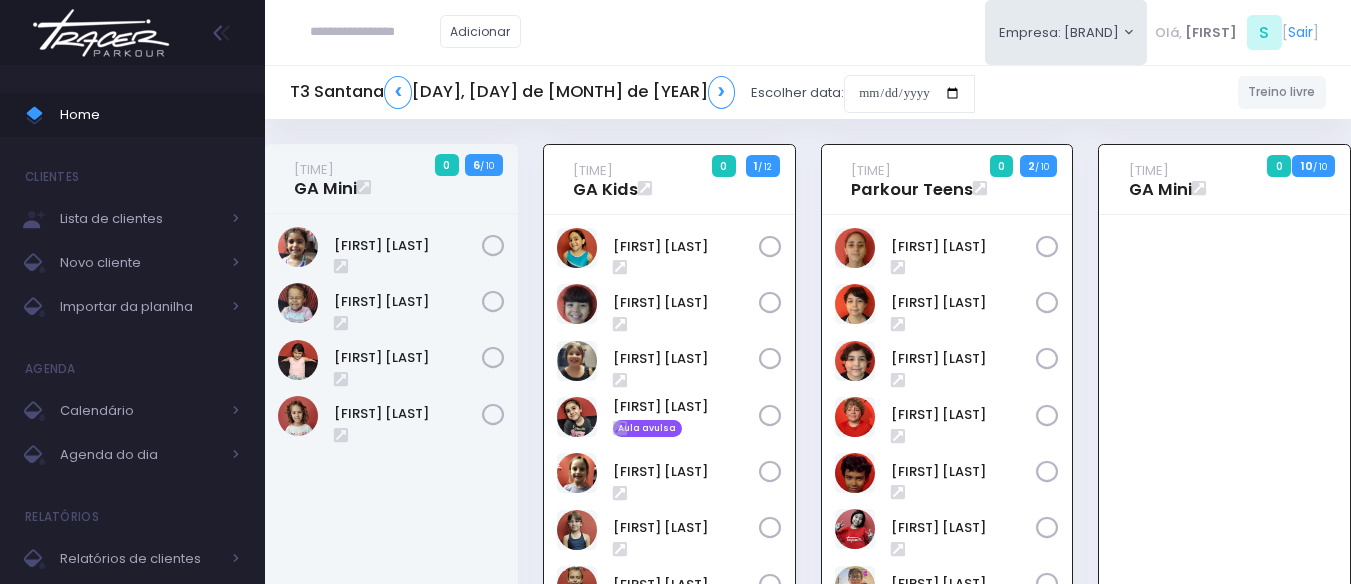 click on "16:30 Parkour Teens
0
2  / 10" at bounding box center (947, 515) 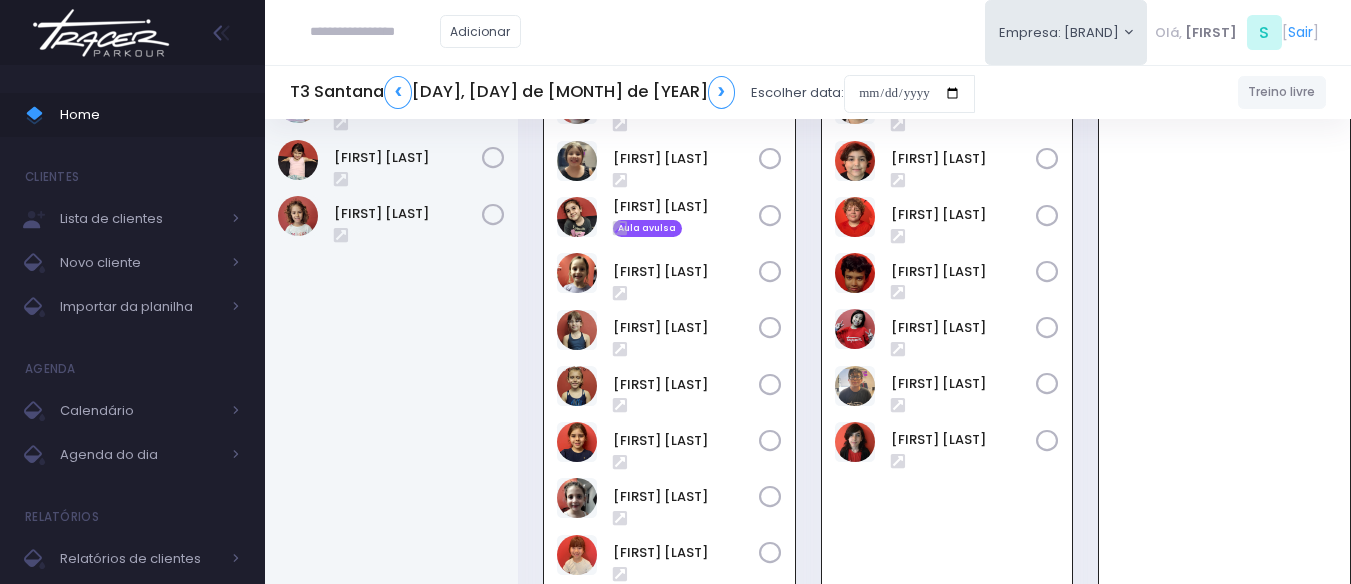 scroll, scrollTop: 0, scrollLeft: 0, axis: both 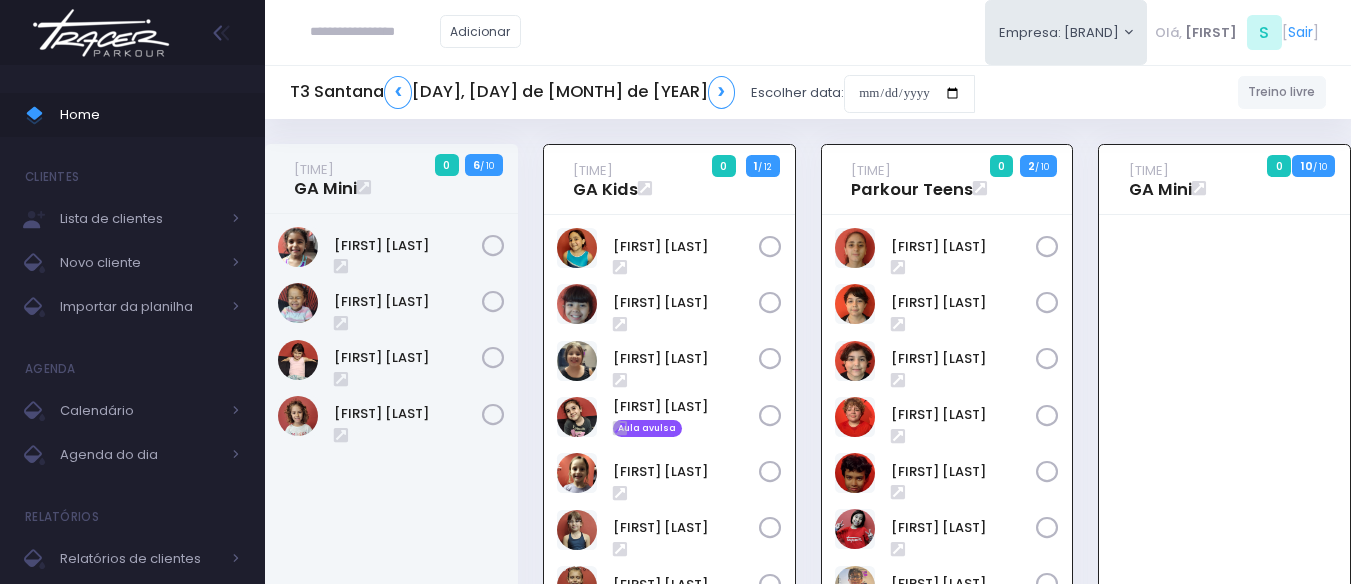 click at bounding box center (375, 32) 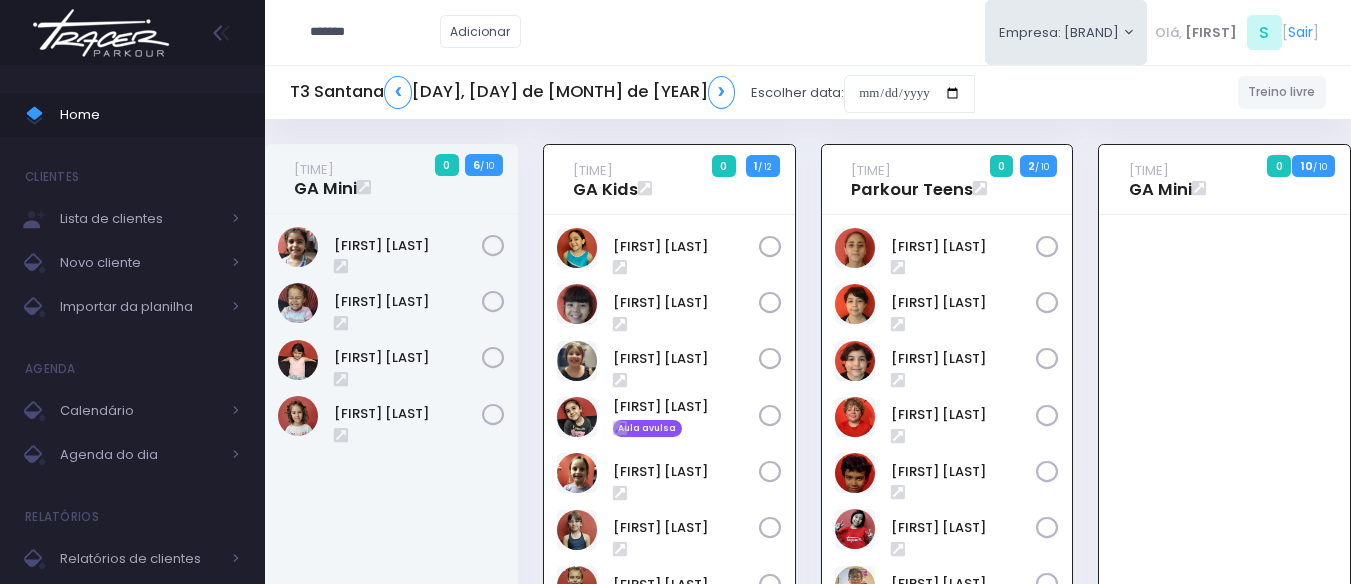 type on "*******" 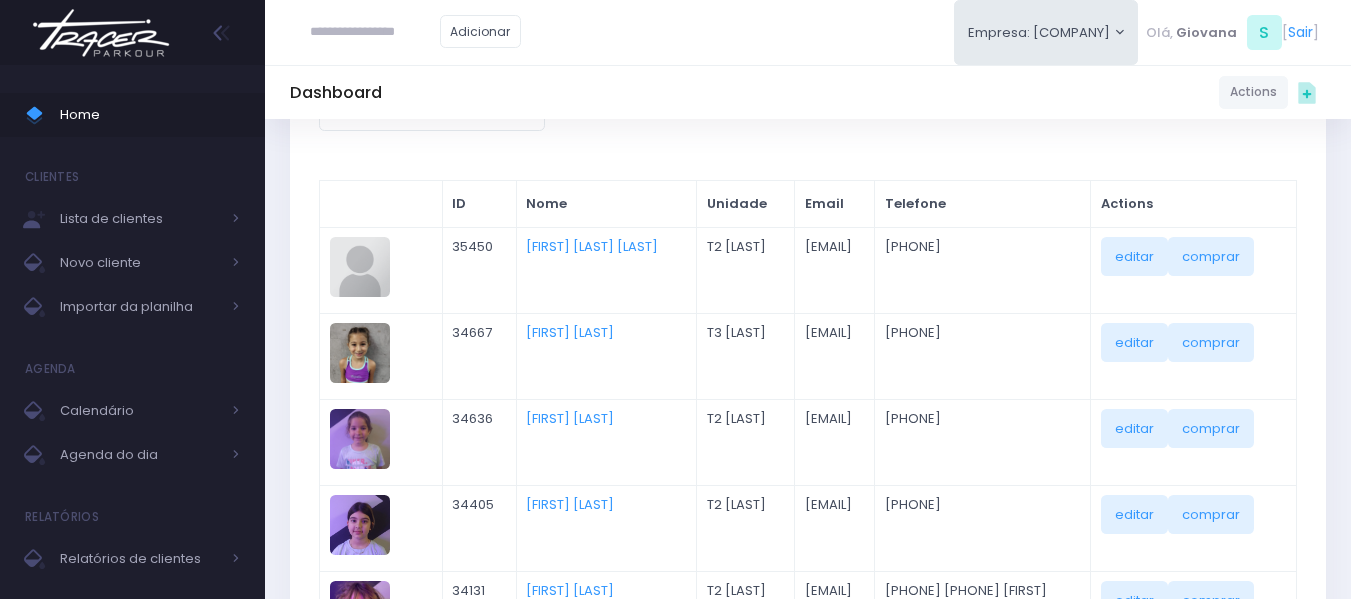 scroll, scrollTop: 200, scrollLeft: 0, axis: vertical 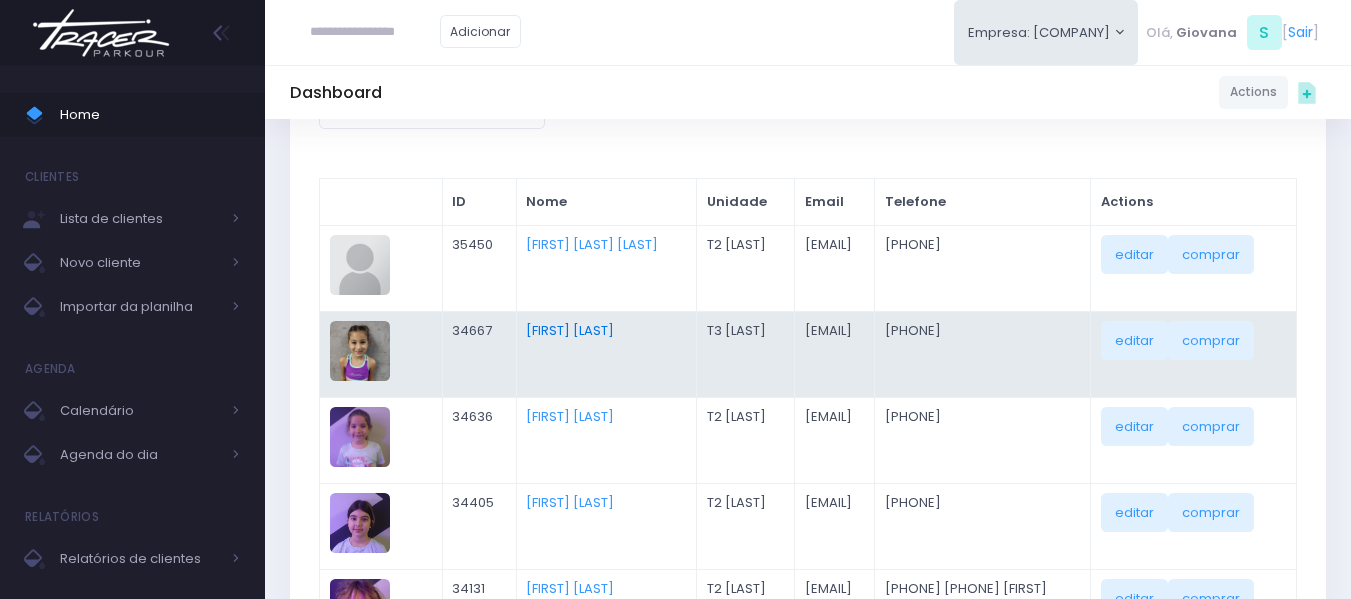 click on "Martina Caparroz Carmona" at bounding box center (570, 330) 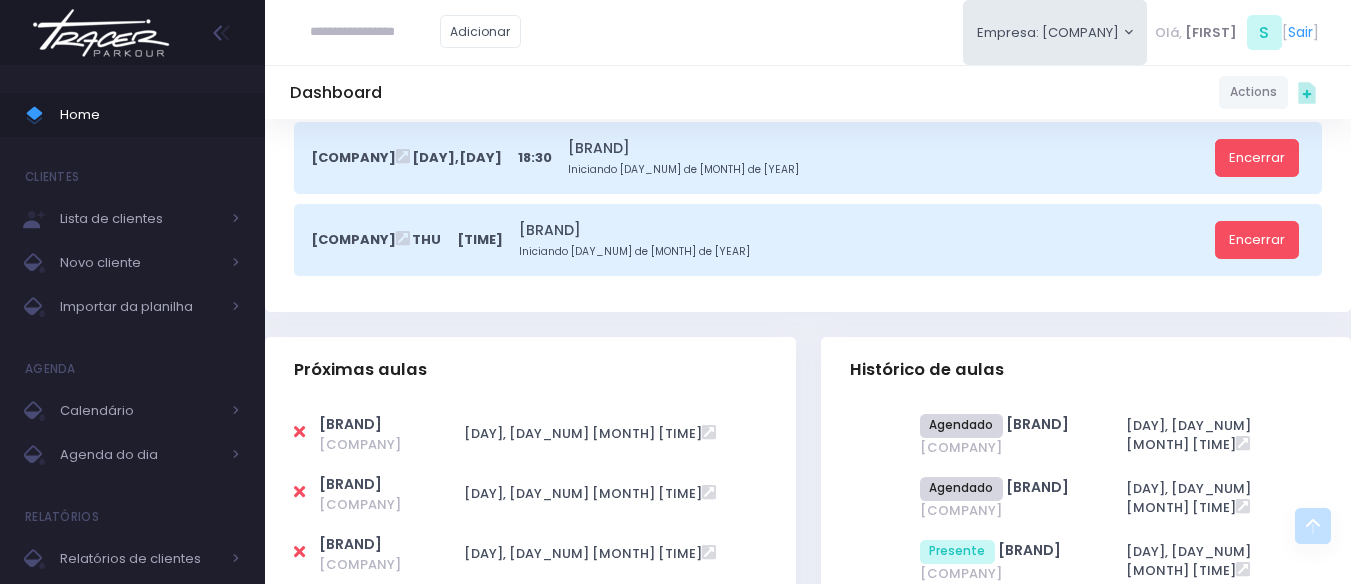 scroll, scrollTop: 500, scrollLeft: 0, axis: vertical 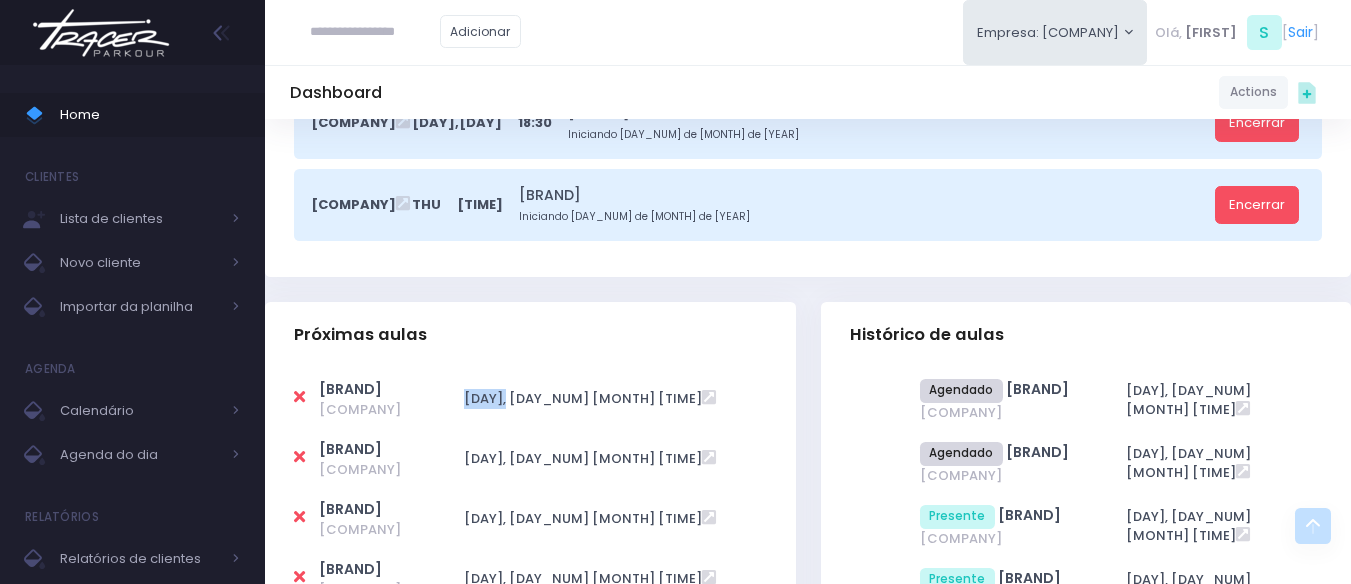 drag, startPoint x: 542, startPoint y: 397, endPoint x: 575, endPoint y: 394, distance: 33.13608 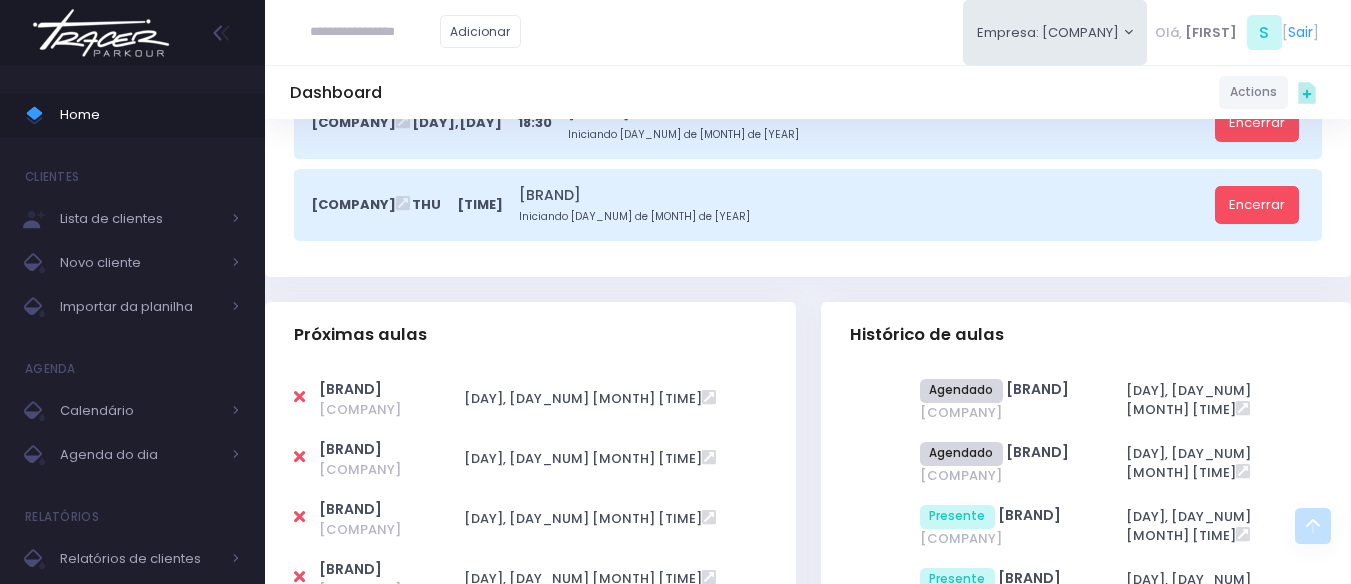drag, startPoint x: 535, startPoint y: 457, endPoint x: 569, endPoint y: 487, distance: 45.343136 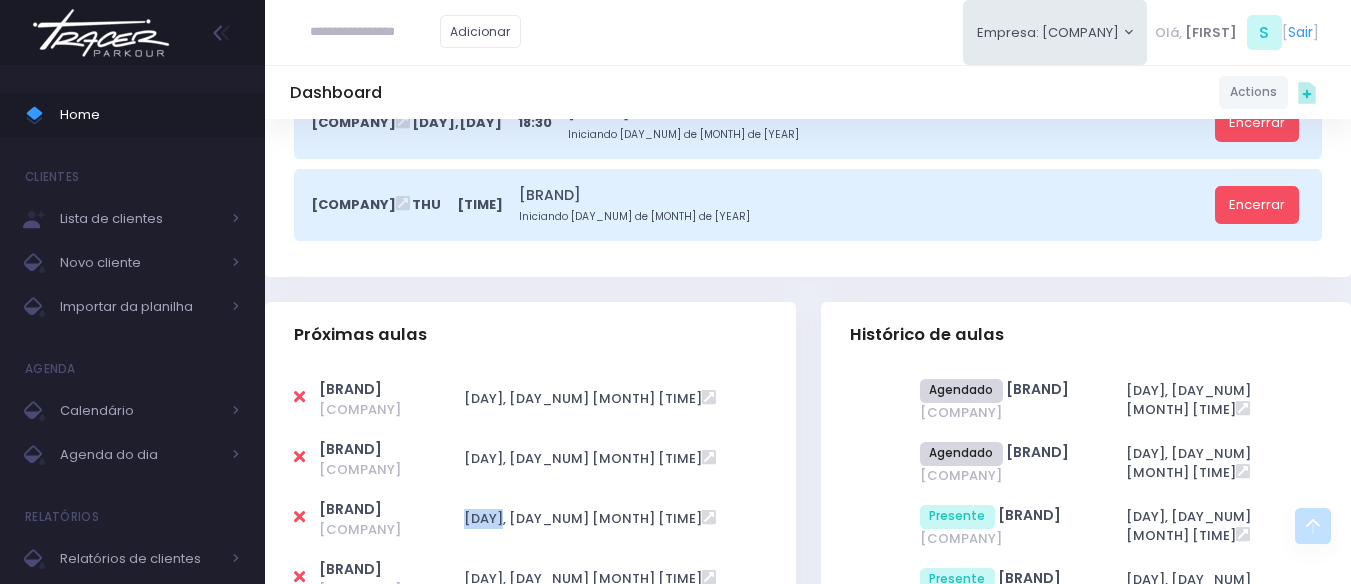 drag, startPoint x: 541, startPoint y: 511, endPoint x: 591, endPoint y: 519, distance: 50.635956 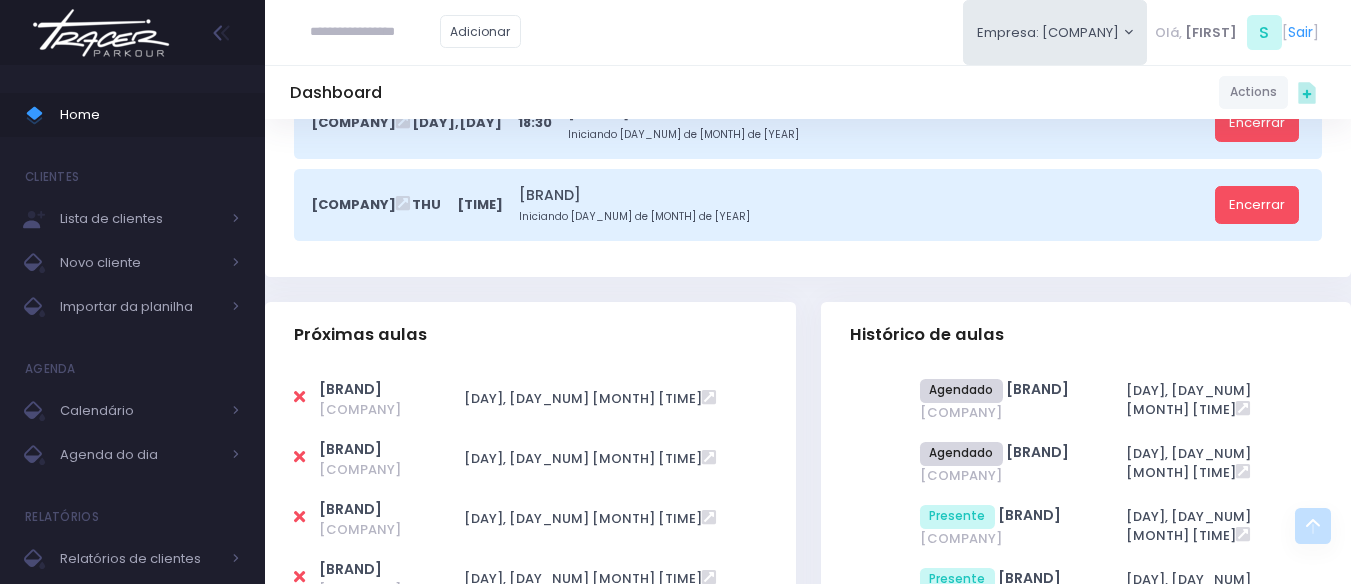 click on "Seg, 7 Jul 18:30" at bounding box center (610, 399) 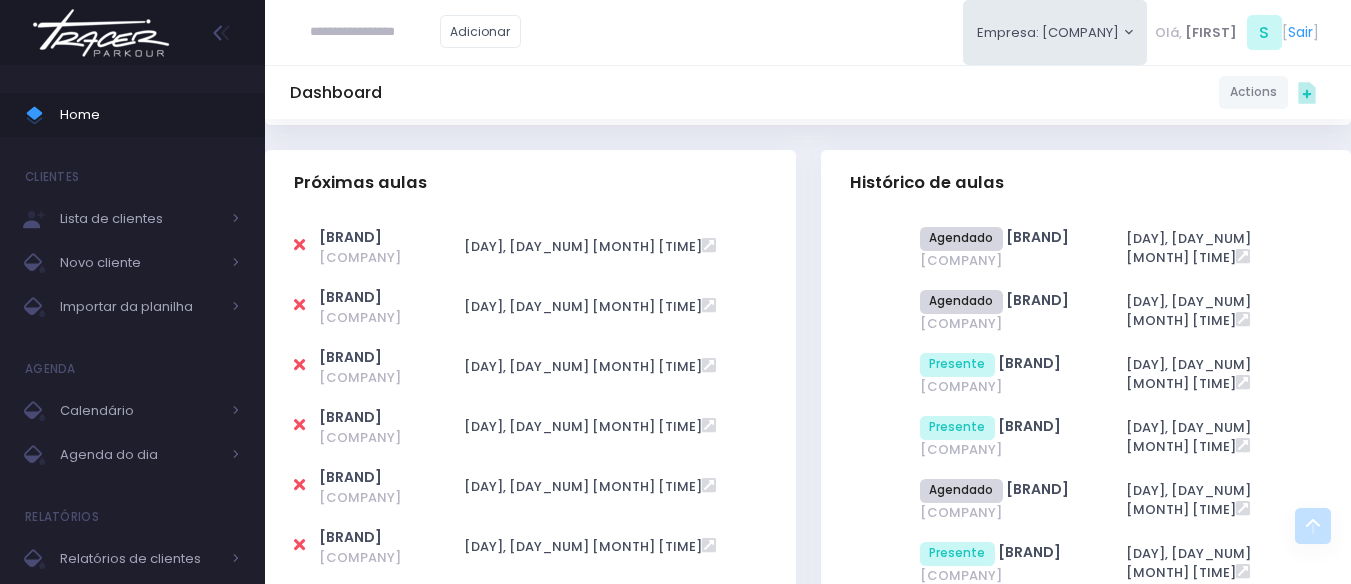 scroll, scrollTop: 700, scrollLeft: 0, axis: vertical 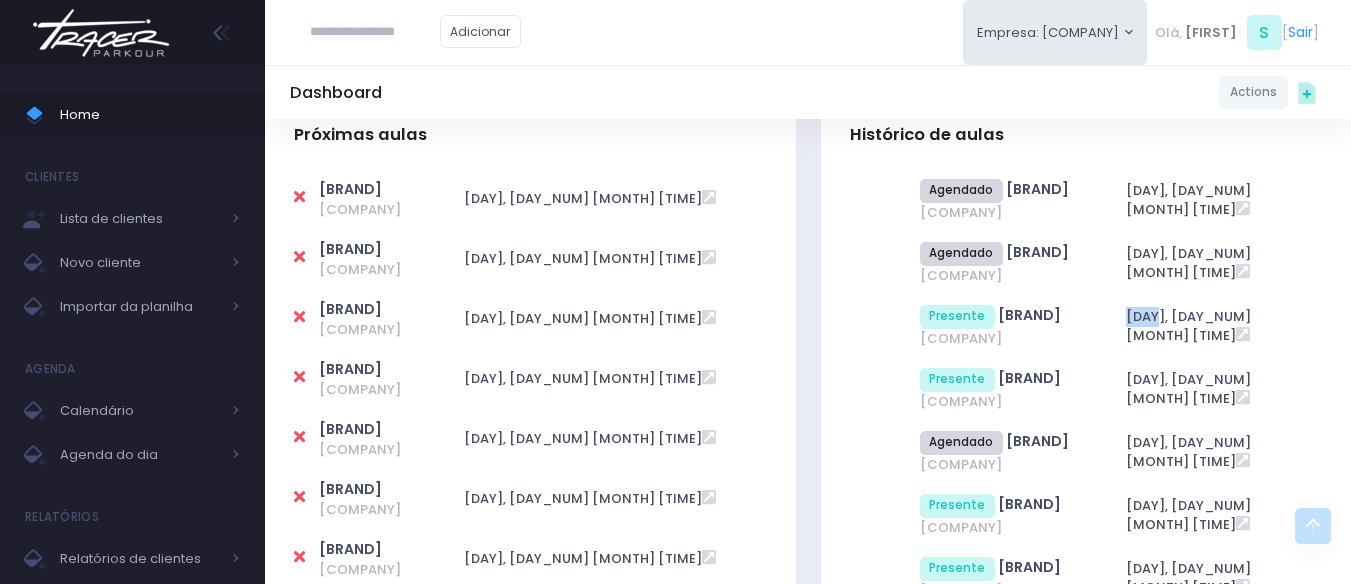 click on "Presente
GA Mini
T3 Santana
Qua, 25 Jun 18:30" at bounding box center [530, 319] 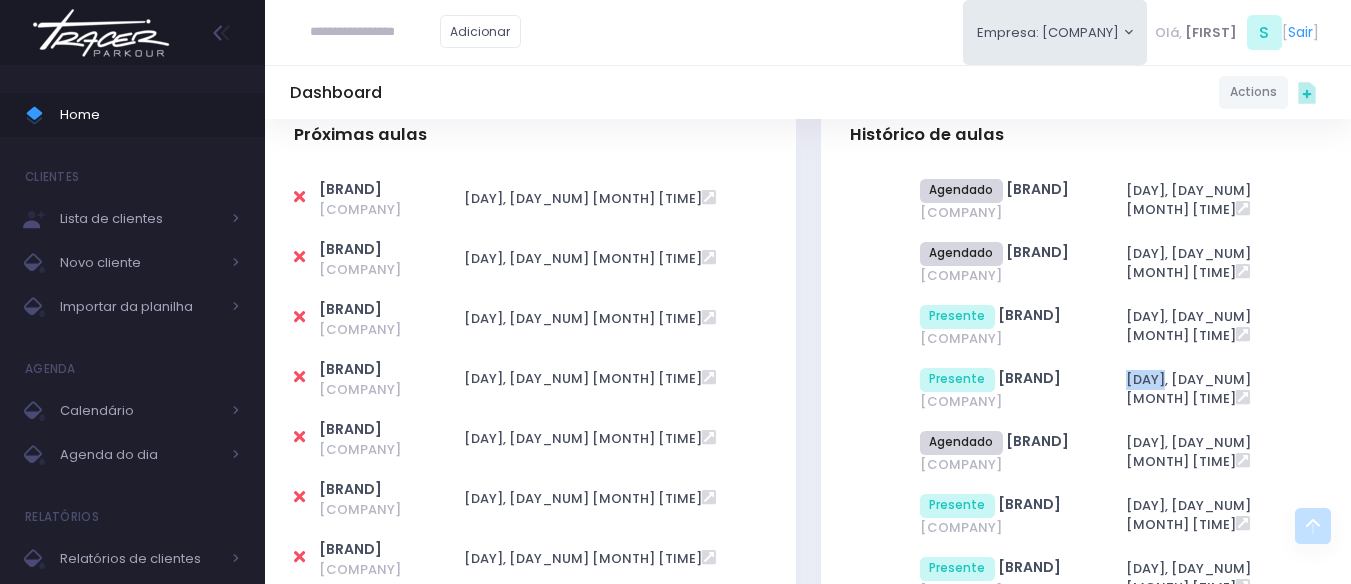 drag, startPoint x: 1214, startPoint y: 385, endPoint x: 1175, endPoint y: 376, distance: 40.024994 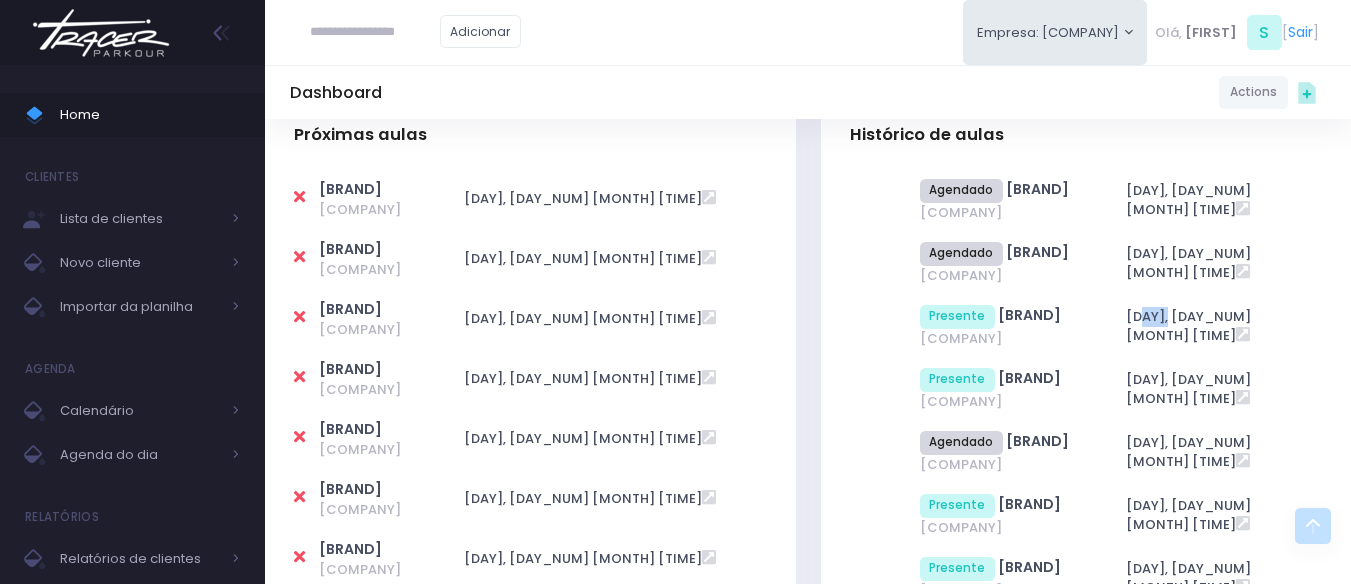 drag, startPoint x: 1222, startPoint y: 313, endPoint x: 1201, endPoint y: 308, distance: 21.587032 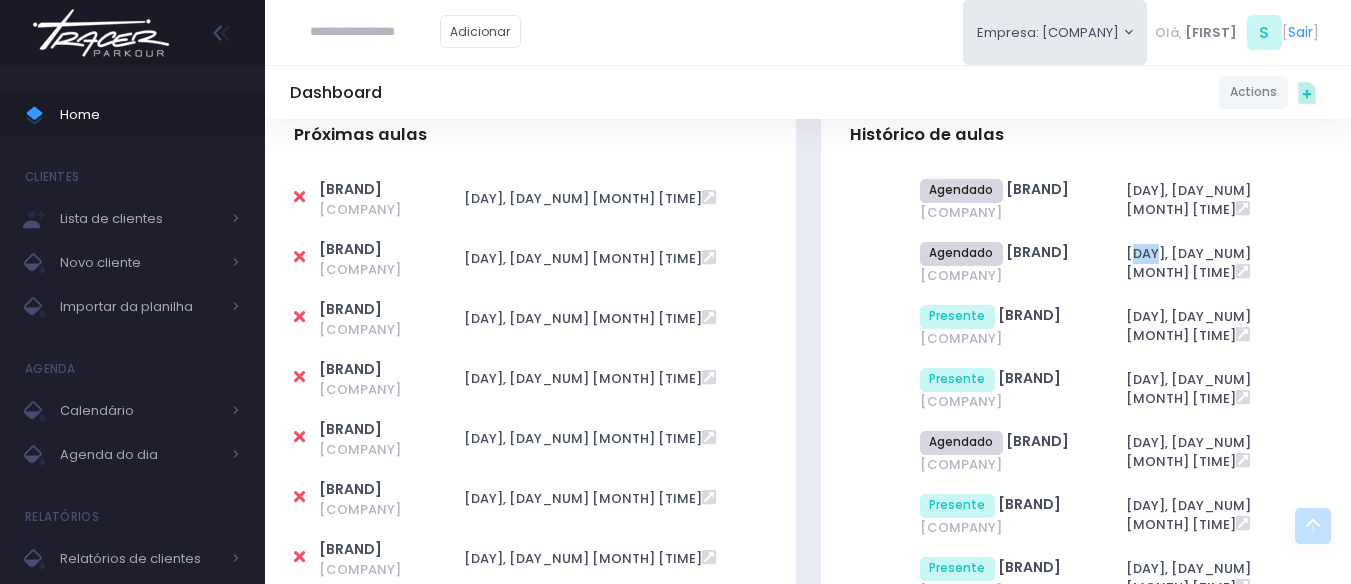 drag, startPoint x: 1208, startPoint y: 244, endPoint x: 1192, endPoint y: 237, distance: 17.464249 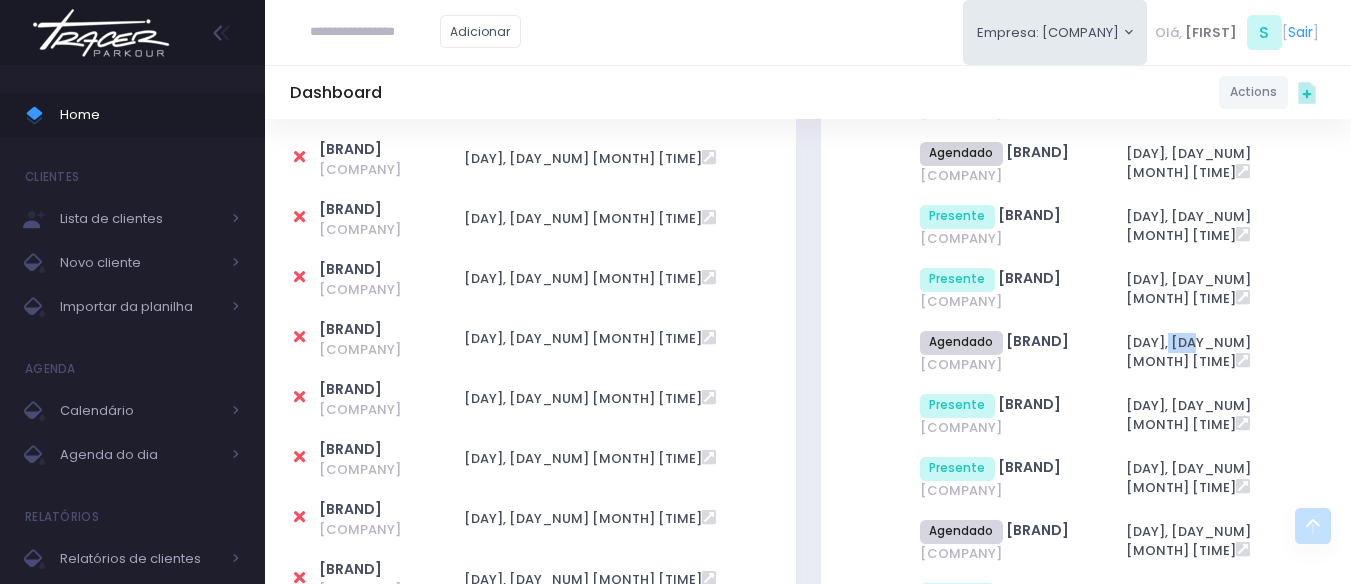 click on "Qui, 19 Jun 16:31" at bounding box center [610, 99] 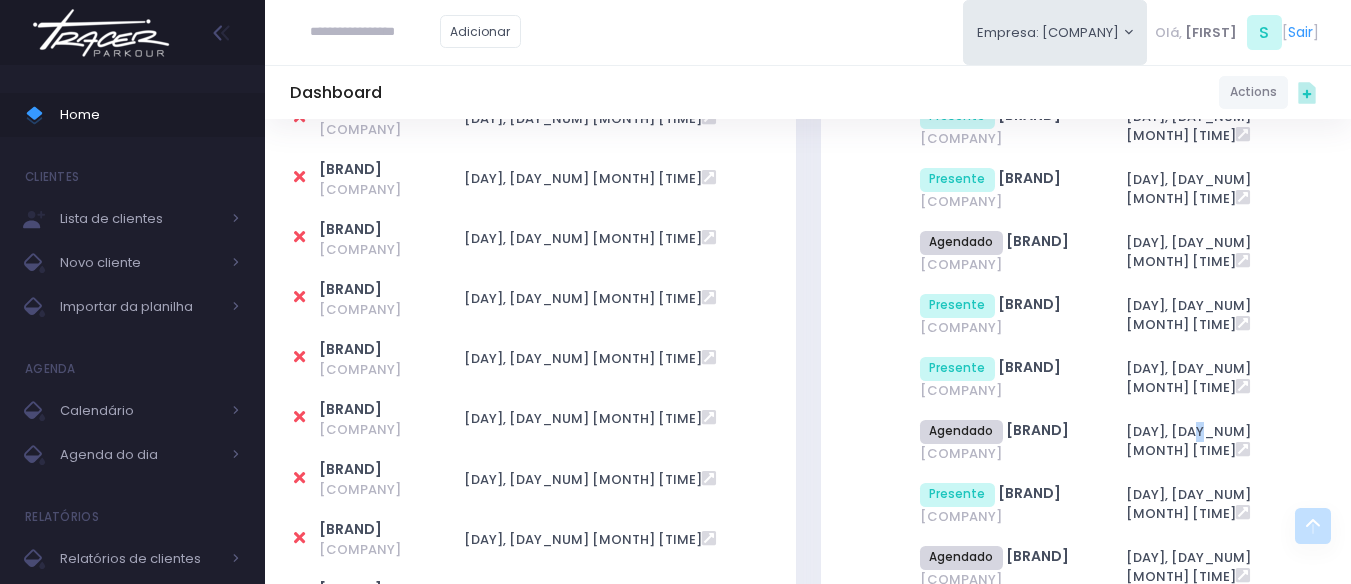 drag, startPoint x: 1250, startPoint y: 444, endPoint x: 1208, endPoint y: 440, distance: 42.190044 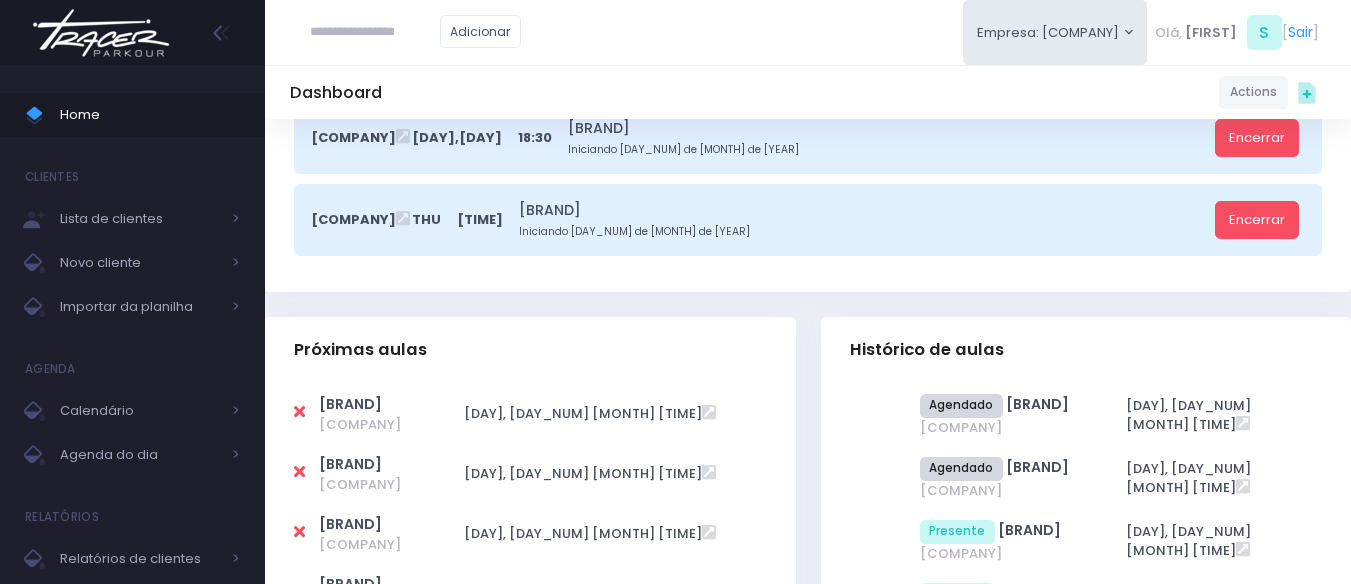 scroll, scrollTop: 700, scrollLeft: 0, axis: vertical 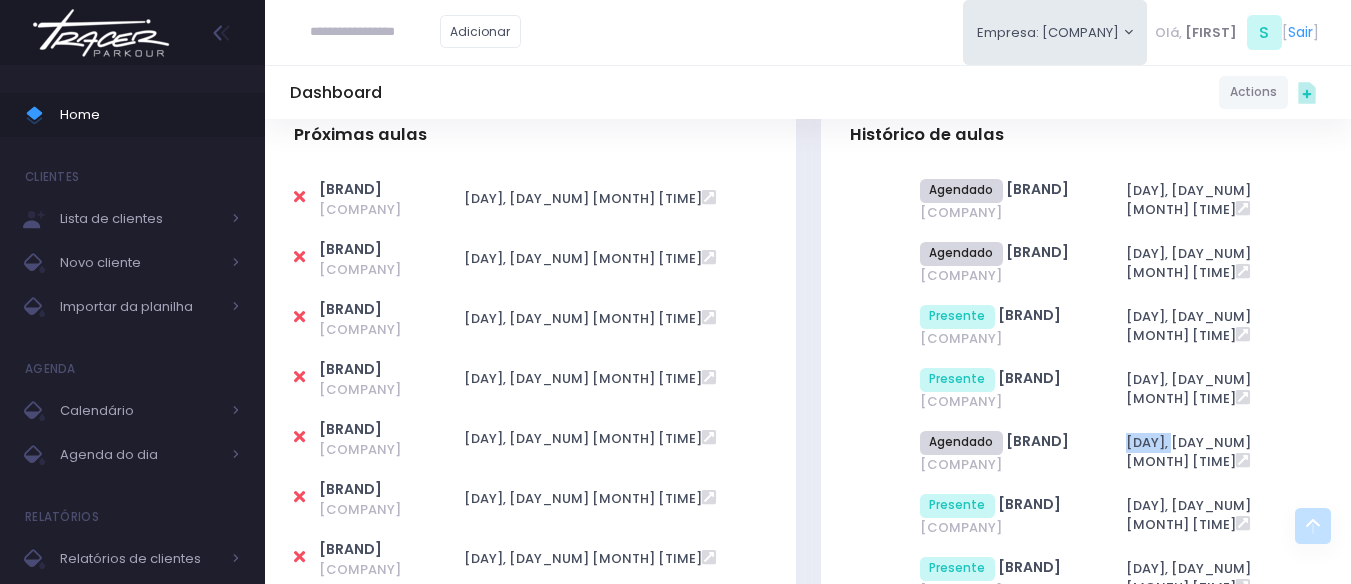 drag, startPoint x: 1220, startPoint y: 457, endPoint x: 1173, endPoint y: 450, distance: 47.518417 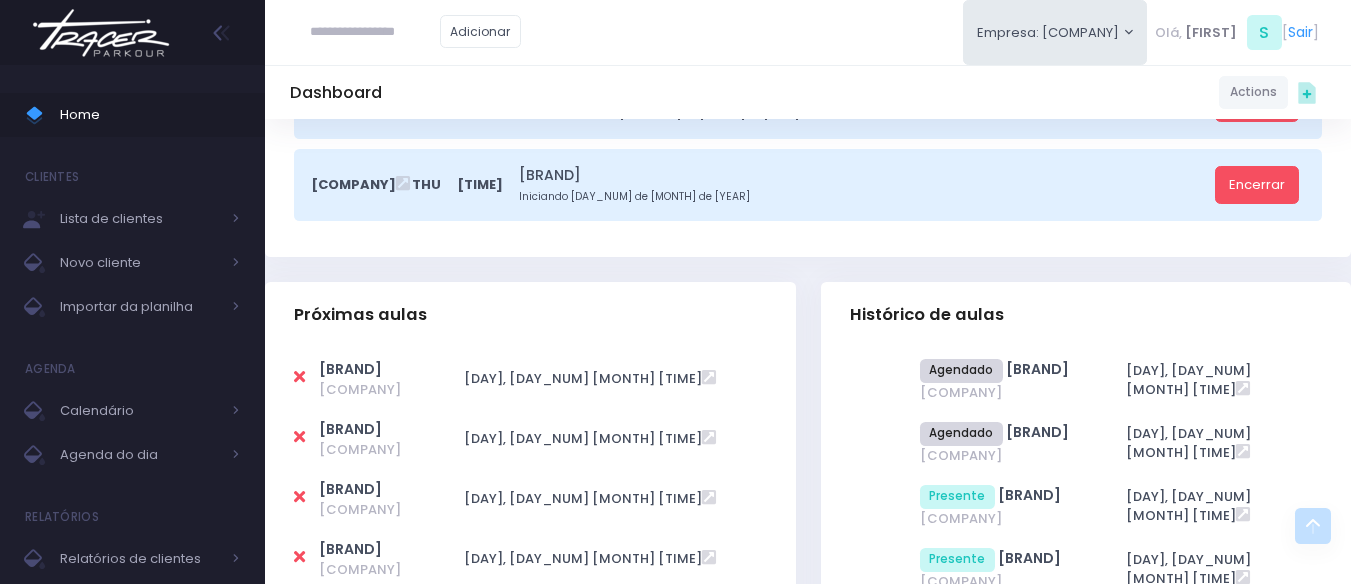 scroll, scrollTop: 300, scrollLeft: 0, axis: vertical 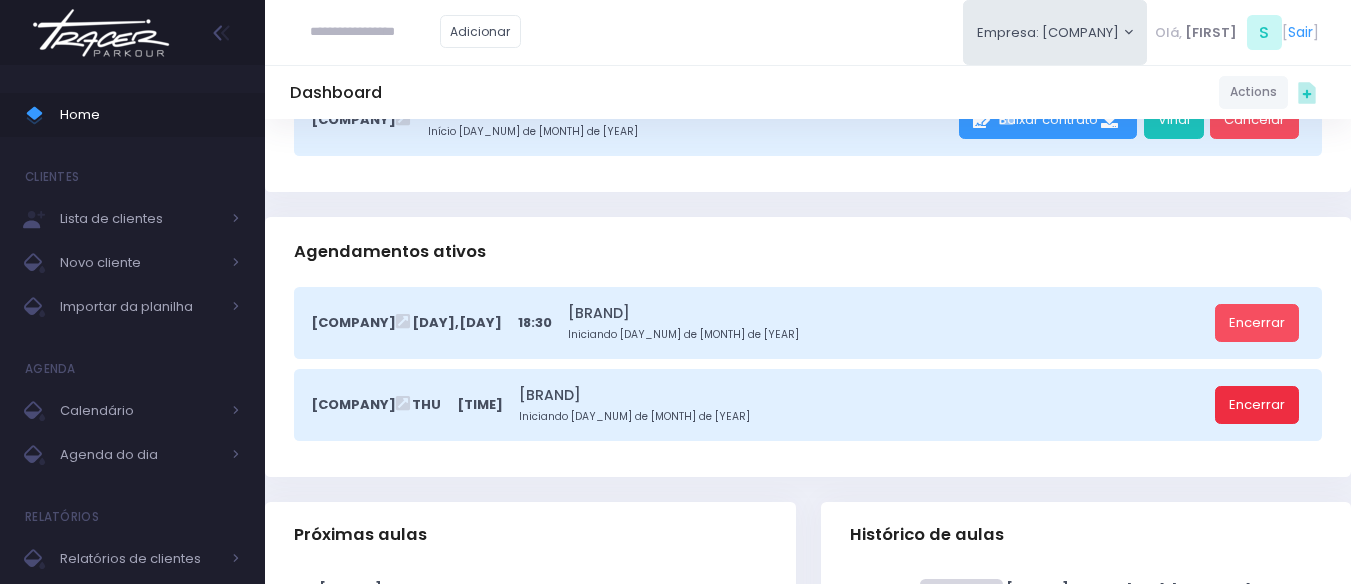 click on "Encerrar" at bounding box center (1257, 323) 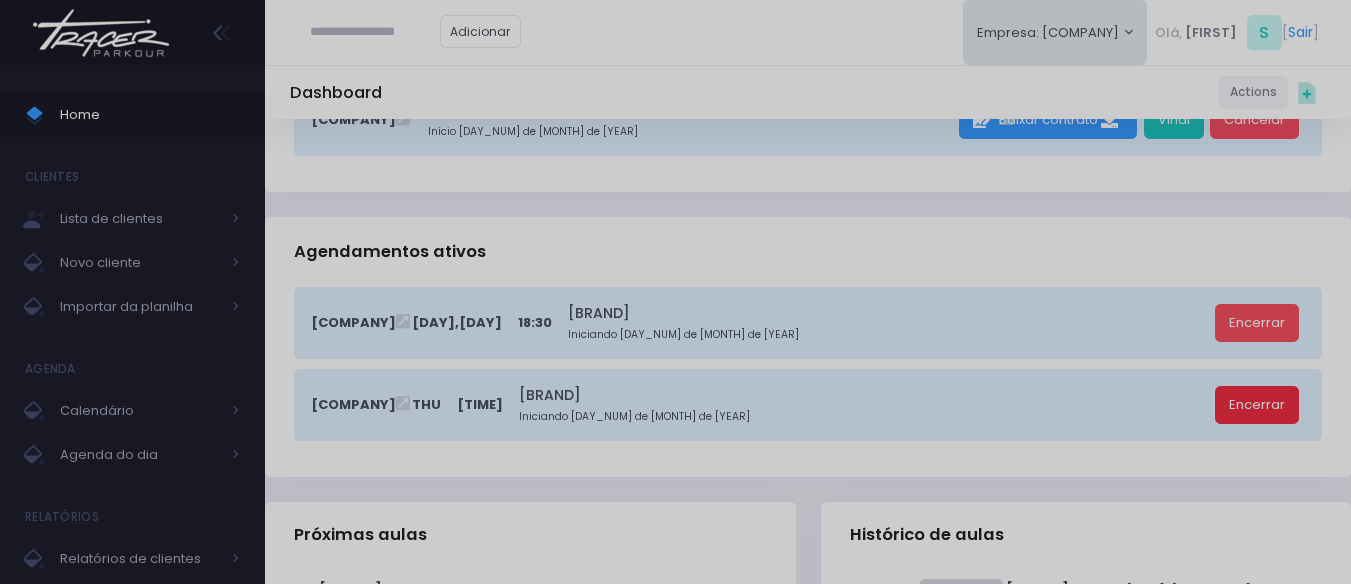 scroll, scrollTop: 0, scrollLeft: 0, axis: both 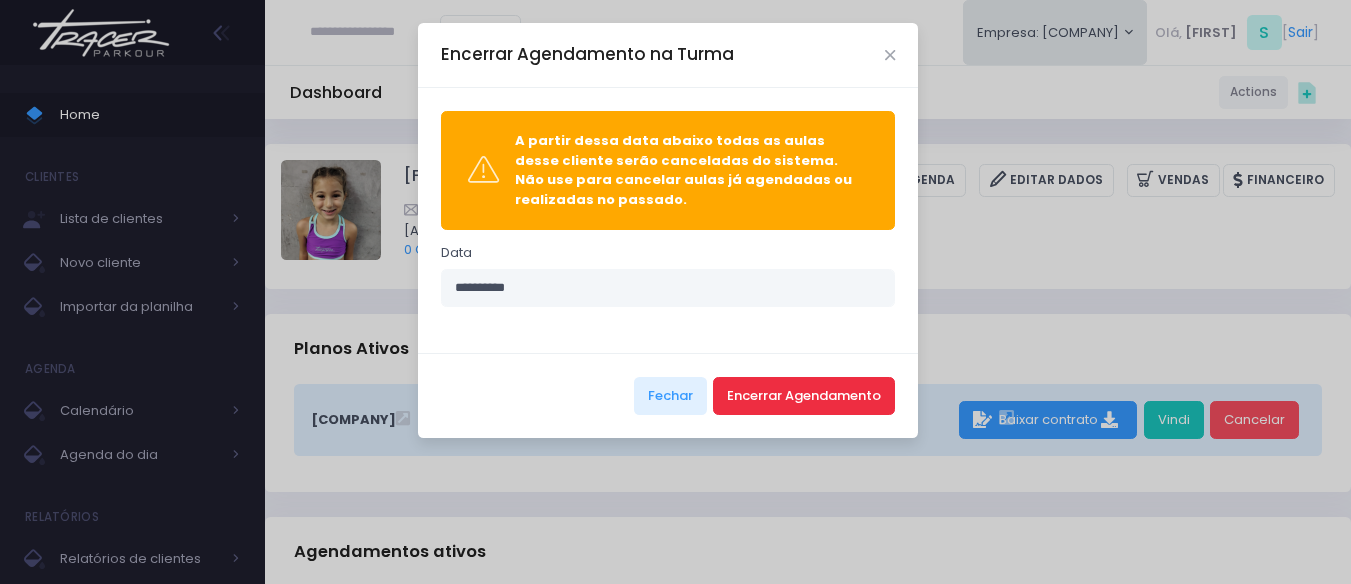 click on "Encerrar Agendamento" at bounding box center [804, 396] 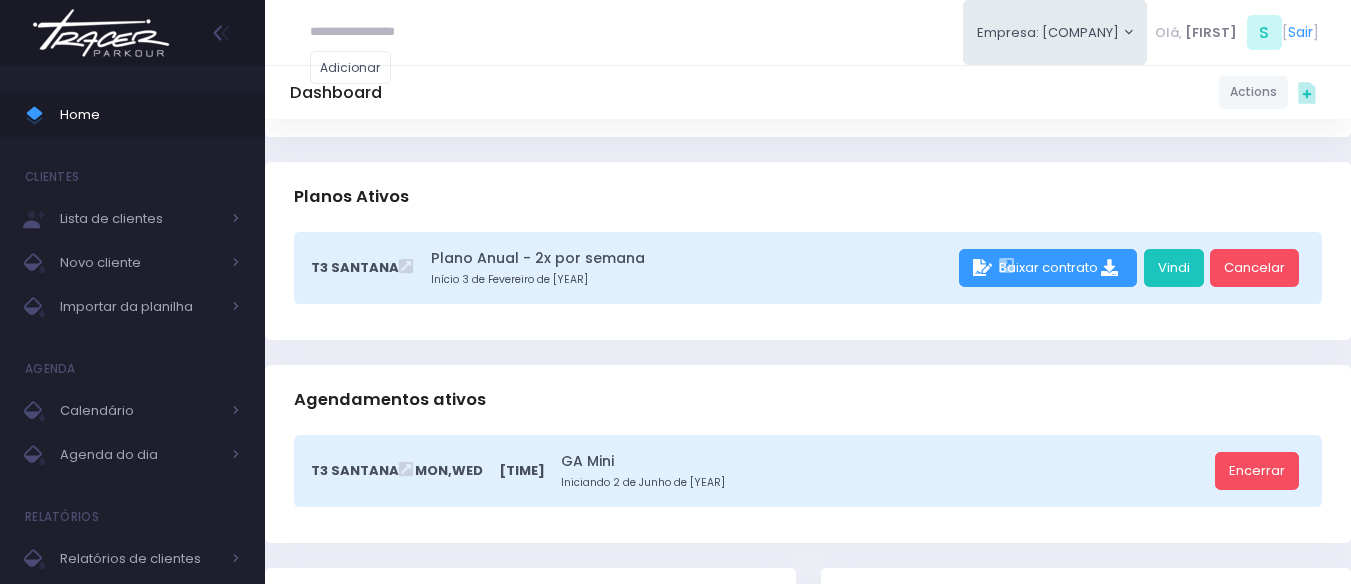 scroll, scrollTop: 300, scrollLeft: 0, axis: vertical 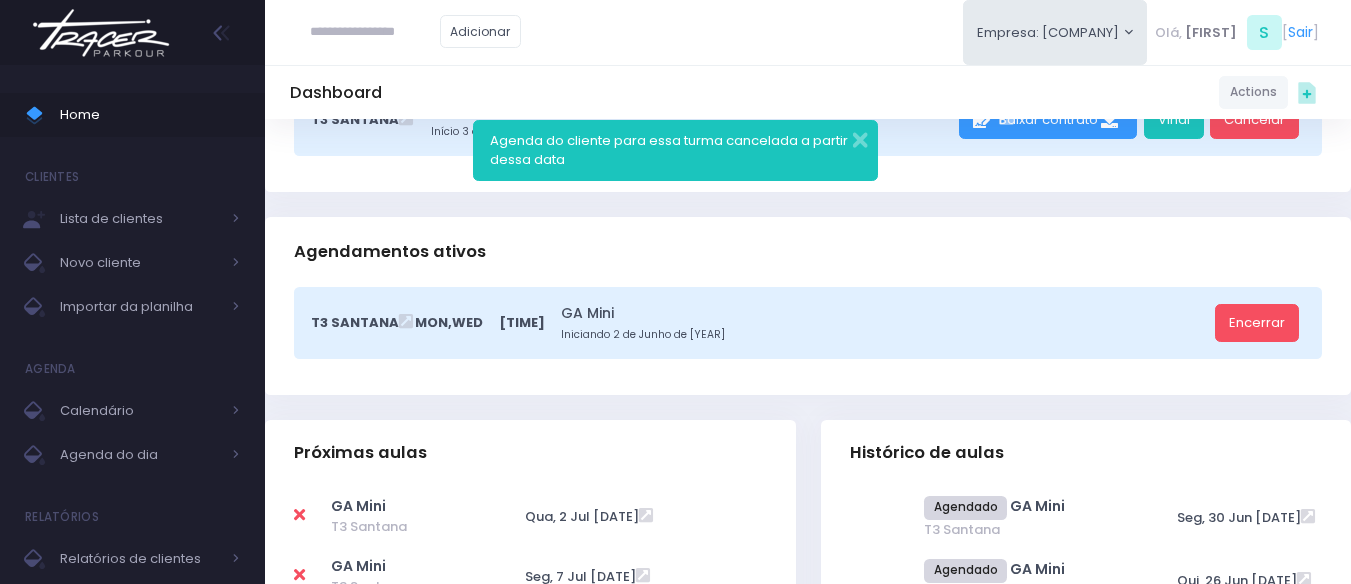 click on "T3 Santana
Mon,Wed
18:30
GA Mini
Iniciando 2 de Junho de 2025
Encerrar" at bounding box center [808, 138] 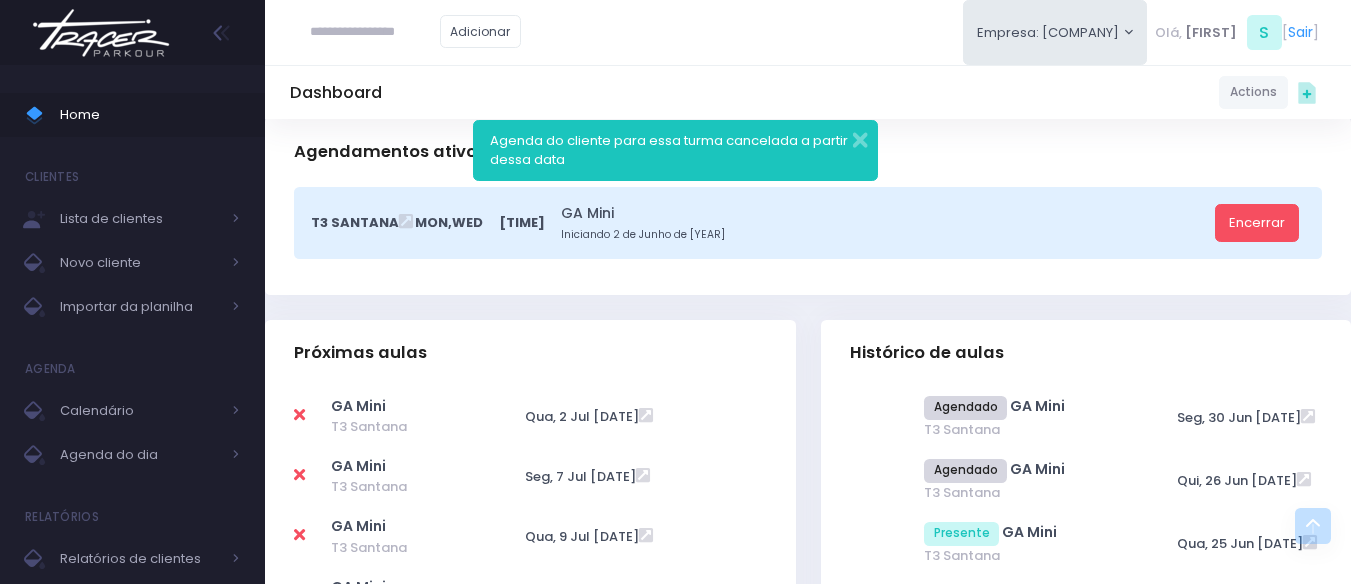 click at bounding box center (299, 415) 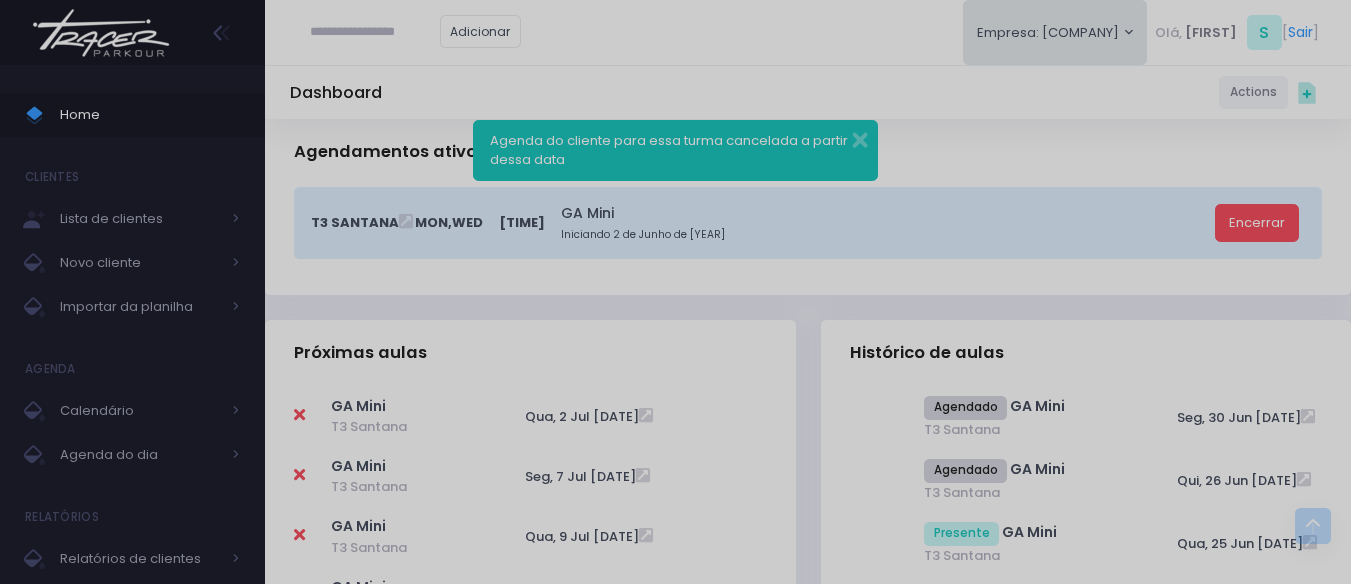 scroll, scrollTop: 0, scrollLeft: 0, axis: both 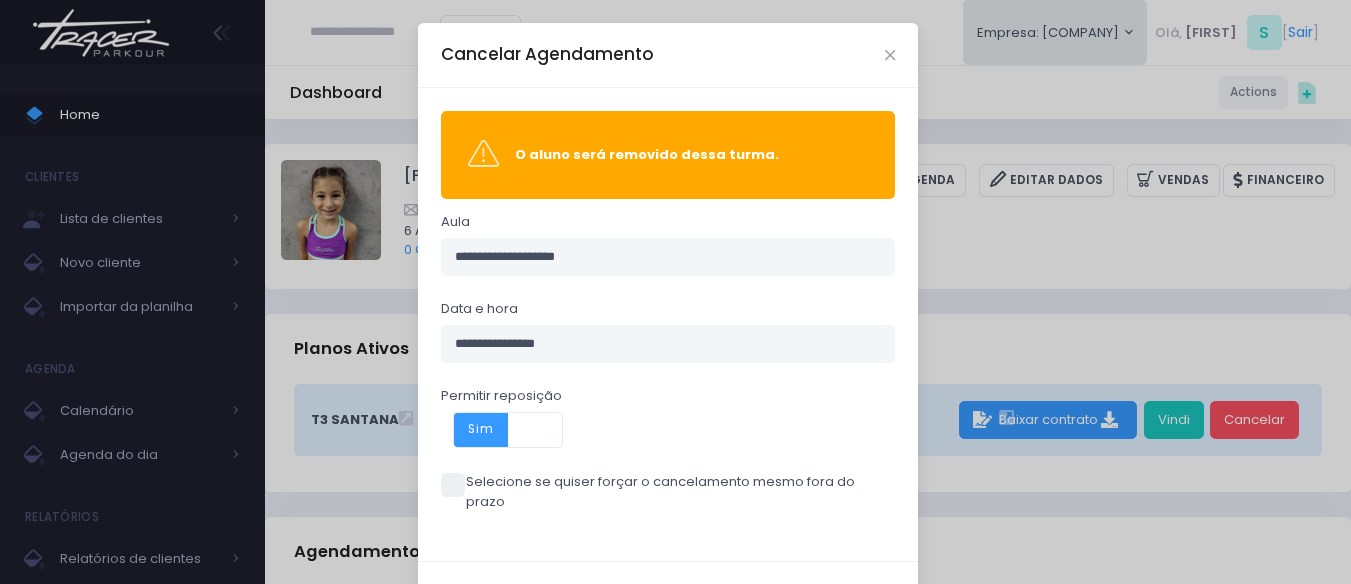 click at bounding box center [453, 485] 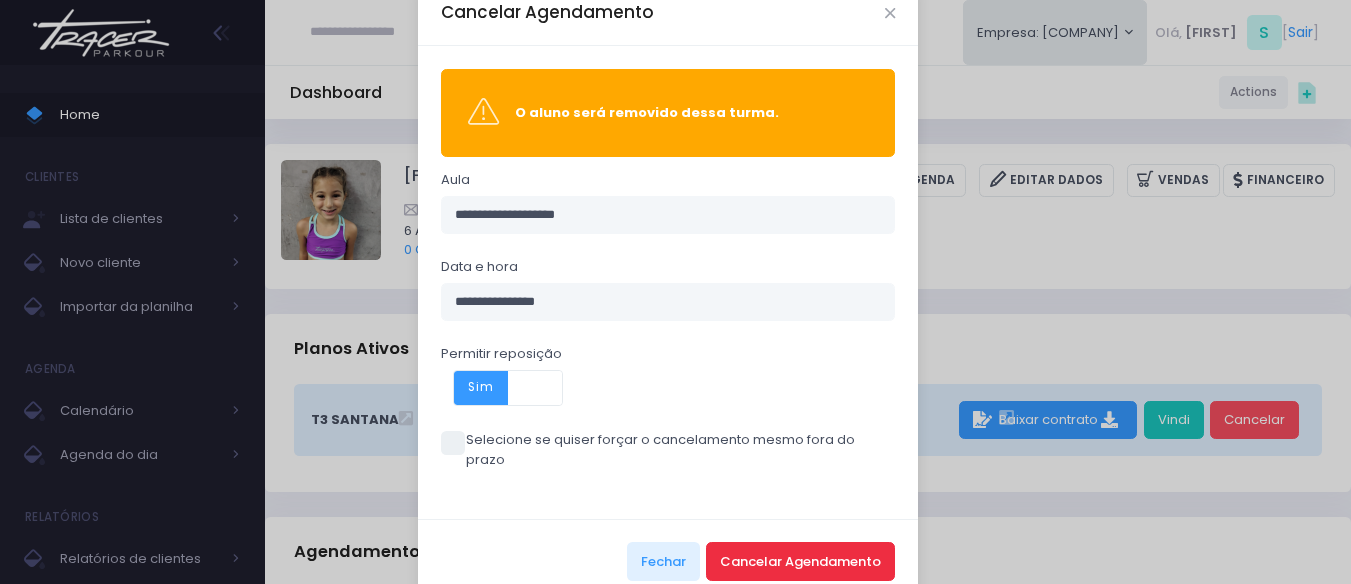 scroll, scrollTop: 65, scrollLeft: 0, axis: vertical 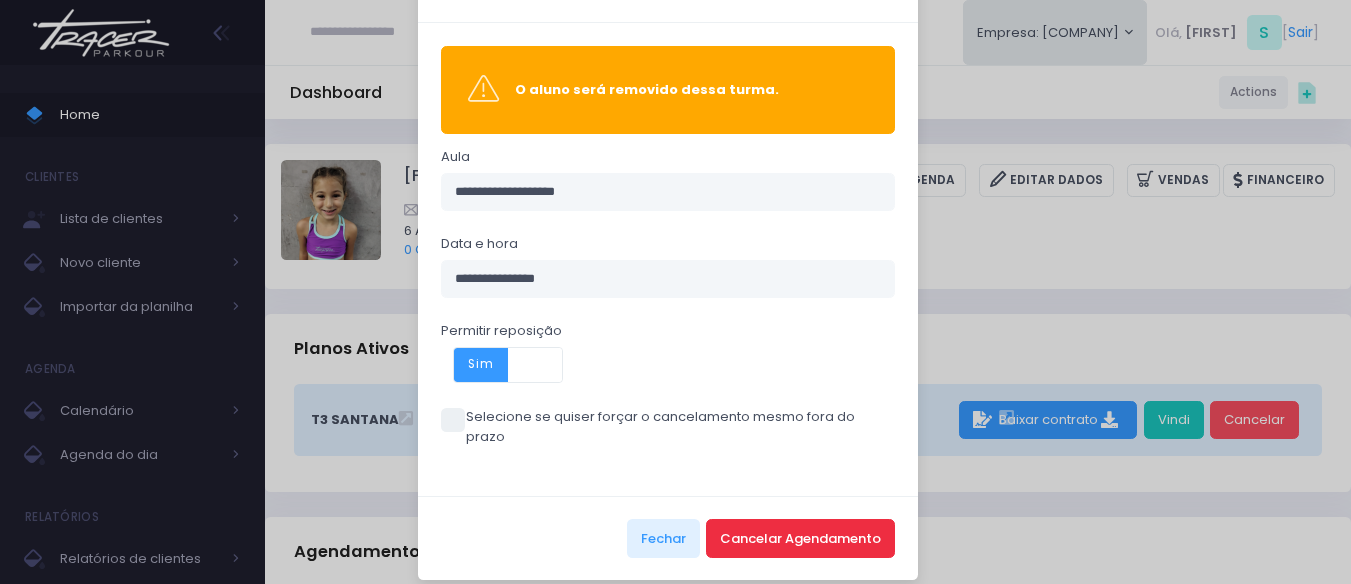 click on "Cancelar Agendamento" at bounding box center [800, 538] 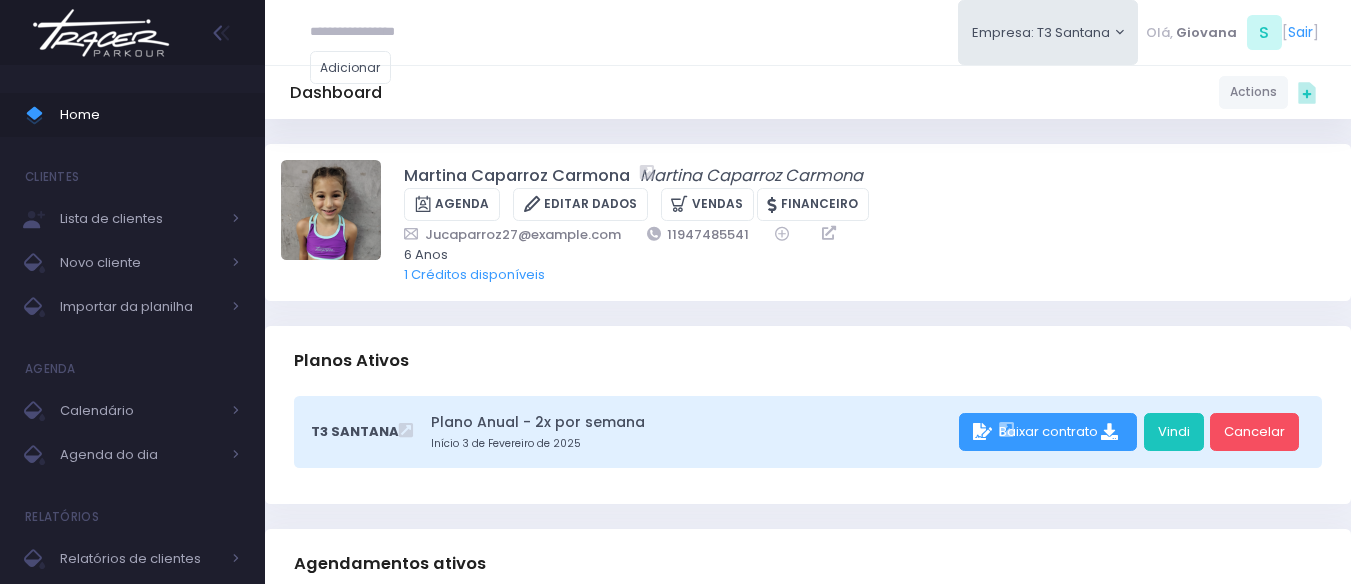 scroll, scrollTop: 0, scrollLeft: 0, axis: both 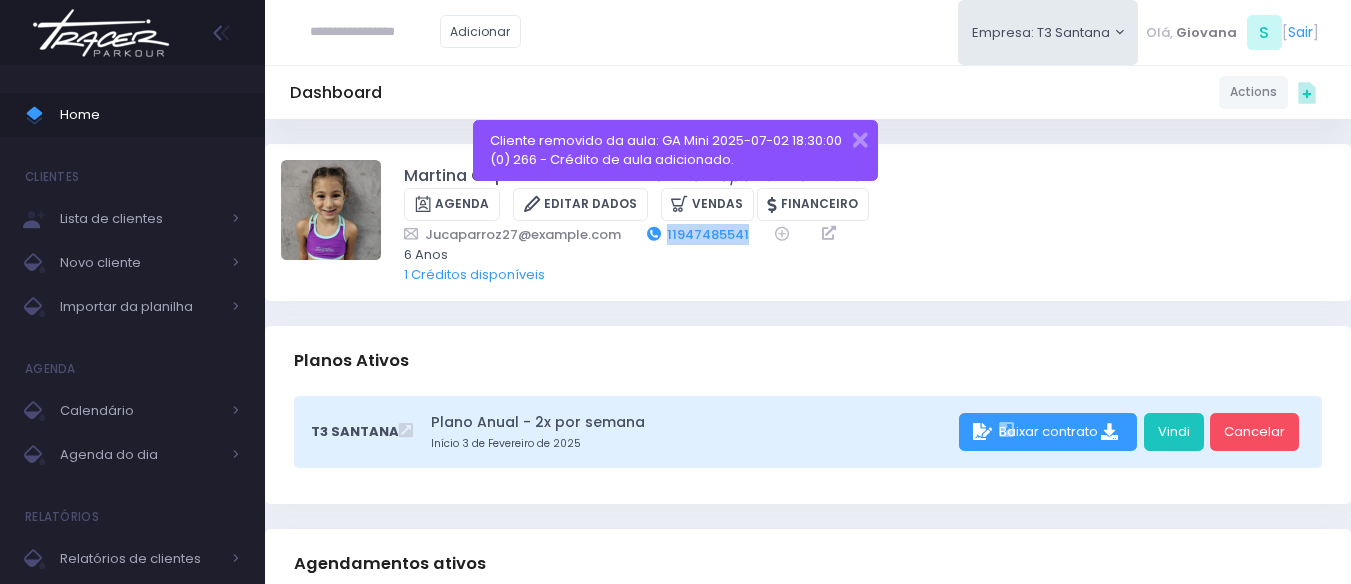 drag, startPoint x: 734, startPoint y: 205, endPoint x: 643, endPoint y: 209, distance: 91.08787 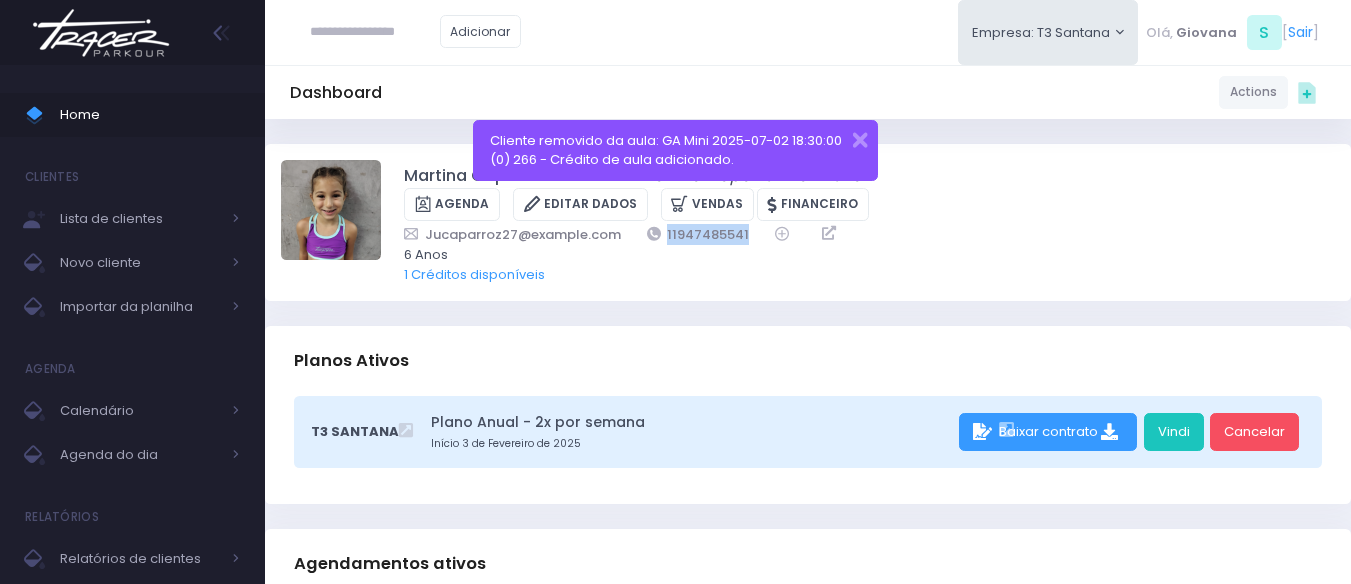 copy on "[NUMBER]" 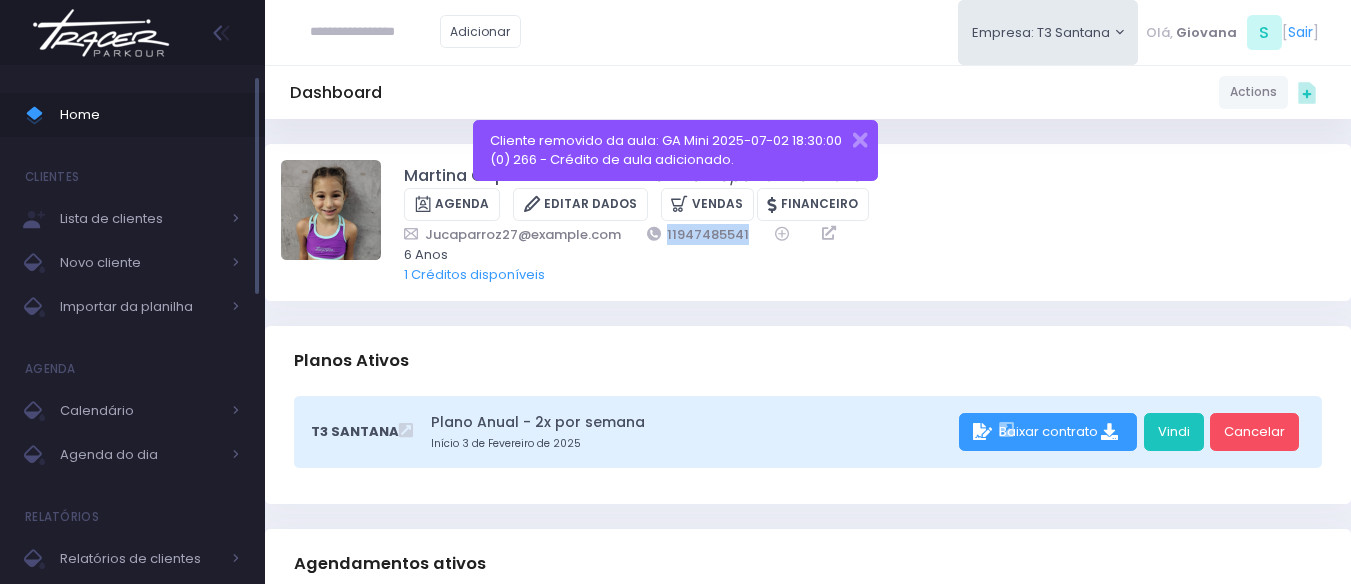 click on "Home" at bounding box center (150, 115) 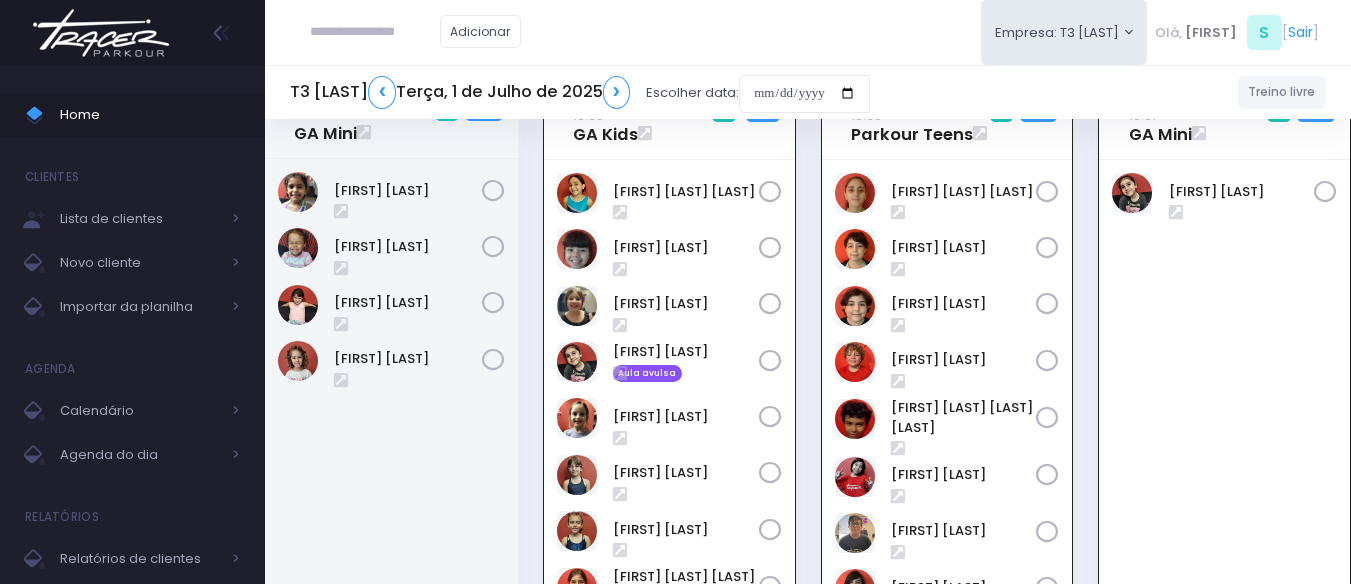 scroll, scrollTop: 0, scrollLeft: 0, axis: both 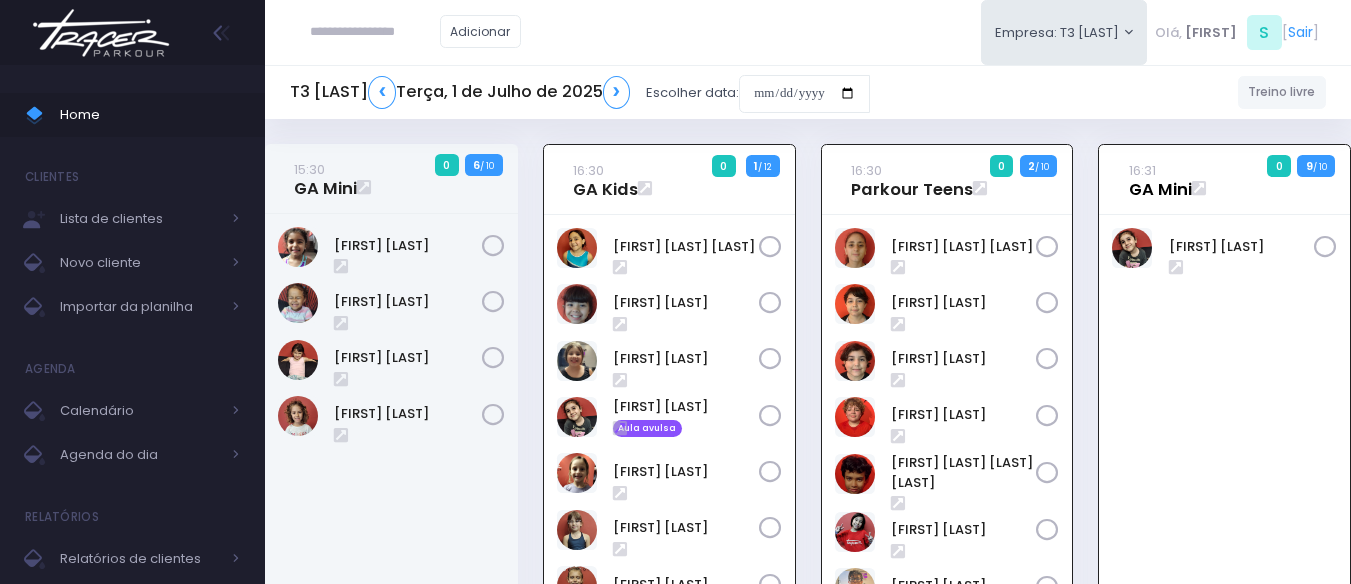 click on "[TIME]" at bounding box center (1142, 170) 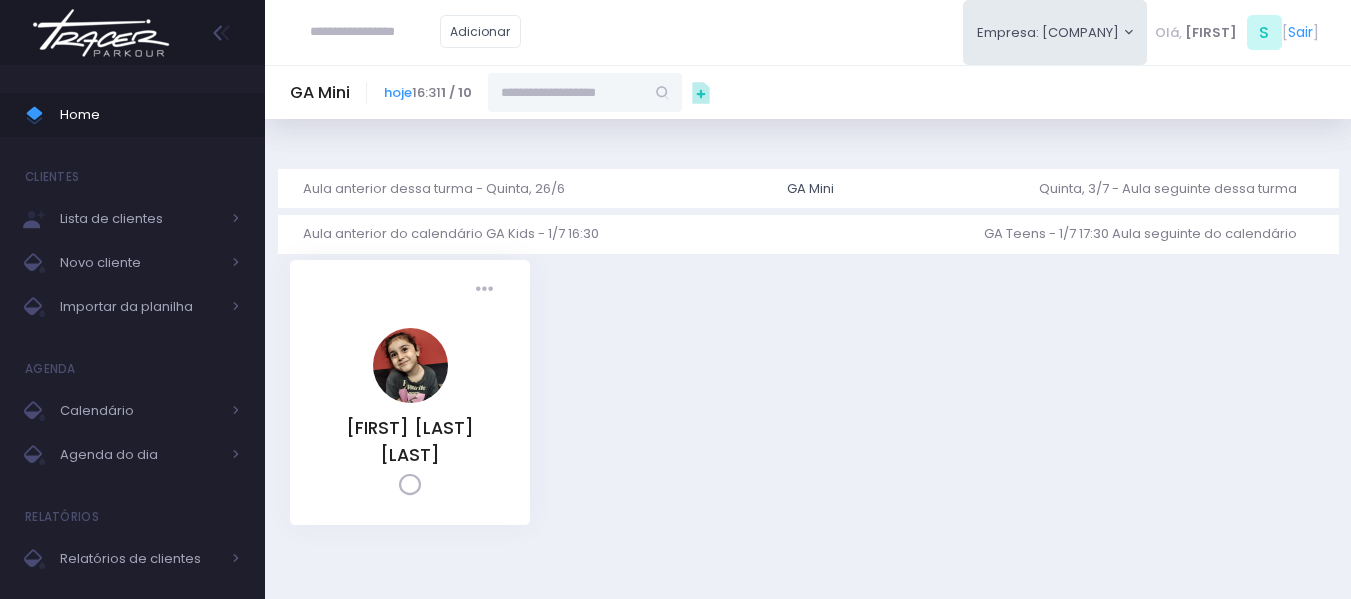 scroll, scrollTop: 0, scrollLeft: 0, axis: both 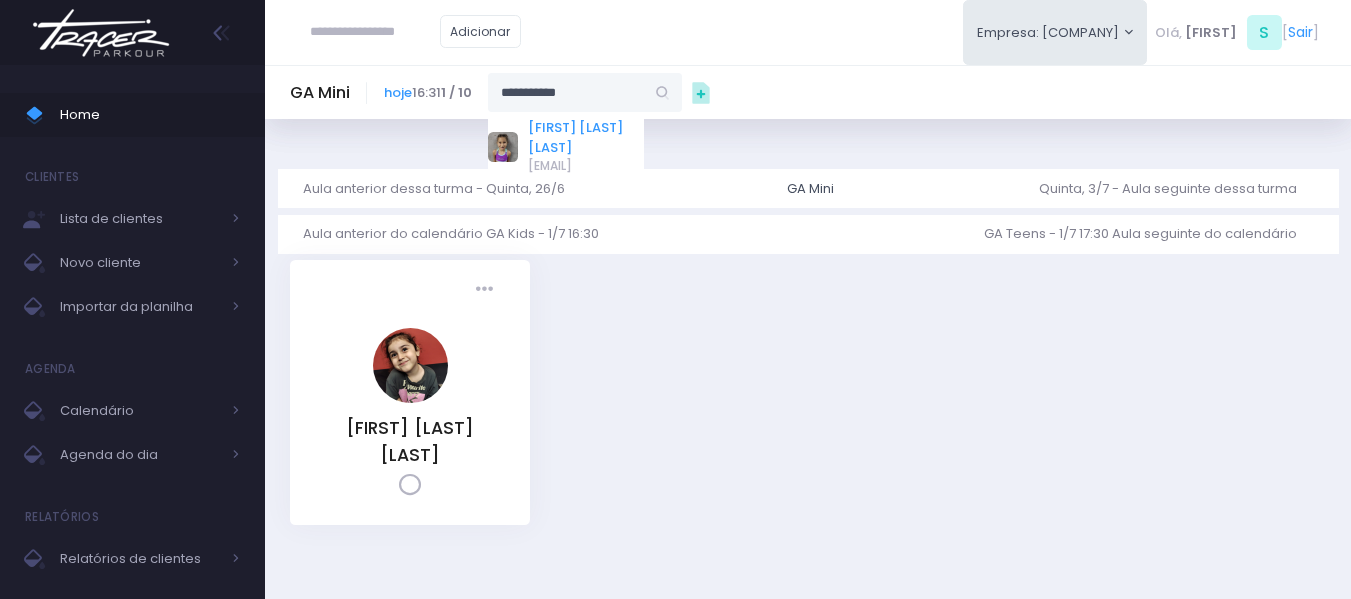 click on "[FIRST] [LAST] [LAST]" at bounding box center (586, 137) 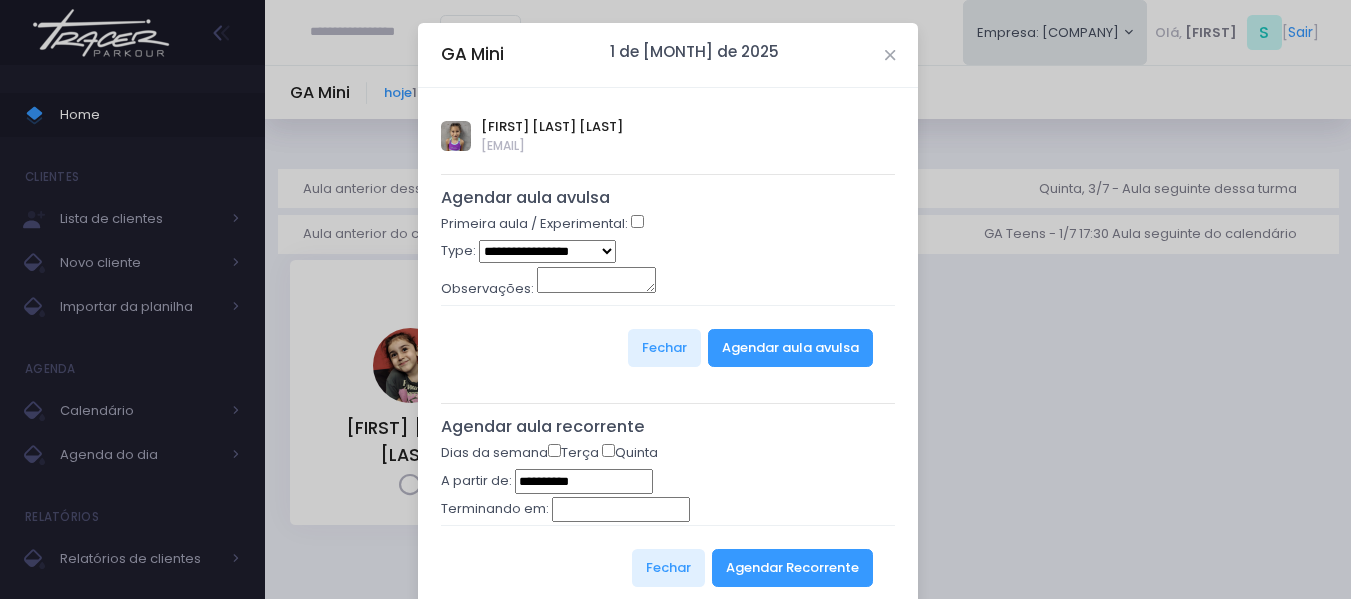 type on "**********" 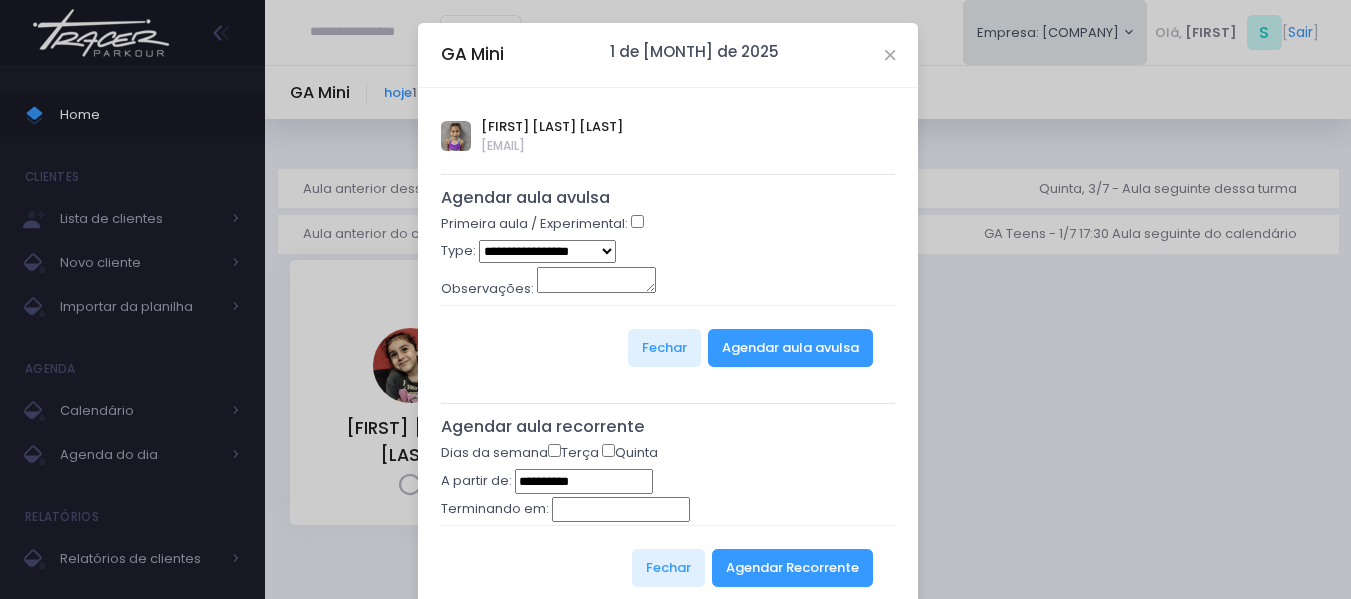 click on "**********" at bounding box center (547, 251) 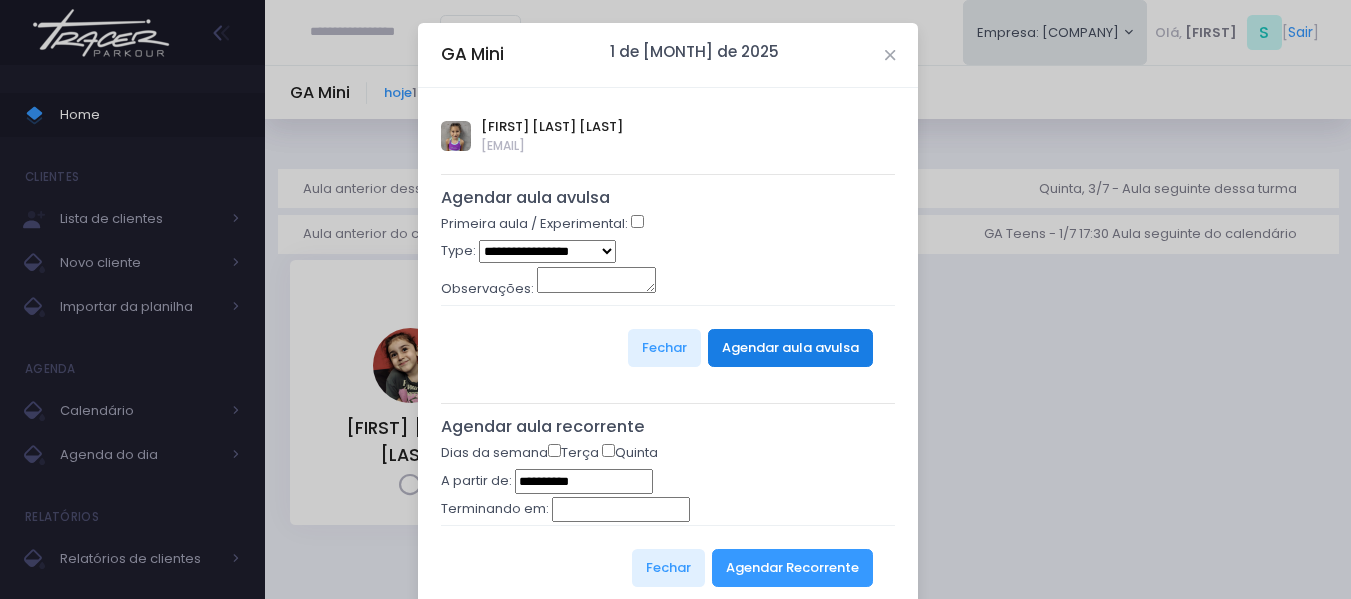 click on "Agendar aula avulsa" at bounding box center [790, 348] 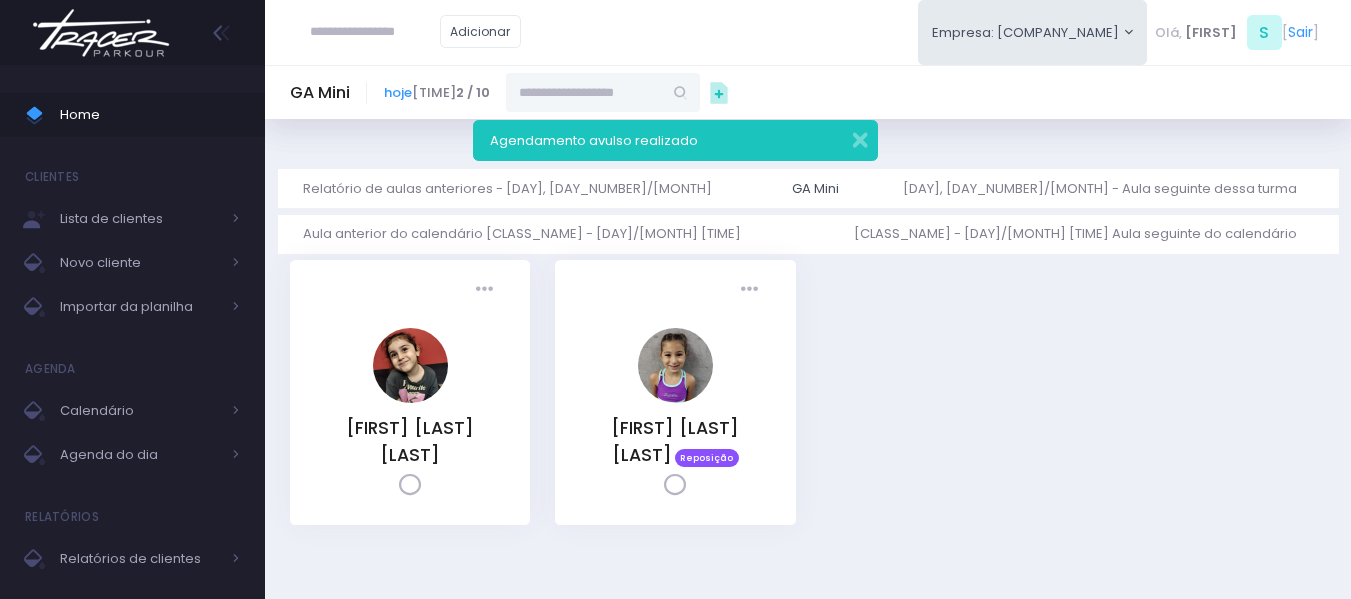 scroll, scrollTop: 0, scrollLeft: 0, axis: both 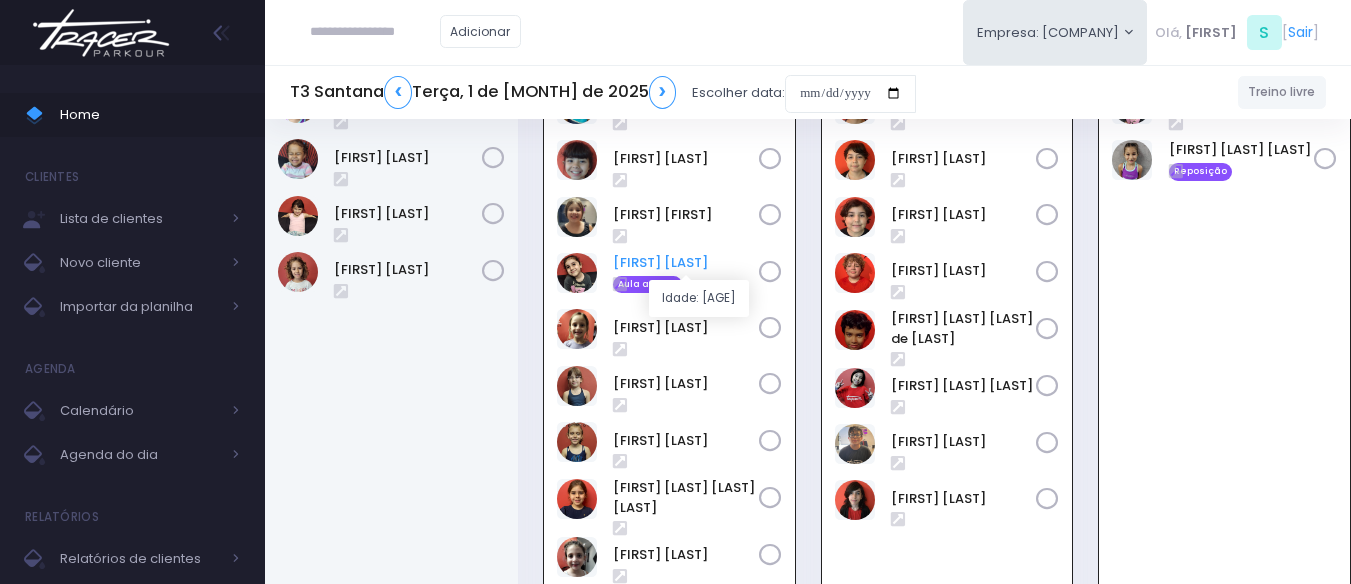 click on "Jessica Ussama" at bounding box center [686, 263] 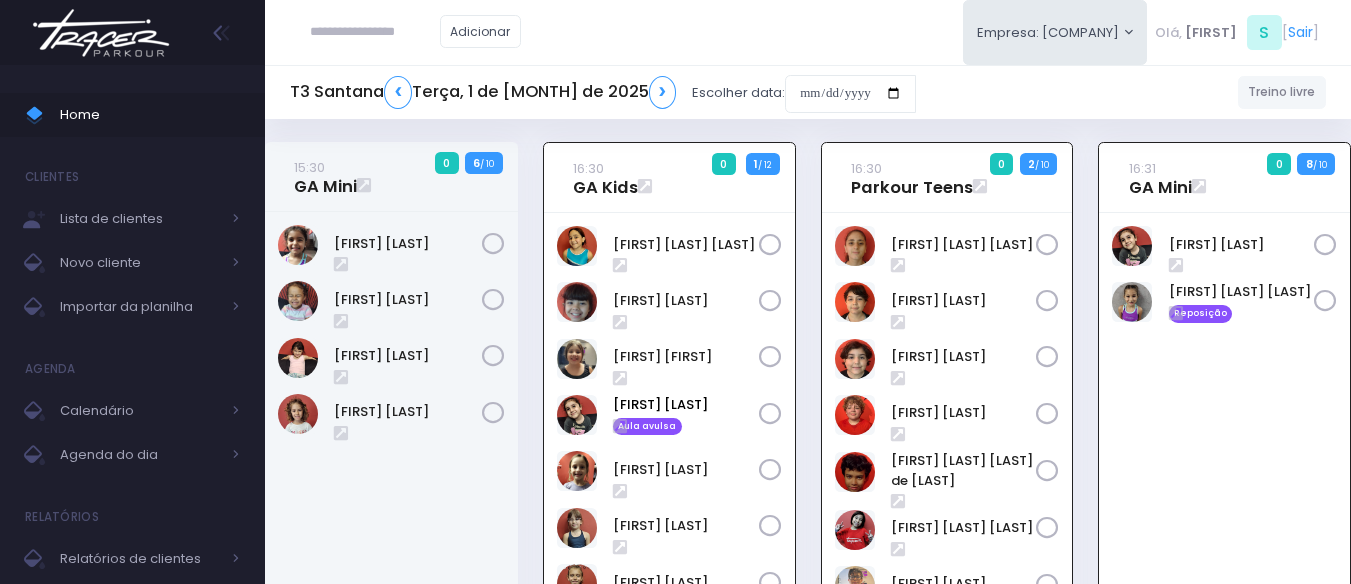 scroll, scrollTop: 0, scrollLeft: 0, axis: both 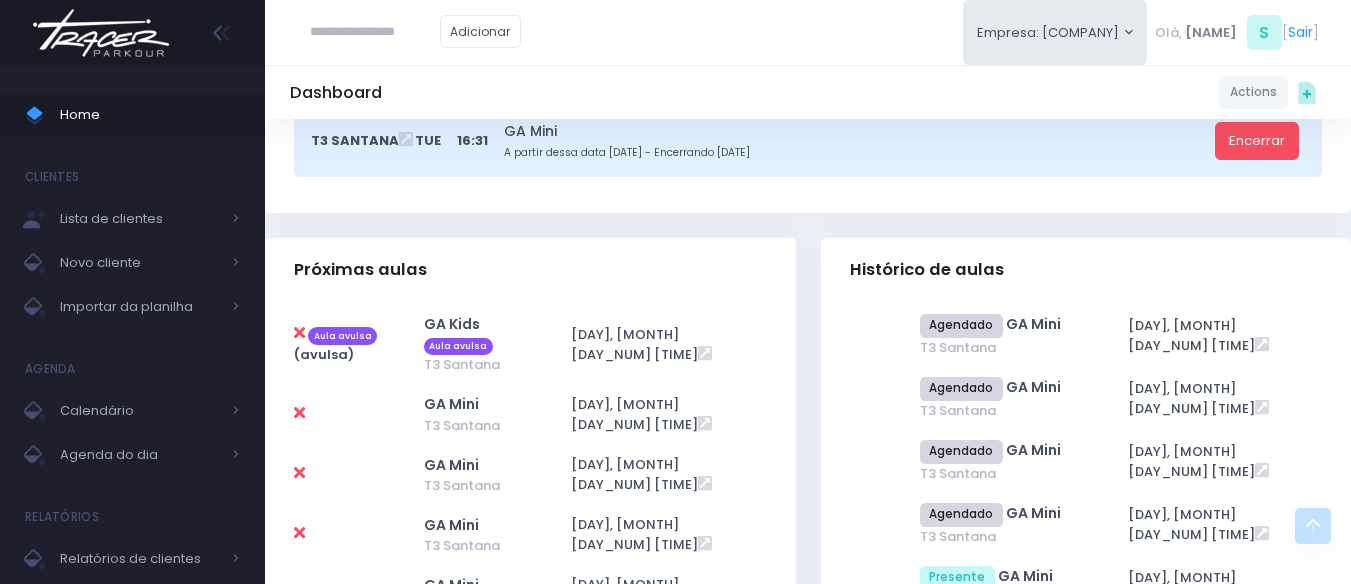 click at bounding box center (299, 333) 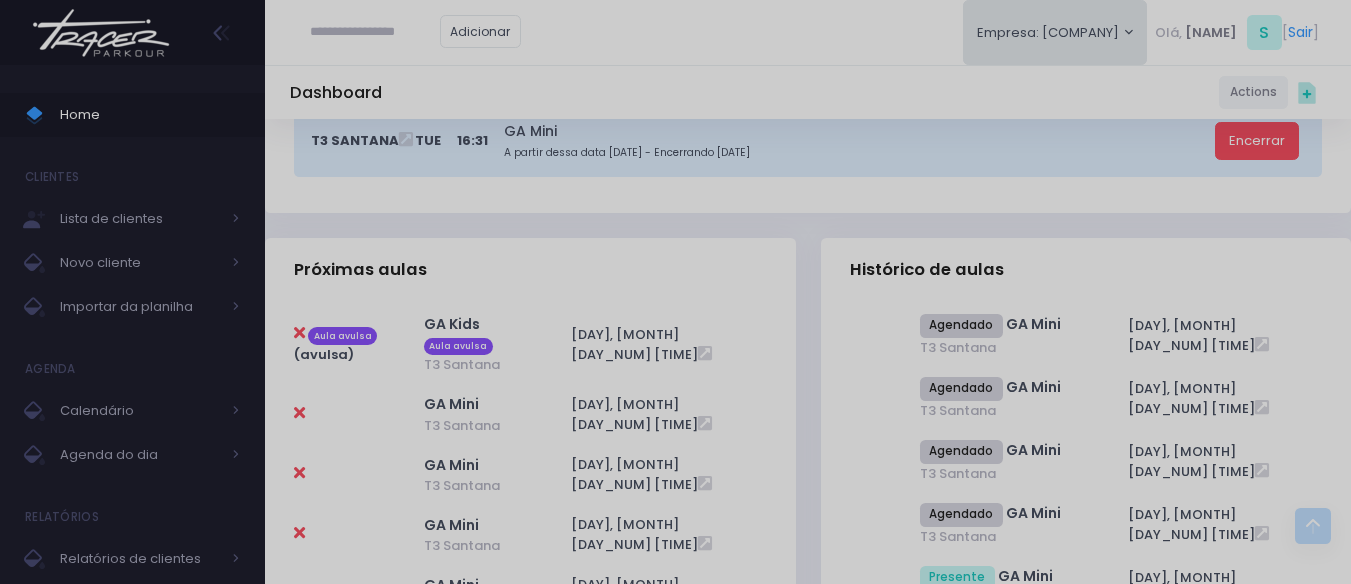 scroll, scrollTop: 0, scrollLeft: 0, axis: both 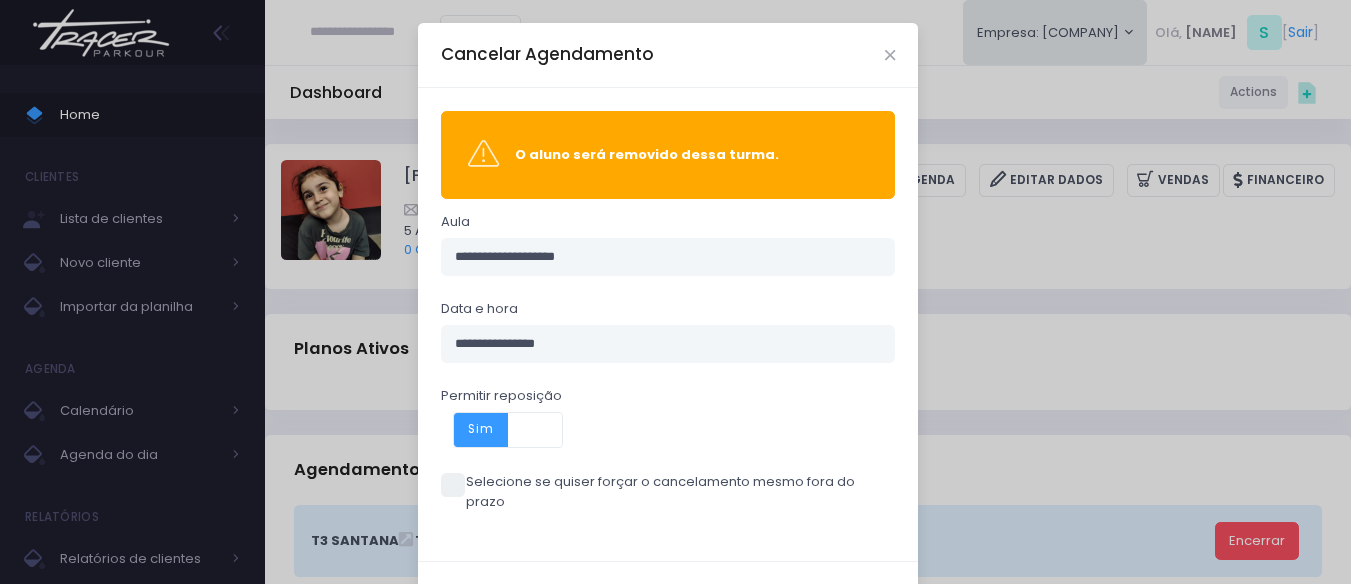 click at bounding box center [535, 430] 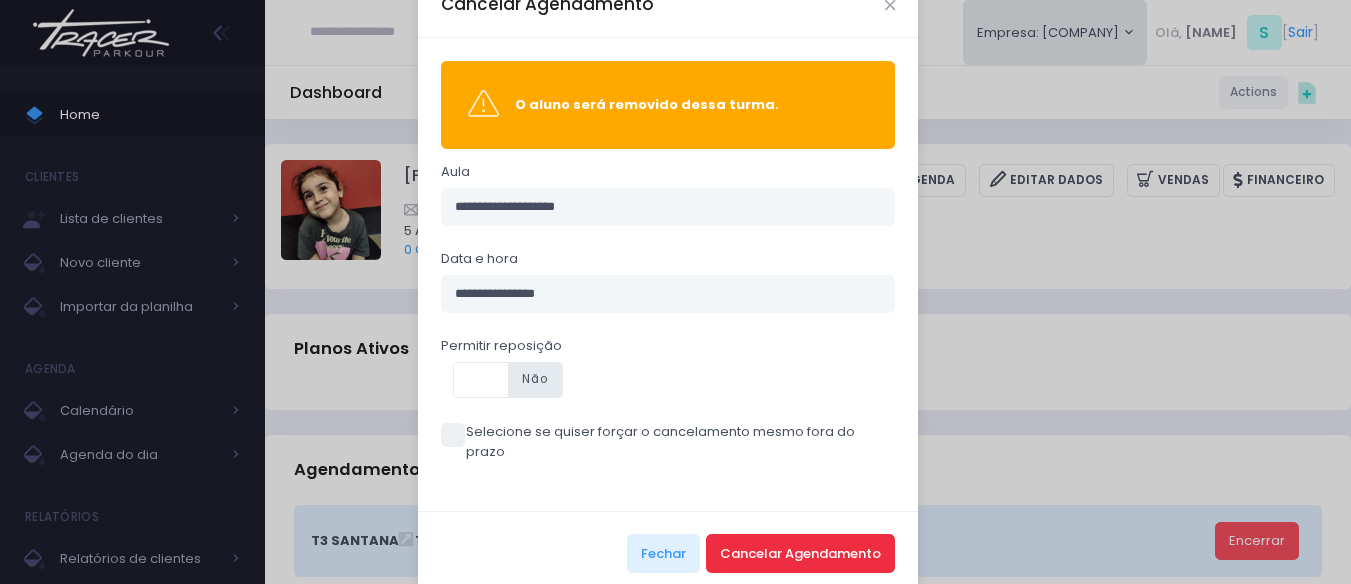 scroll, scrollTop: 65, scrollLeft: 0, axis: vertical 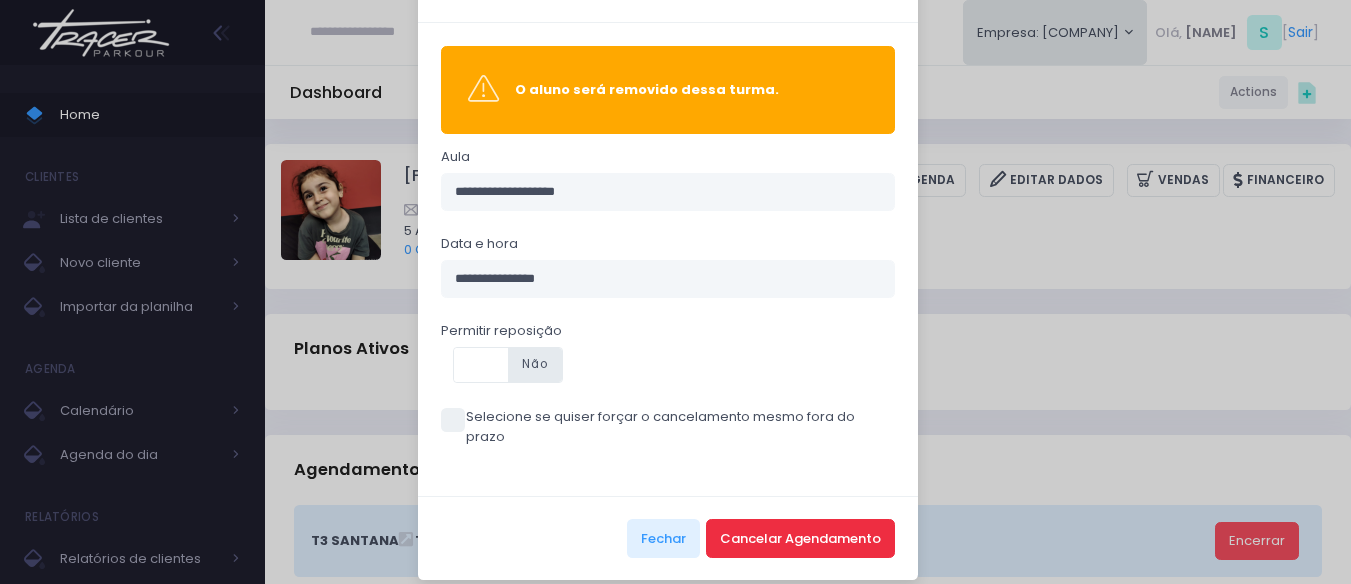 click on "Cancelar Agendamento" at bounding box center [800, 538] 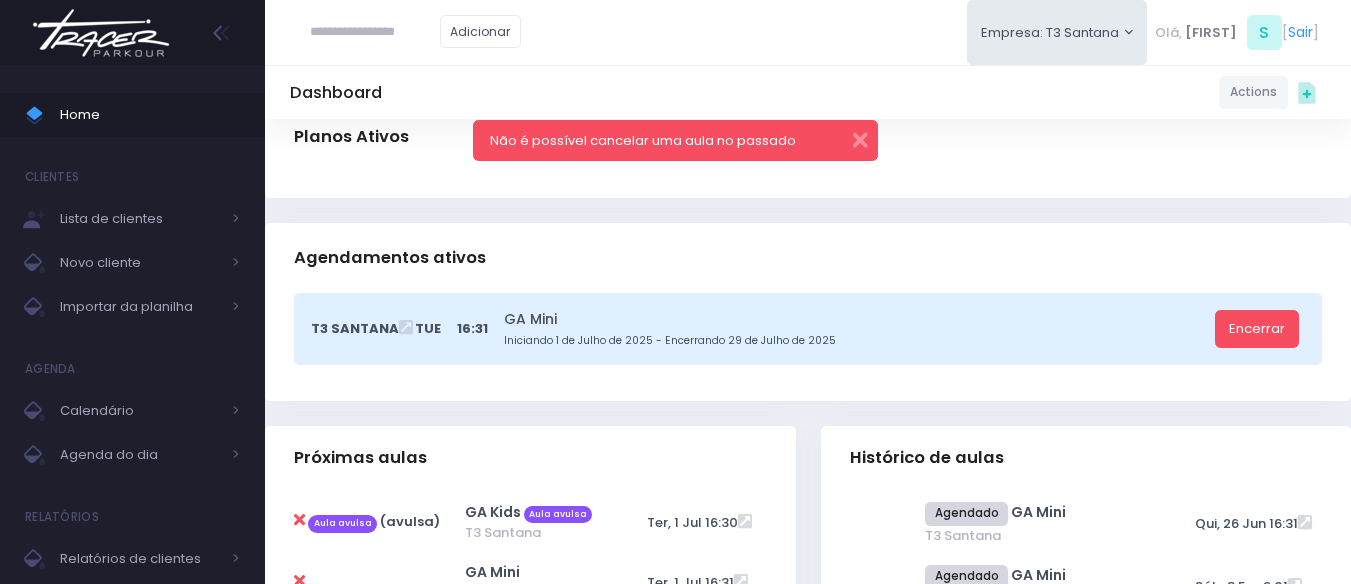 scroll, scrollTop: 500, scrollLeft: 0, axis: vertical 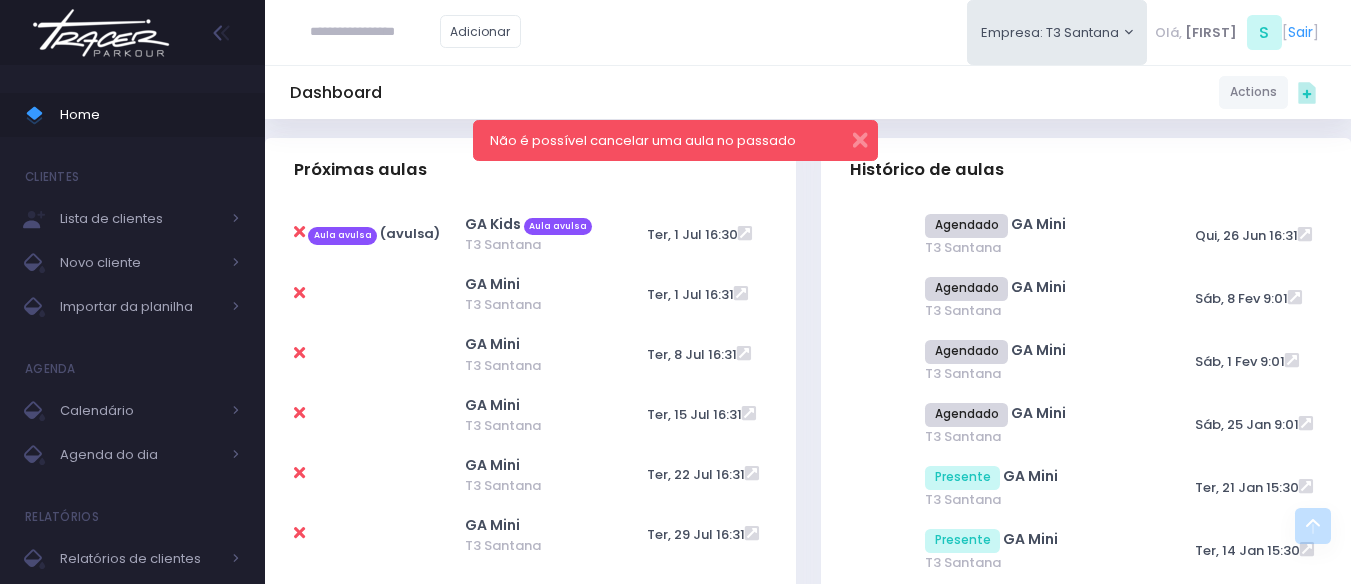 click at bounding box center [299, 232] 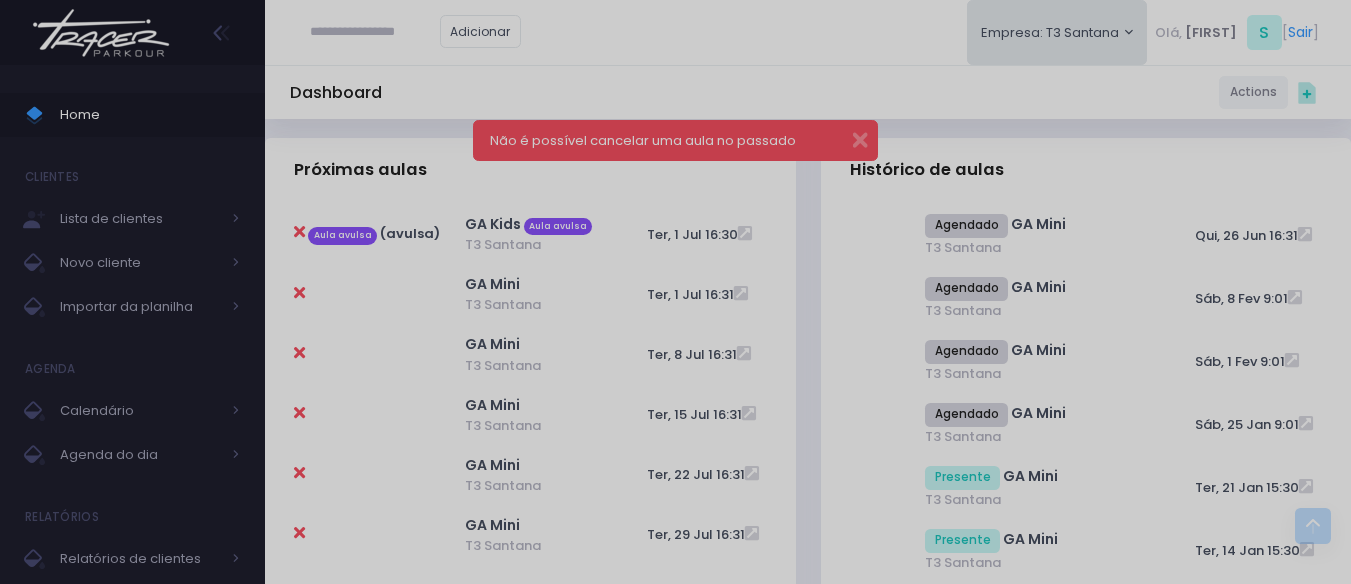 scroll, scrollTop: 0, scrollLeft: 0, axis: both 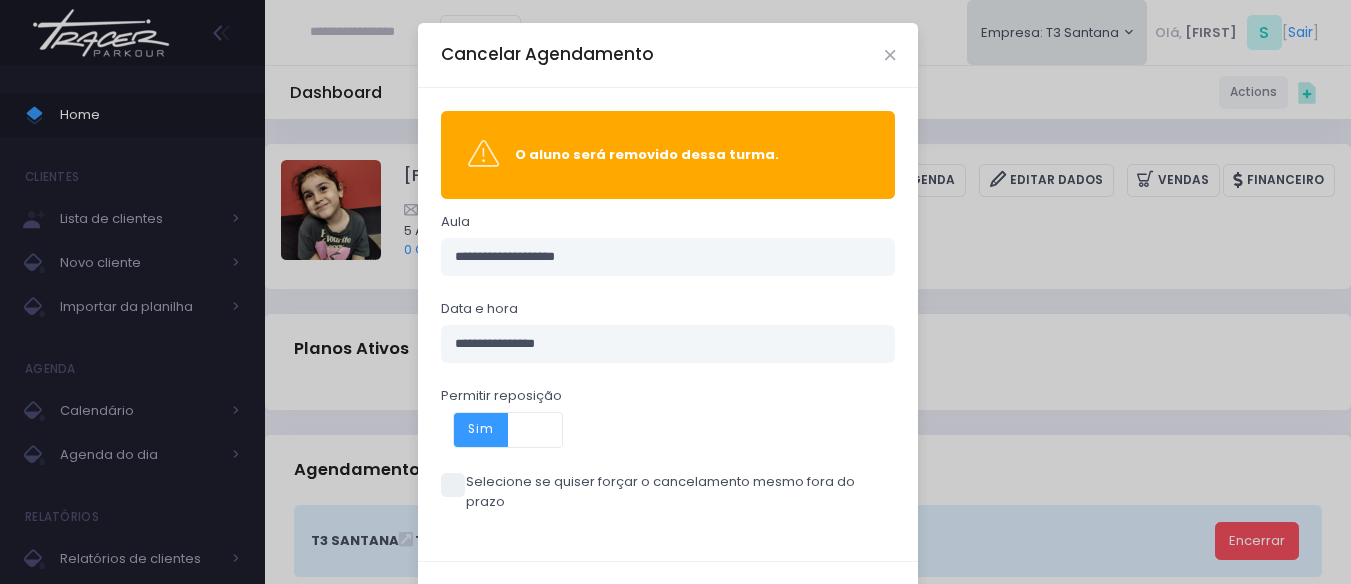 click at bounding box center [535, 430] 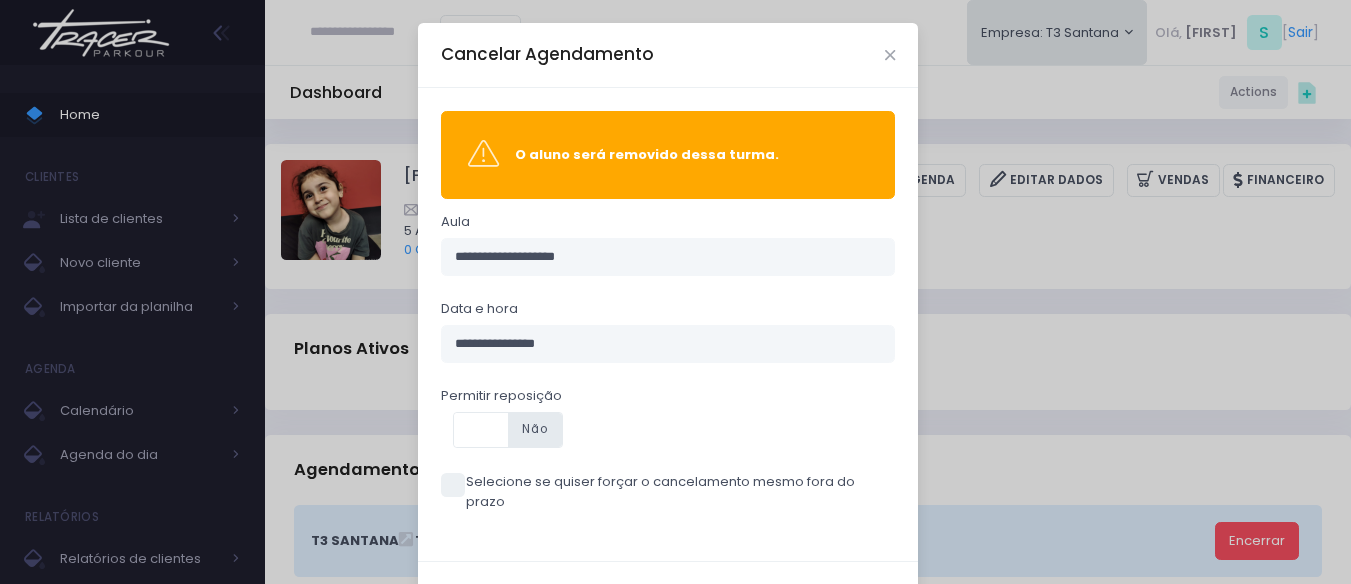 click at bounding box center (453, 485) 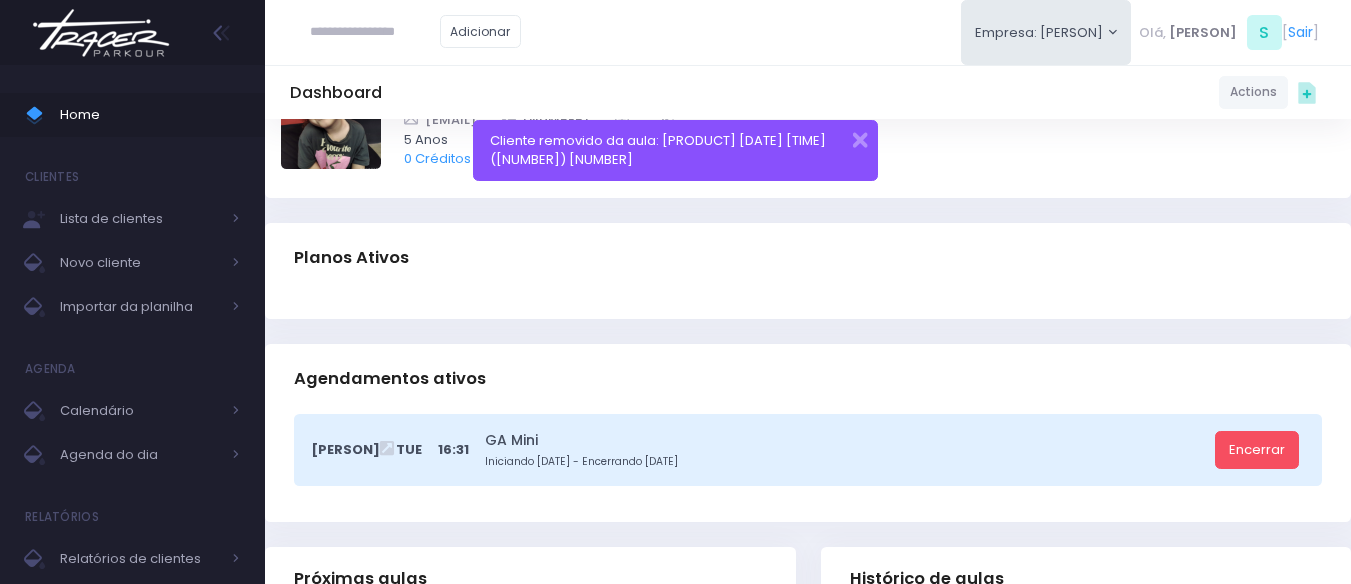 scroll, scrollTop: 0, scrollLeft: 0, axis: both 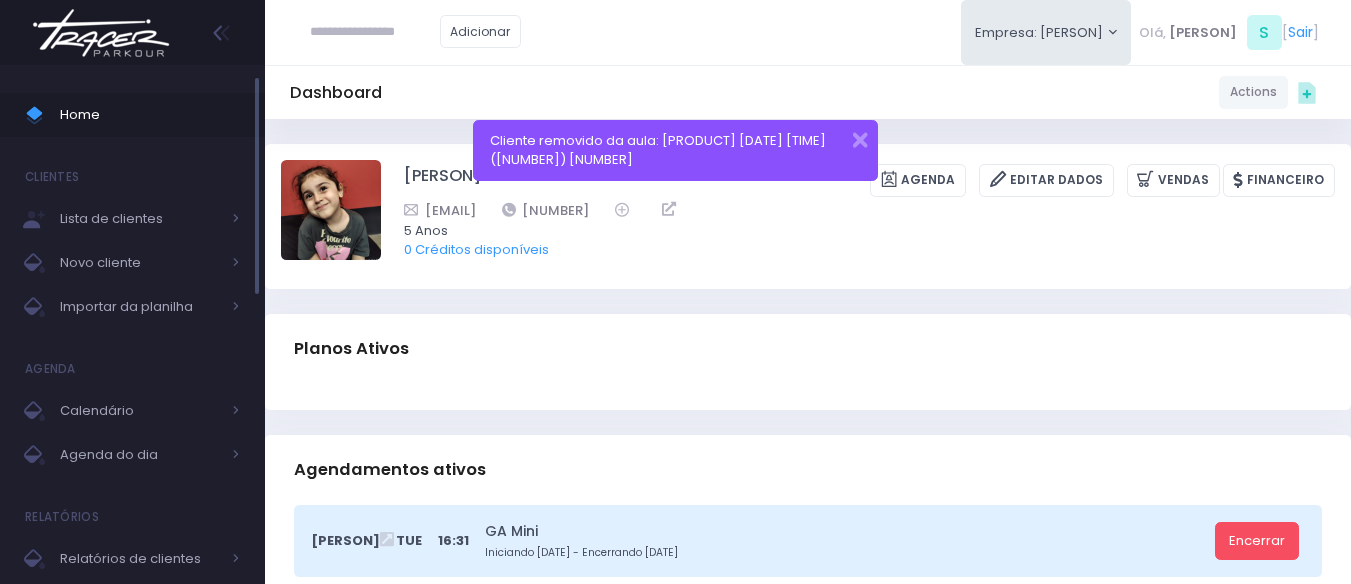 click on "Home" at bounding box center [150, 115] 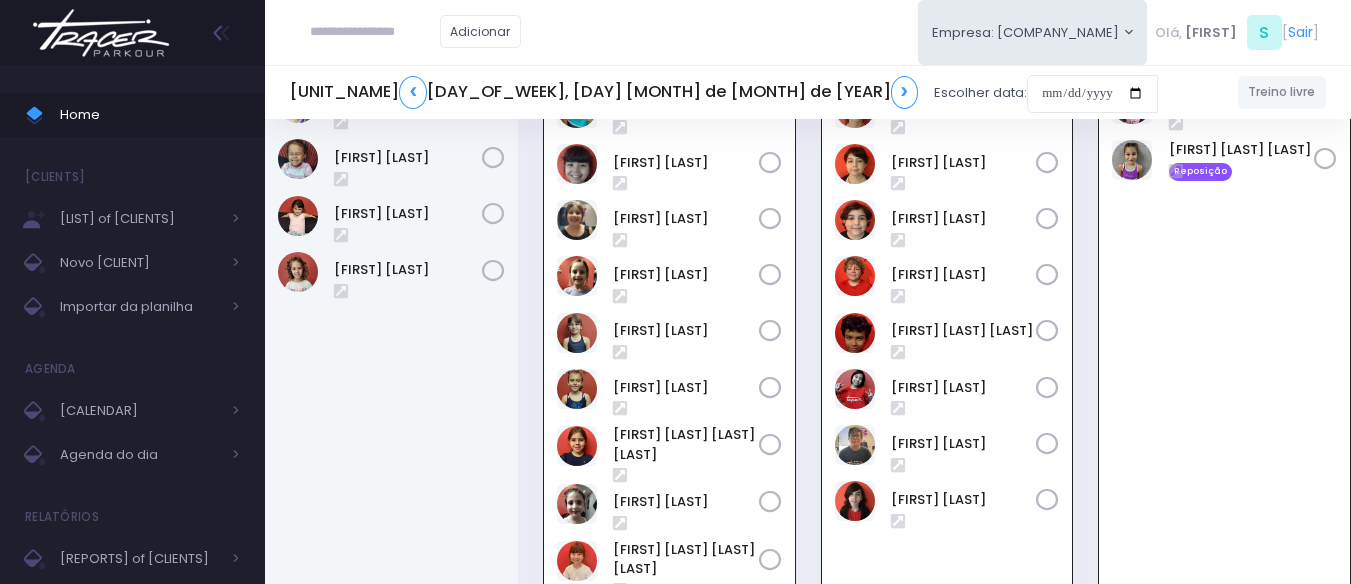 scroll, scrollTop: 144, scrollLeft: 0, axis: vertical 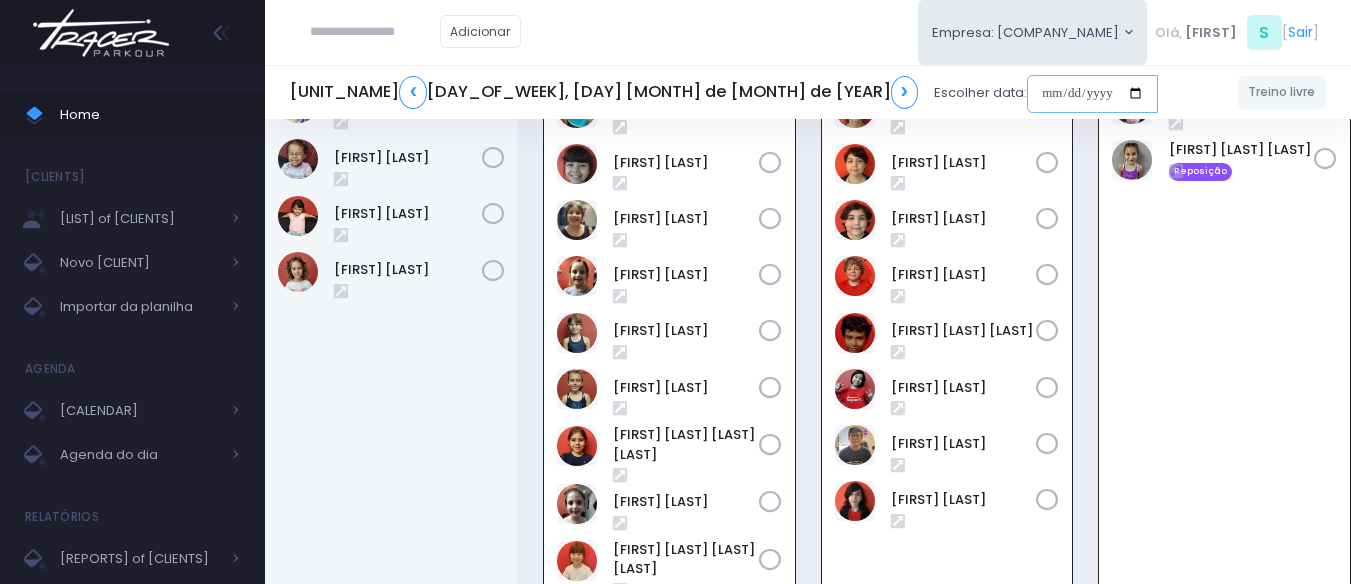 click at bounding box center (1092, 94) 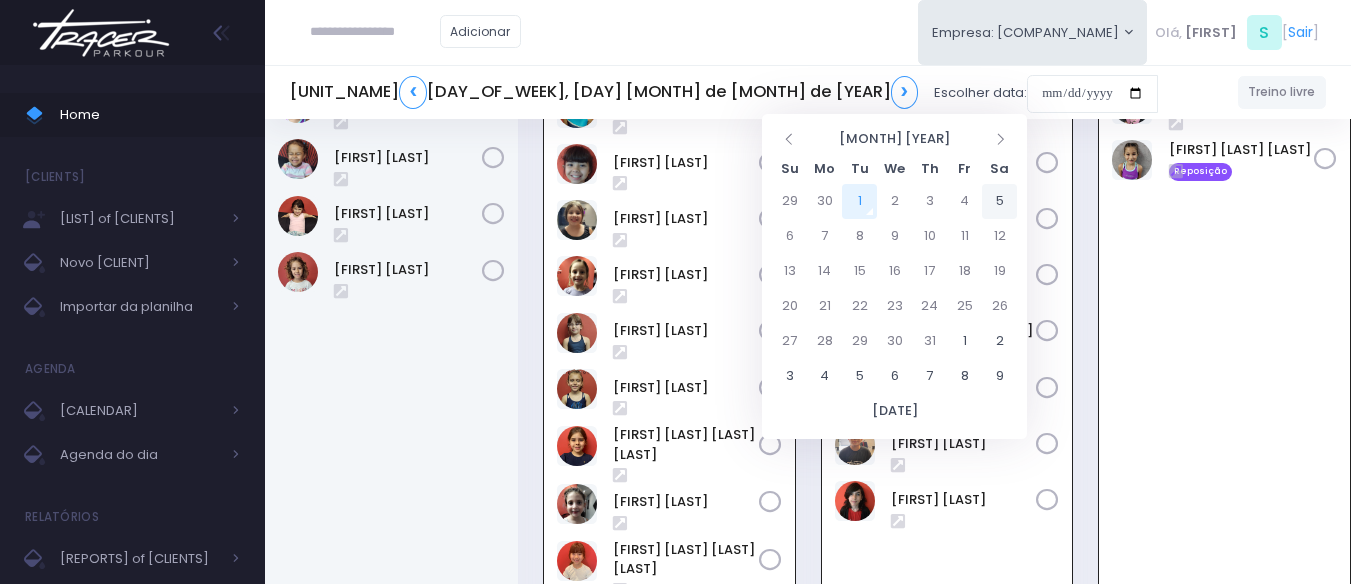 click on "5" at bounding box center (999, 201) 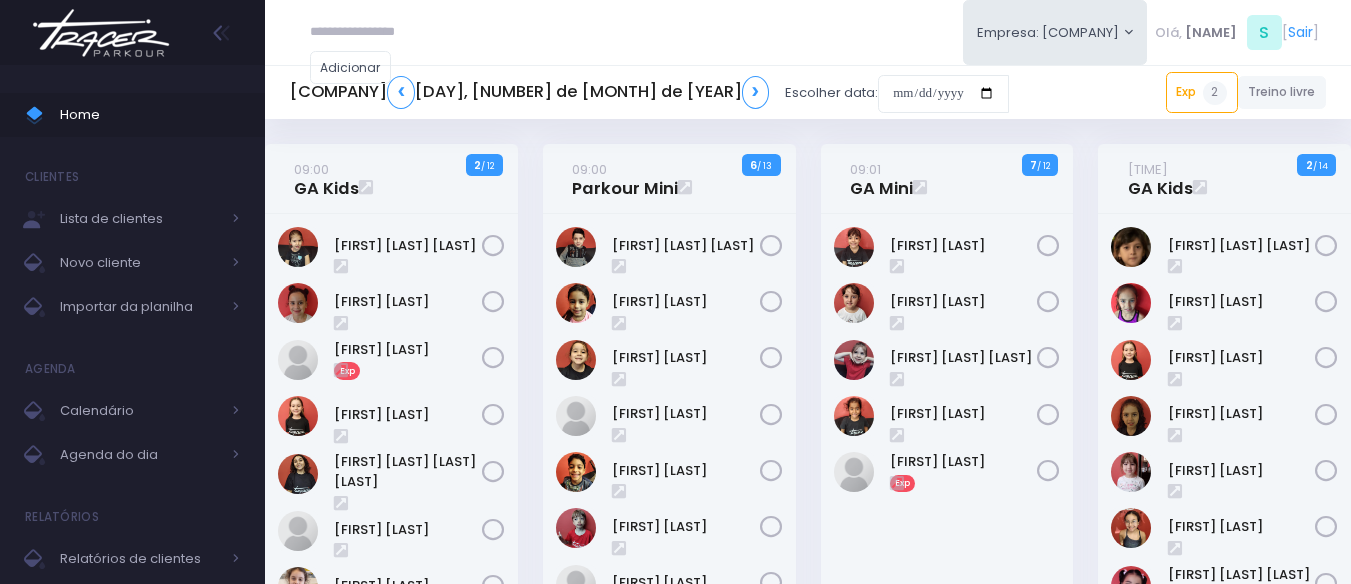 scroll, scrollTop: 0, scrollLeft: 0, axis: both 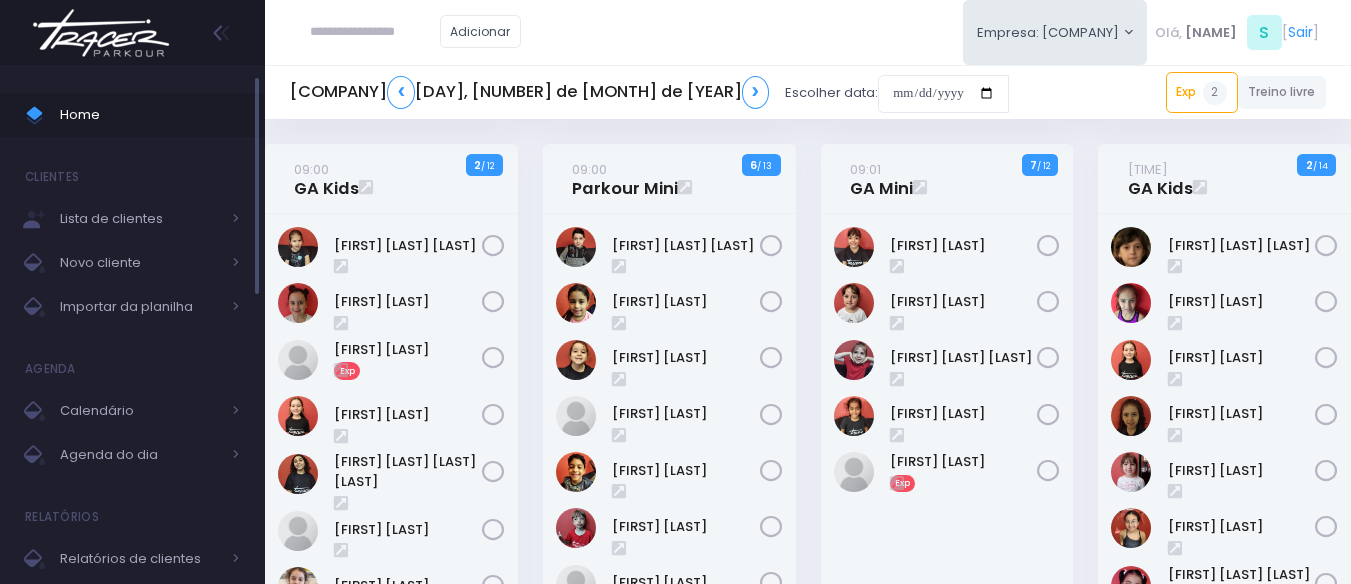 click on "Home" at bounding box center [150, 115] 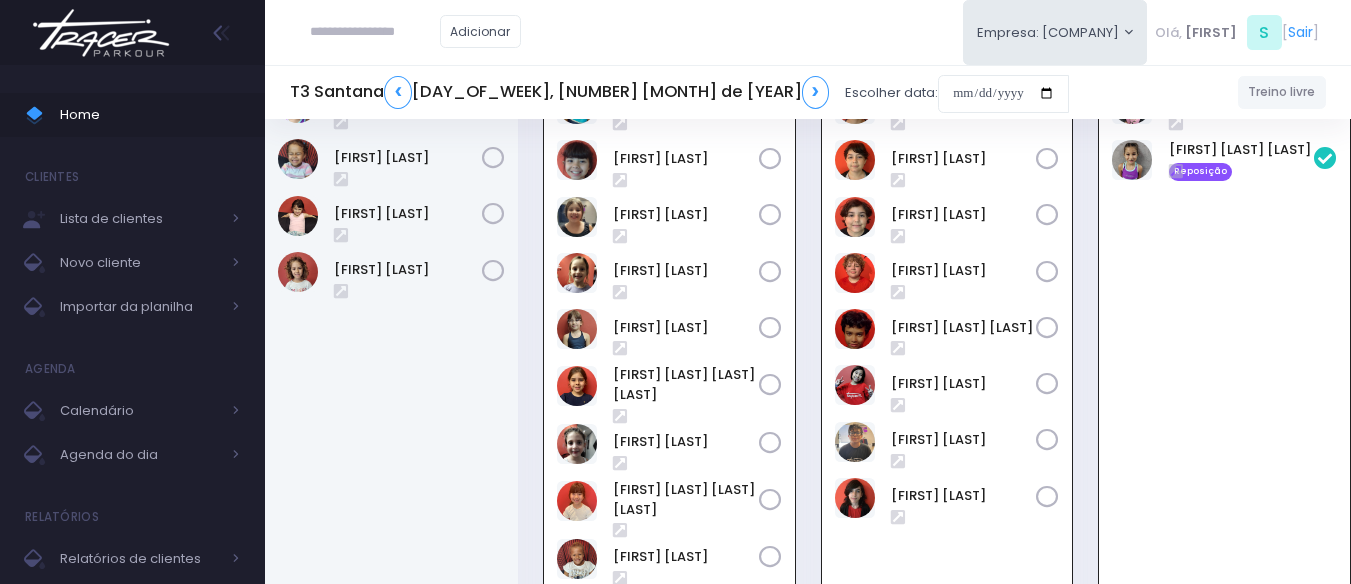 scroll, scrollTop: 0, scrollLeft: 0, axis: both 